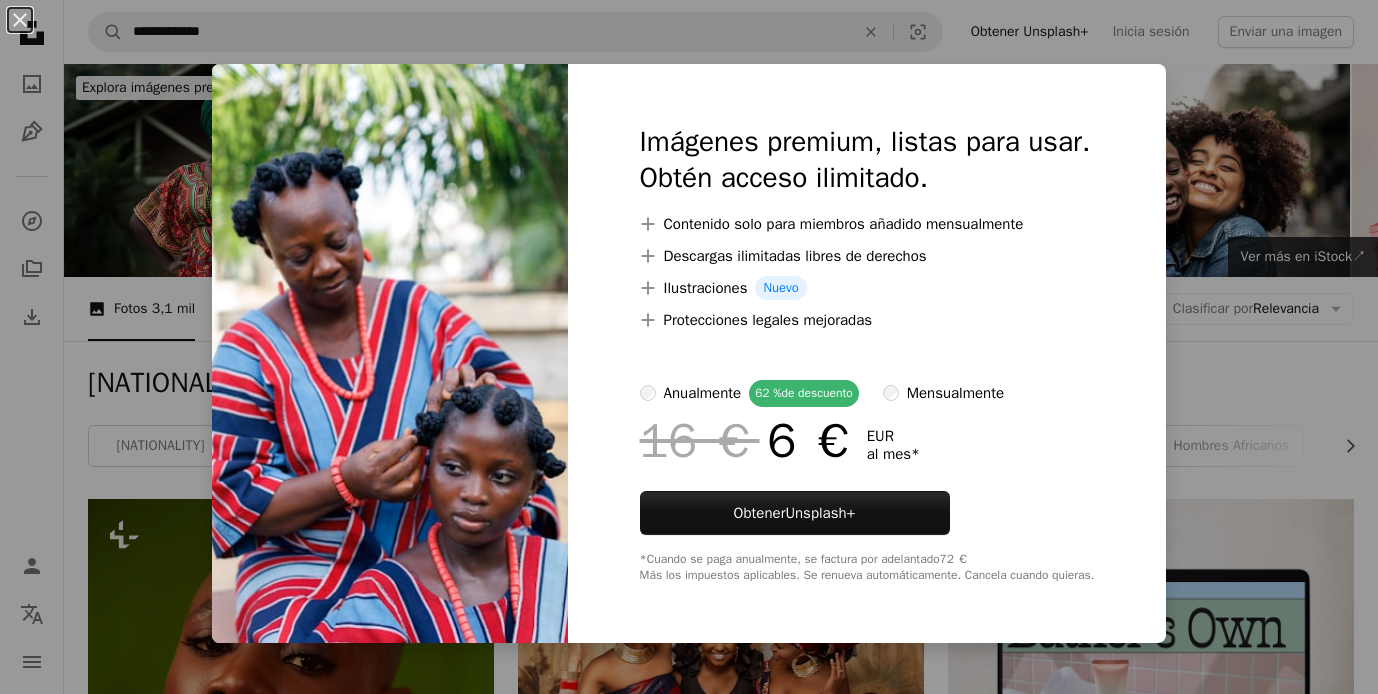 scroll, scrollTop: 18122, scrollLeft: 0, axis: vertical 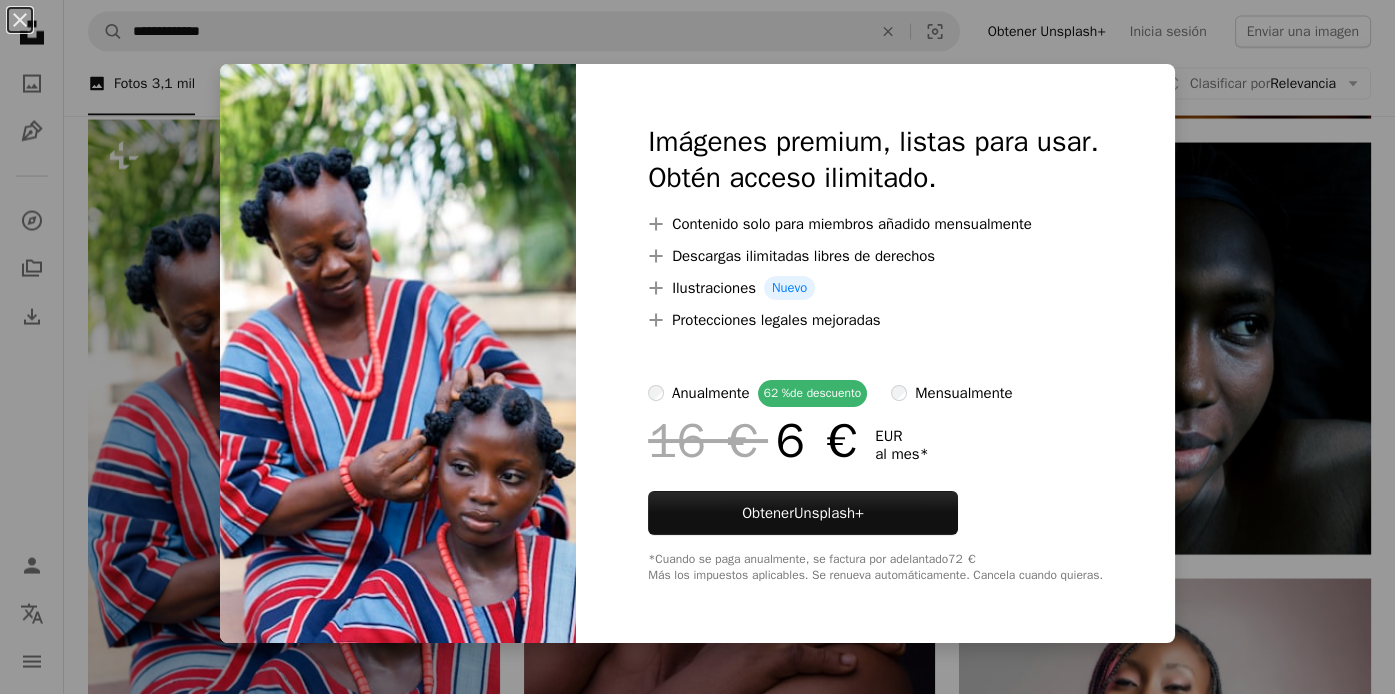 click on "An X shape Imágenes premium, listas para usar. Obtén acceso ilimitado. A plus sign Contenido solo para miembros añadido mensualmente A plus sign Descargas ilimitadas libres de derechos A plus sign Ilustraciones  Nuevo A plus sign Protecciones legales mejoradas anualmente 62 %  de descuento mensualmente 16 €   6 € EUR al mes * Obtener  Unsplash+ *Cuando se paga anualmente, se factura por adelantado  72 € Más los impuestos aplicables. Se renueva automáticamente. Cancela cuando quieras." at bounding box center [697, 347] 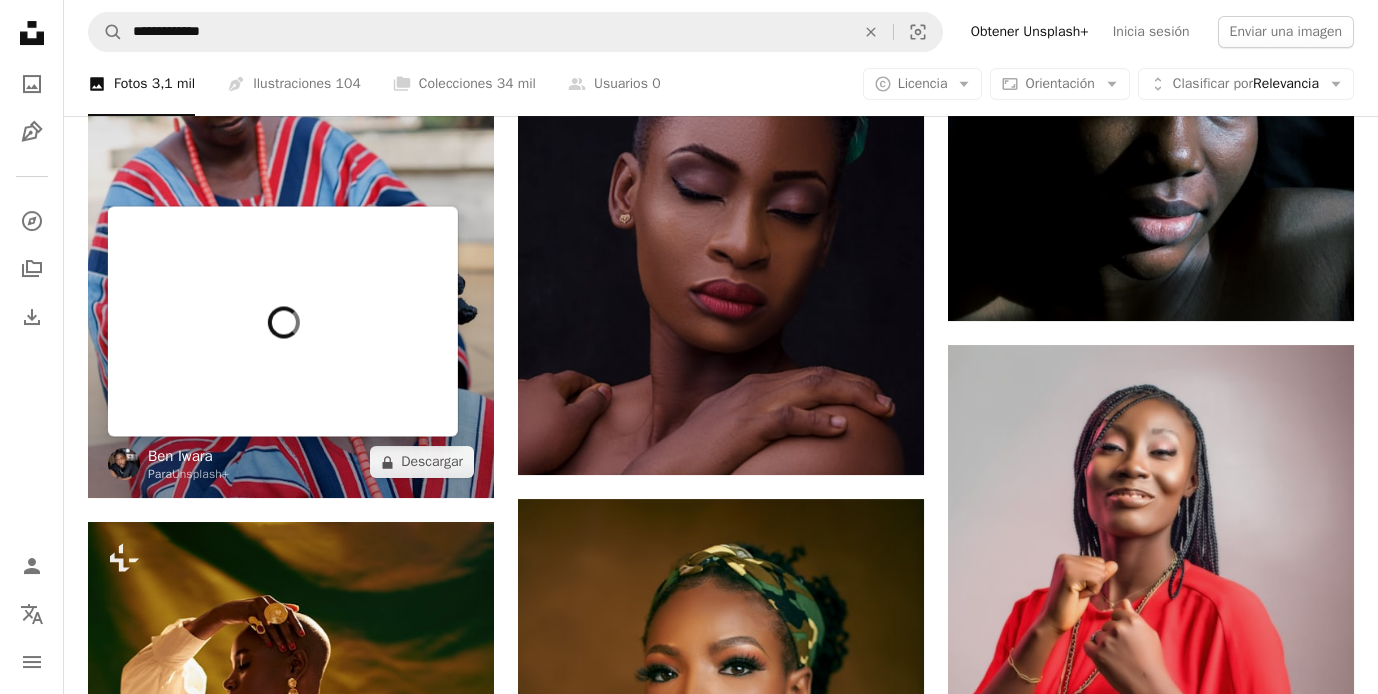 click on "Ben Iwara" at bounding box center (188, 456) 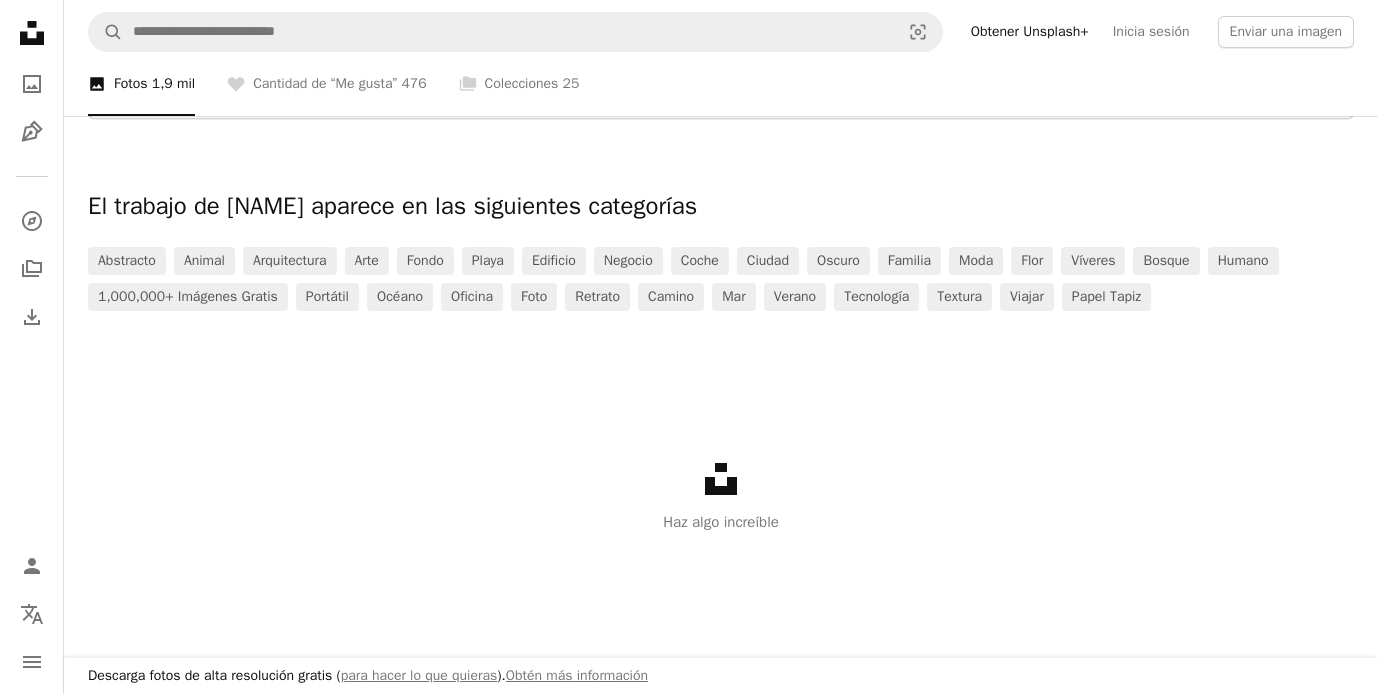 scroll, scrollTop: 0, scrollLeft: 0, axis: both 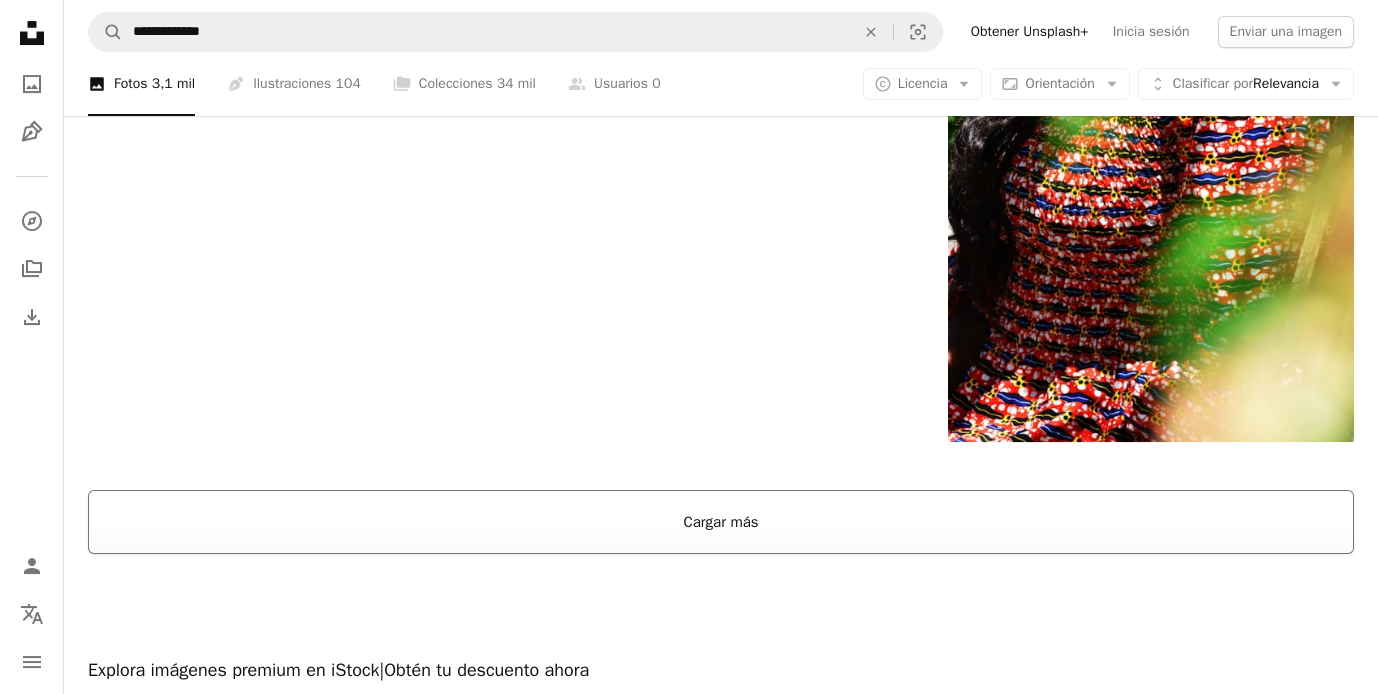 click on "Cargar más" at bounding box center [721, 522] 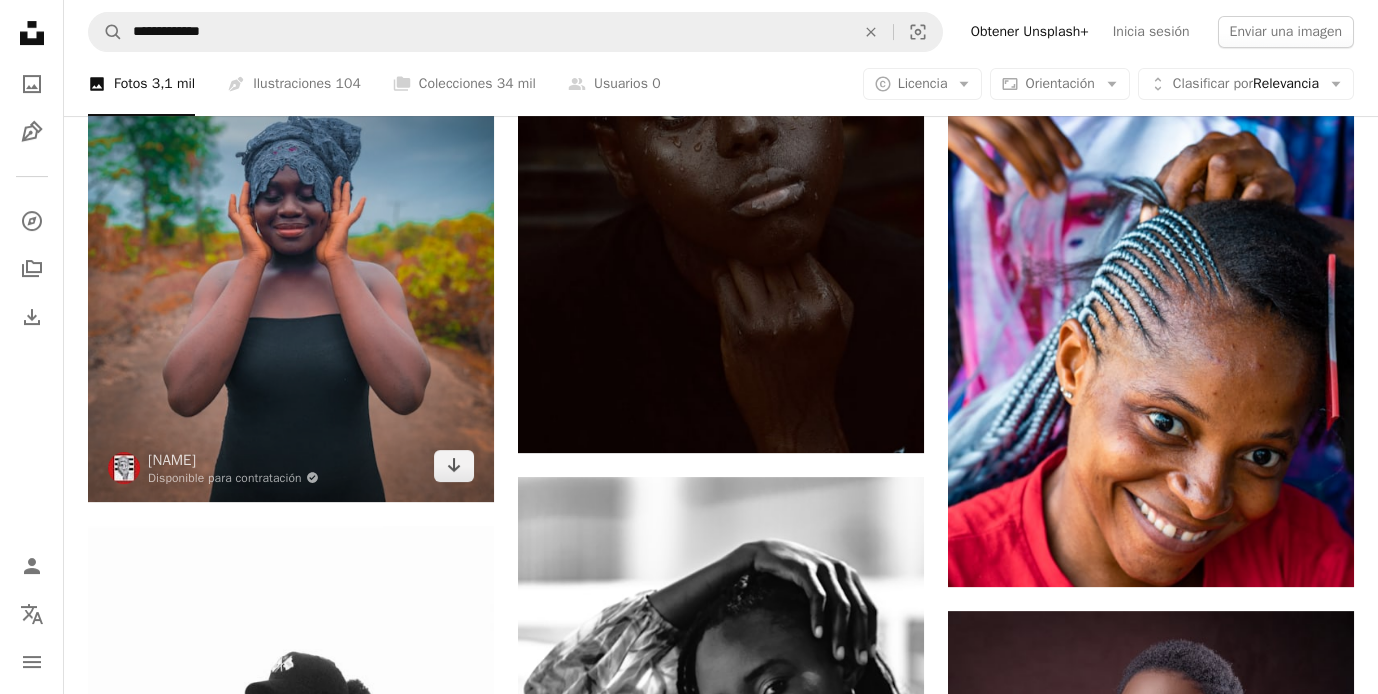 scroll, scrollTop: 28022, scrollLeft: 0, axis: vertical 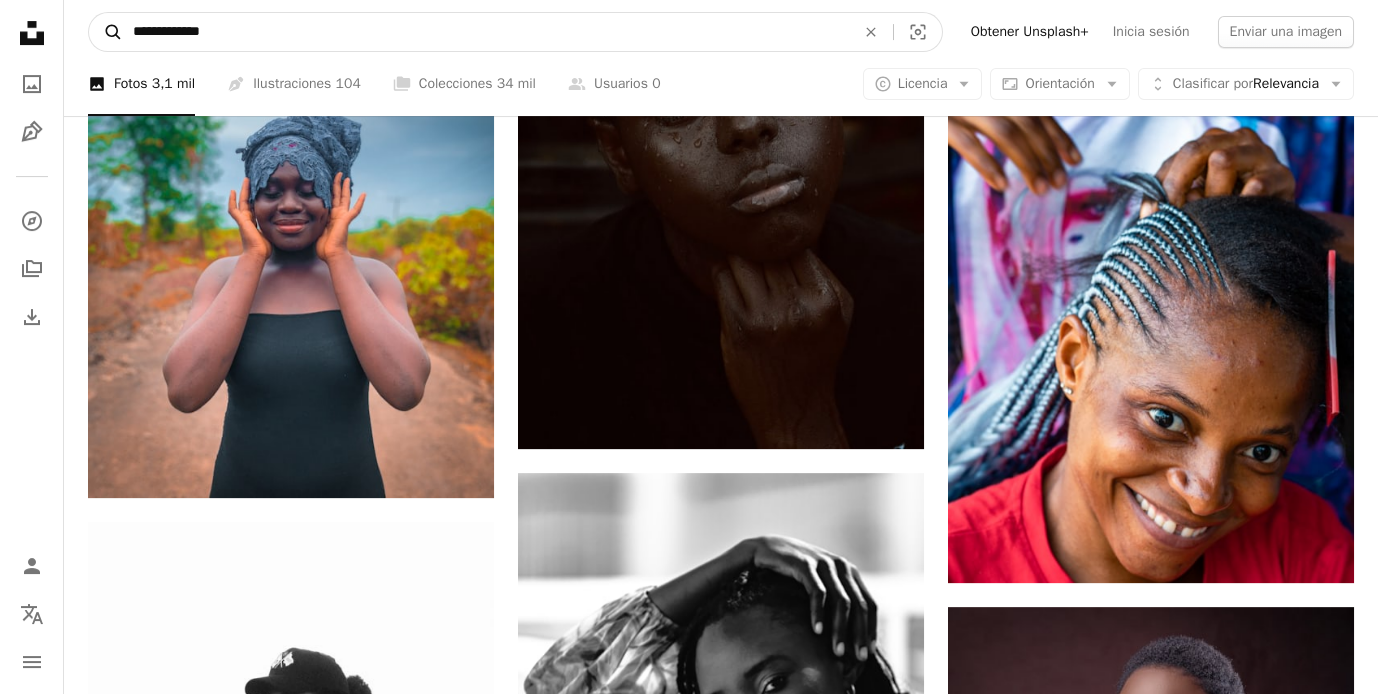 drag, startPoint x: 174, startPoint y: 27, endPoint x: 91, endPoint y: 28, distance: 83.00603 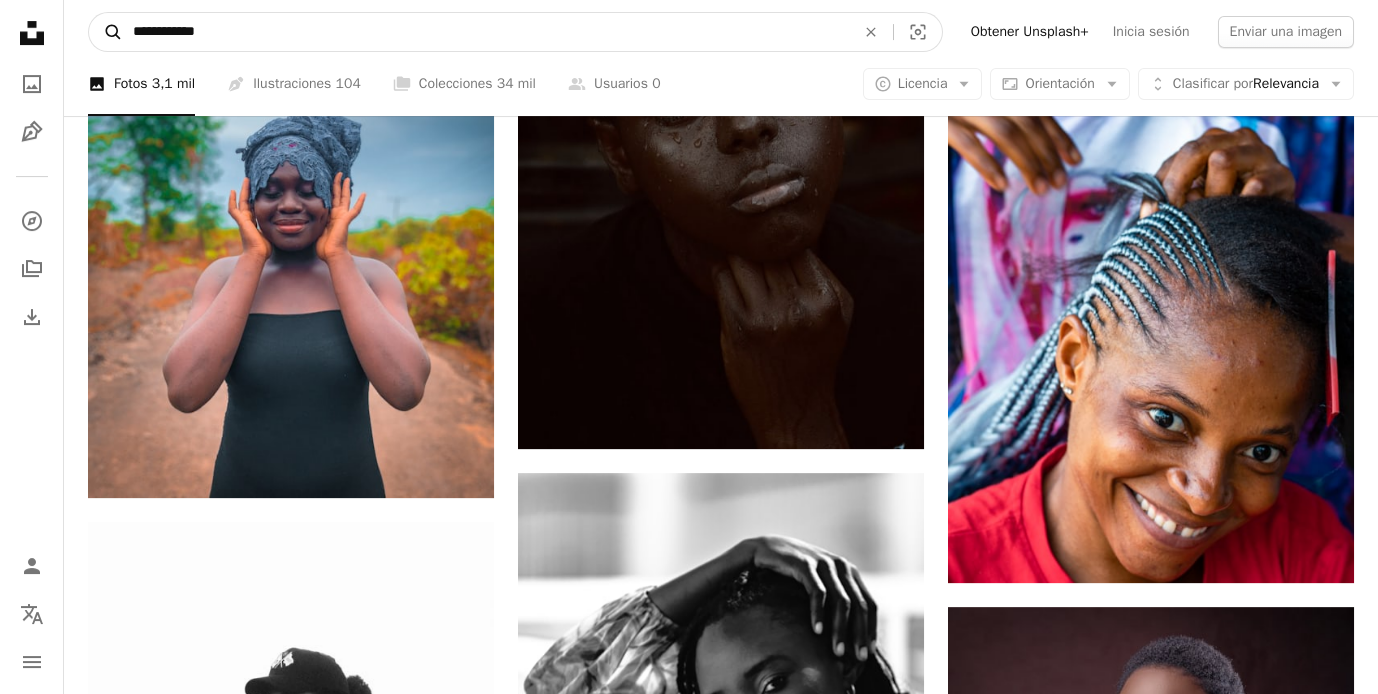 type on "**********" 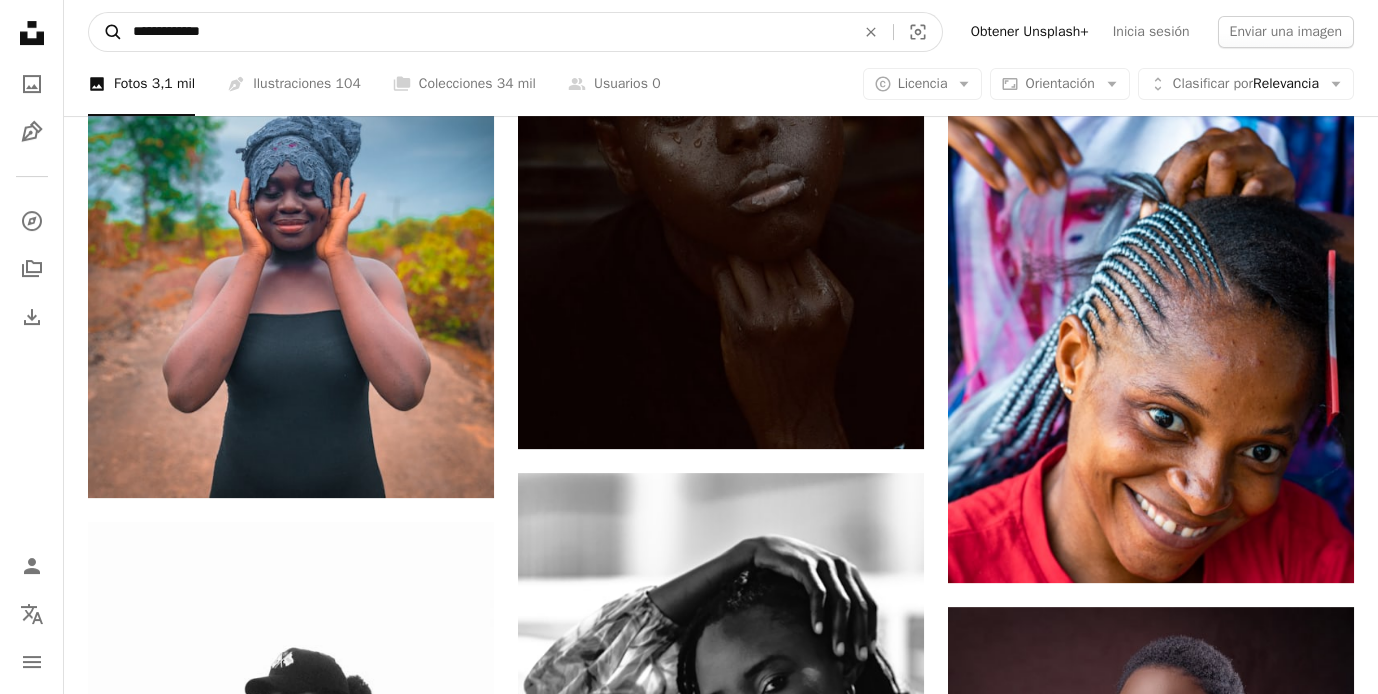 click on "A magnifying glass" at bounding box center (106, 32) 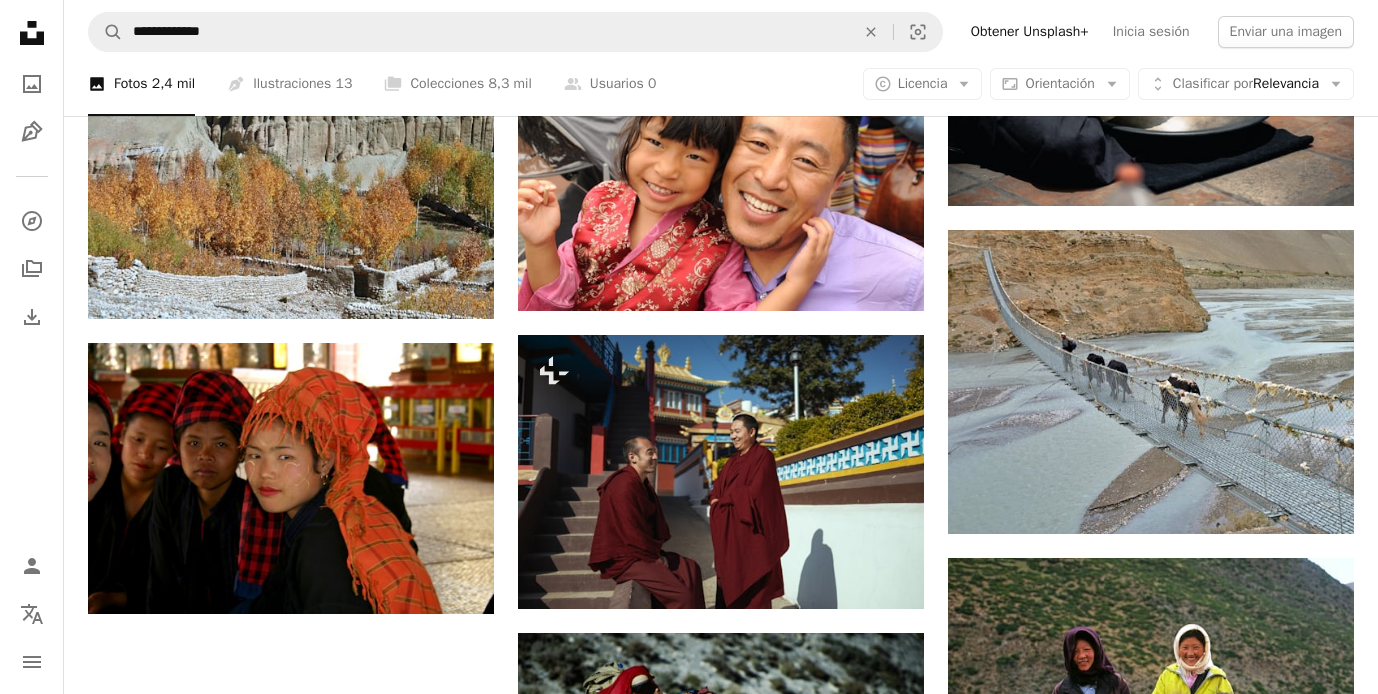 scroll, scrollTop: 2178, scrollLeft: 0, axis: vertical 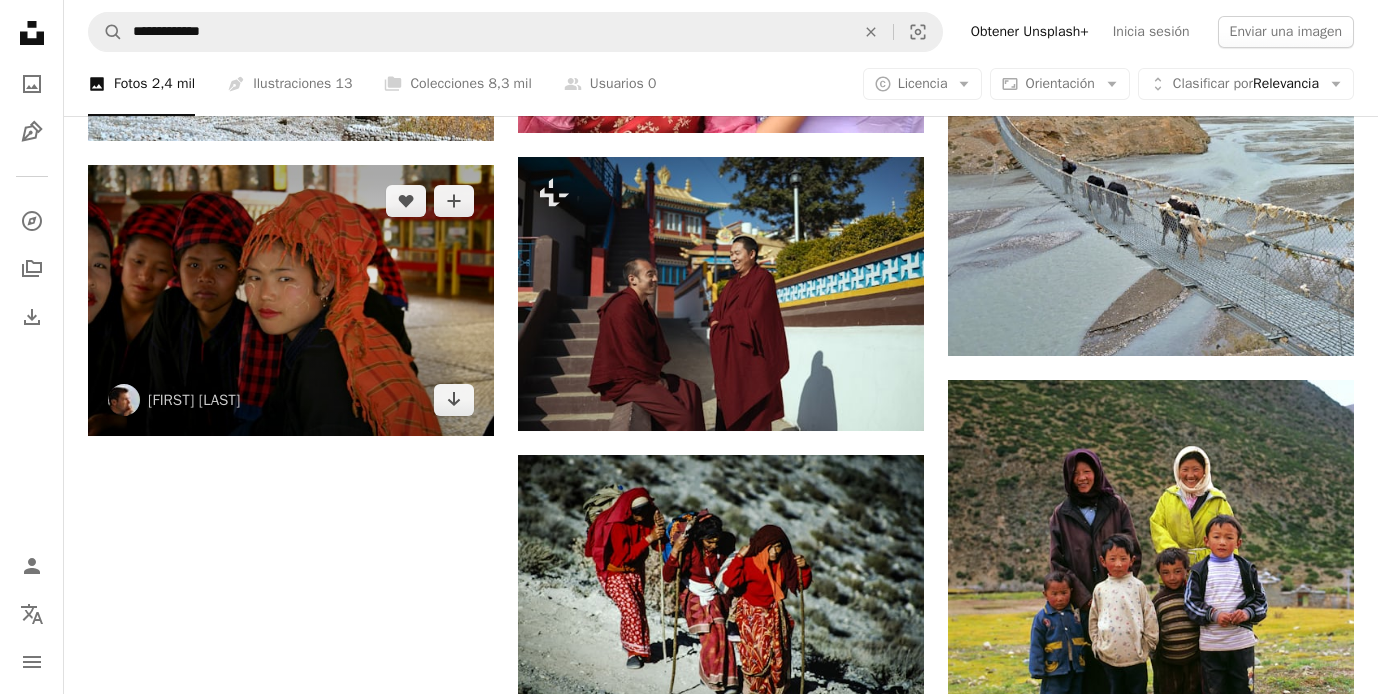 click at bounding box center (291, 300) 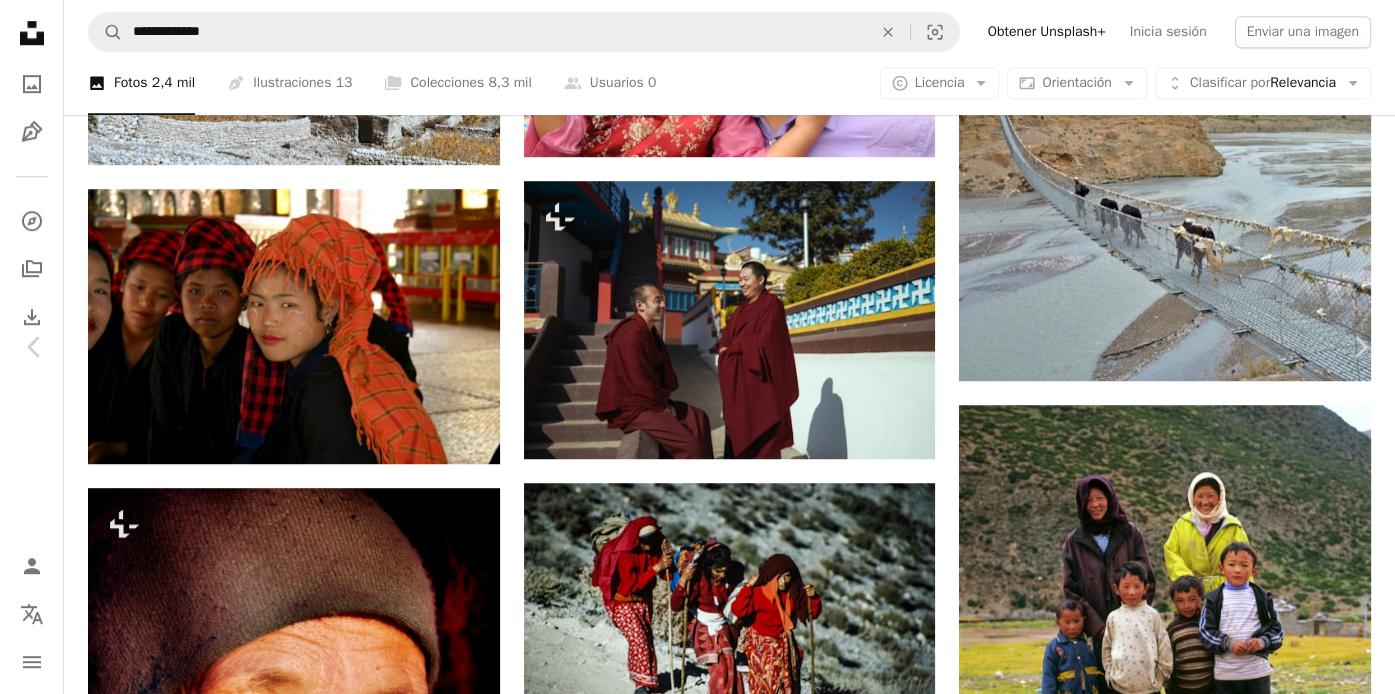 click on "An X shape" at bounding box center [20, 20] 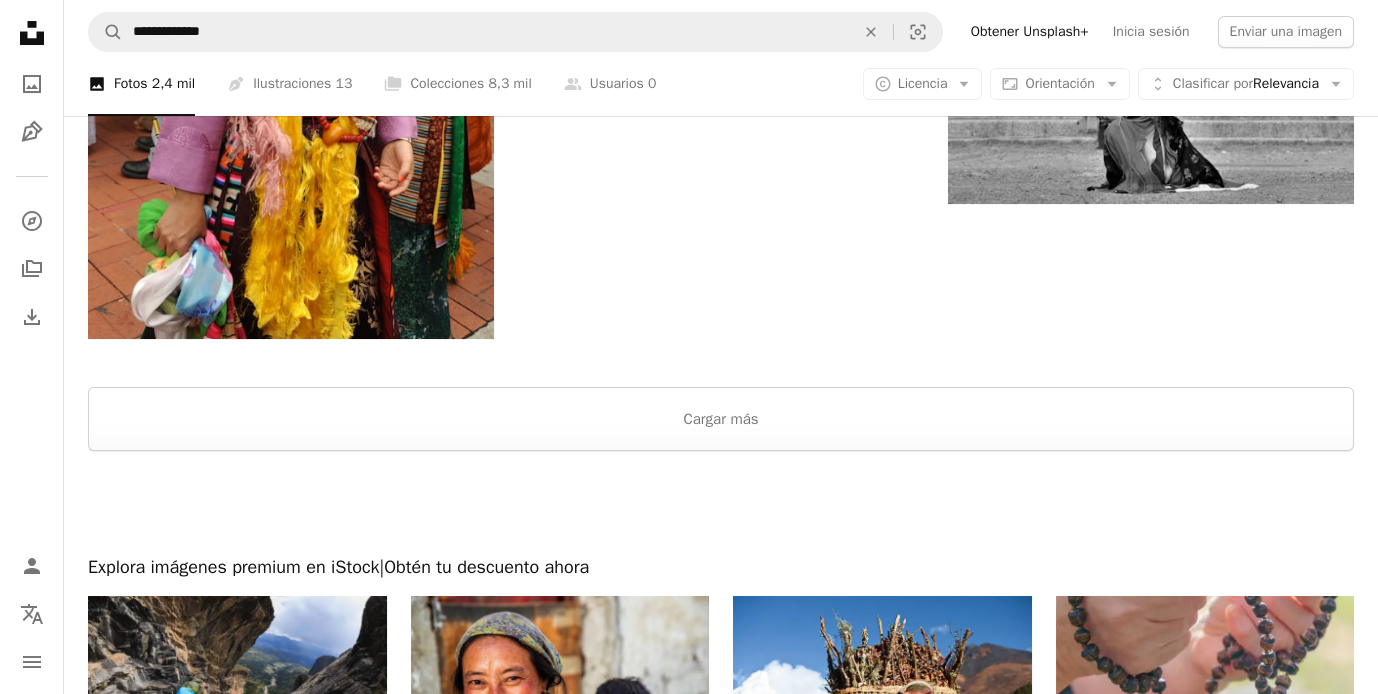 scroll, scrollTop: 6148, scrollLeft: 0, axis: vertical 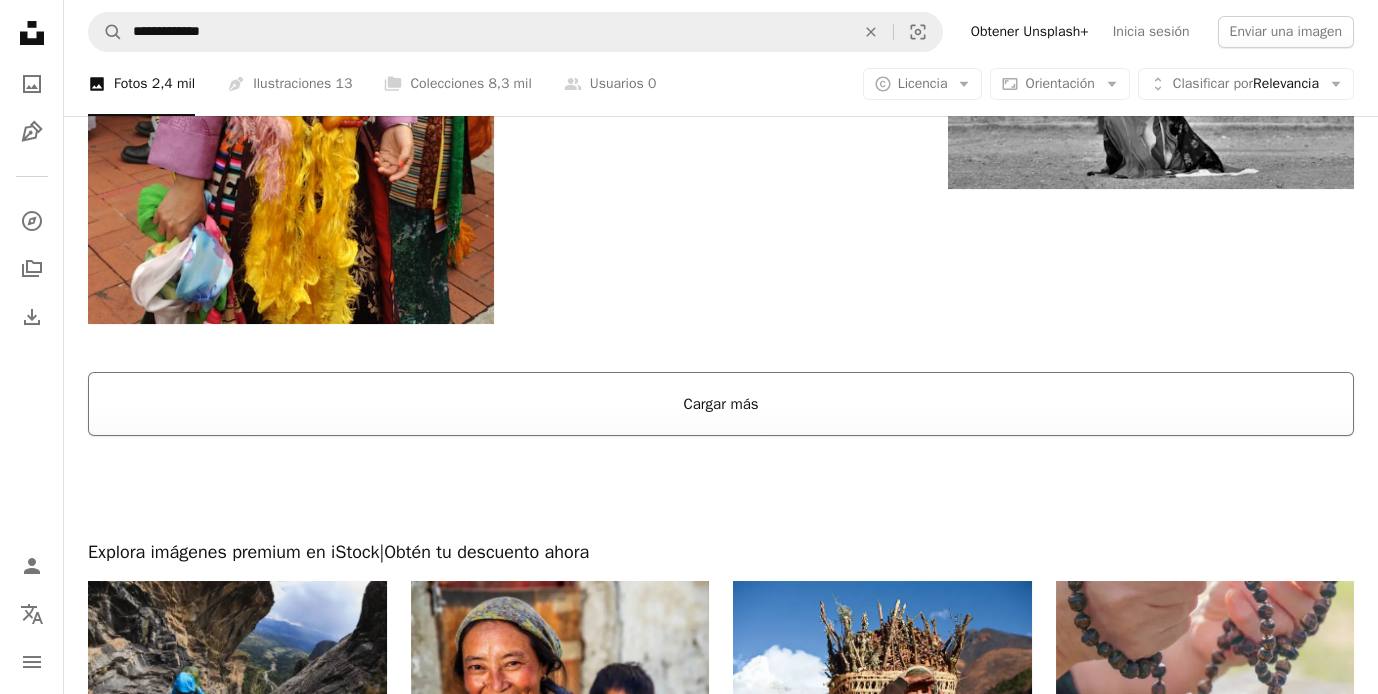 click on "Cargar más" at bounding box center (721, 404) 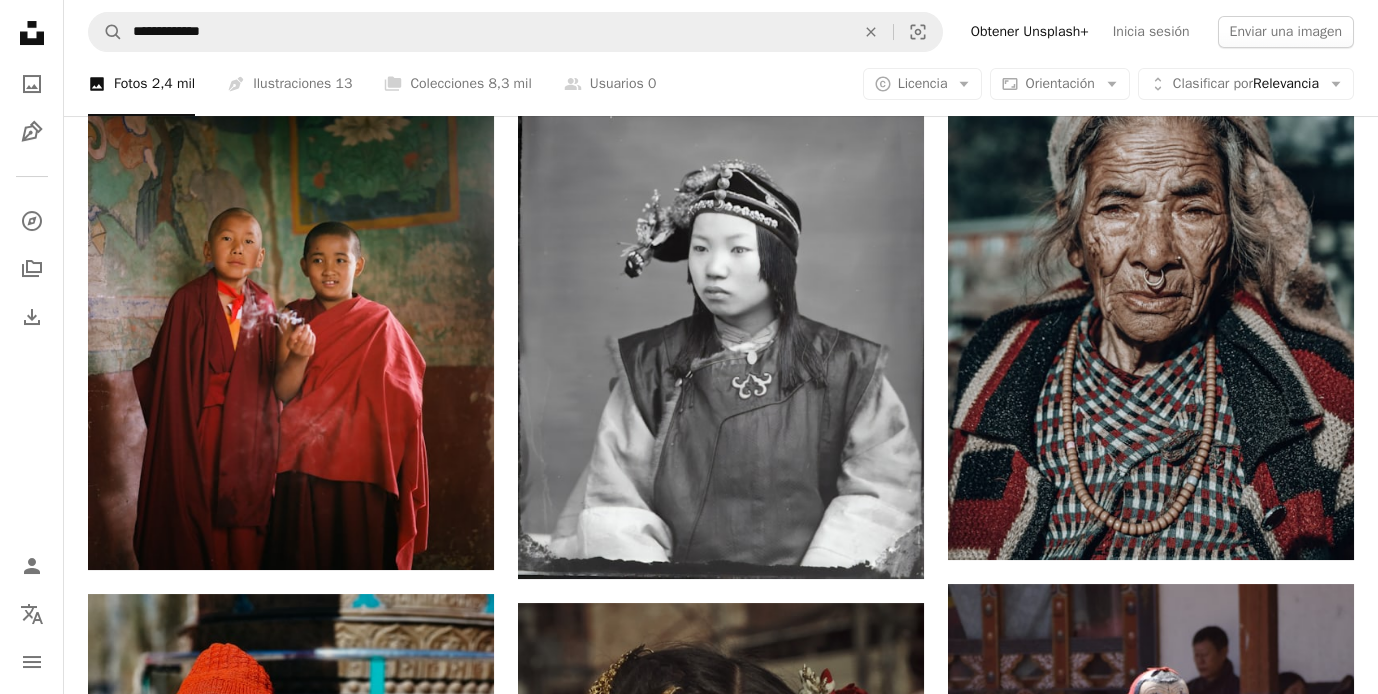 scroll, scrollTop: 12014, scrollLeft: 0, axis: vertical 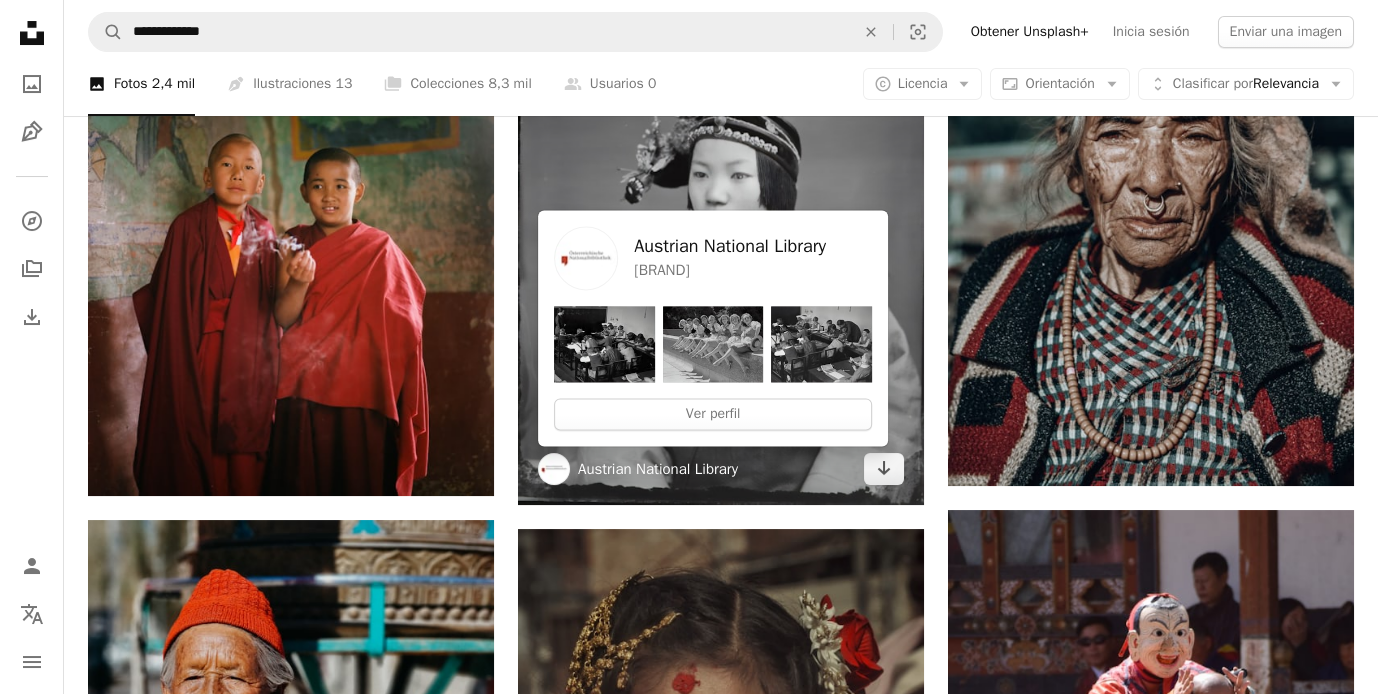 click on "Austrian National Library" at bounding box center (658, 469) 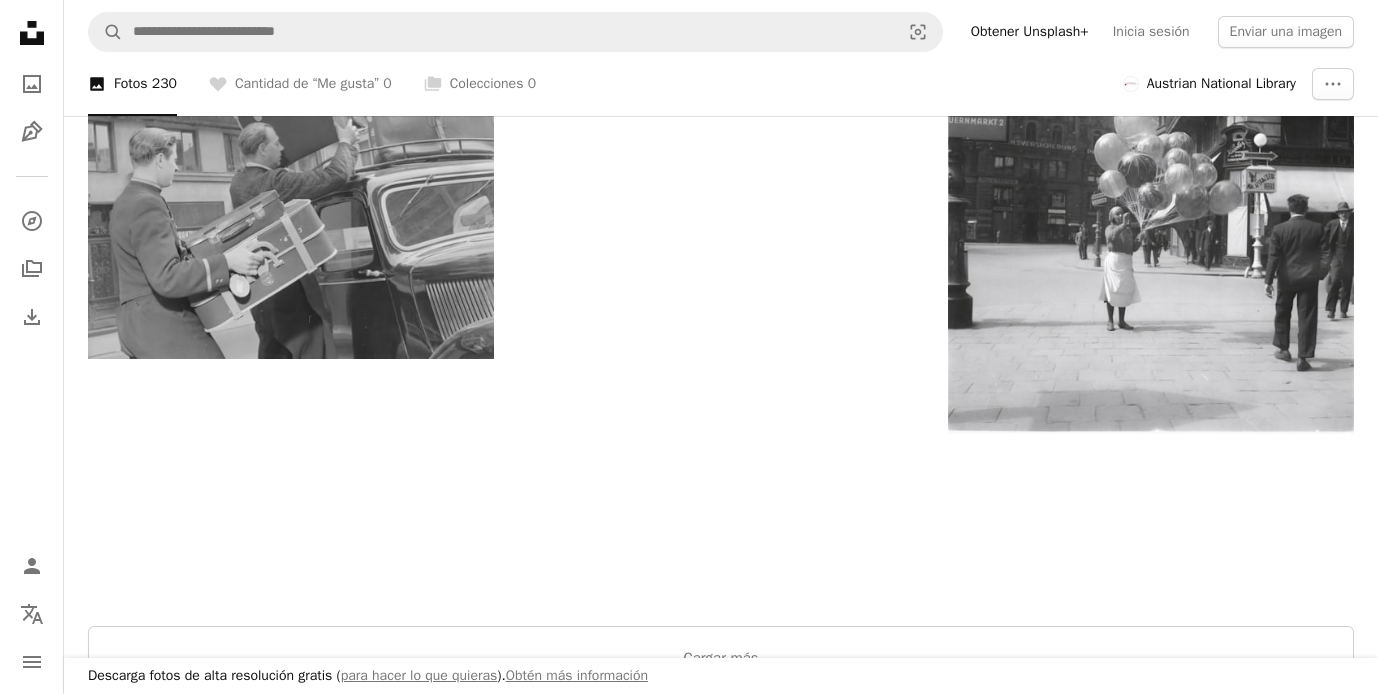 scroll, scrollTop: 3066, scrollLeft: 0, axis: vertical 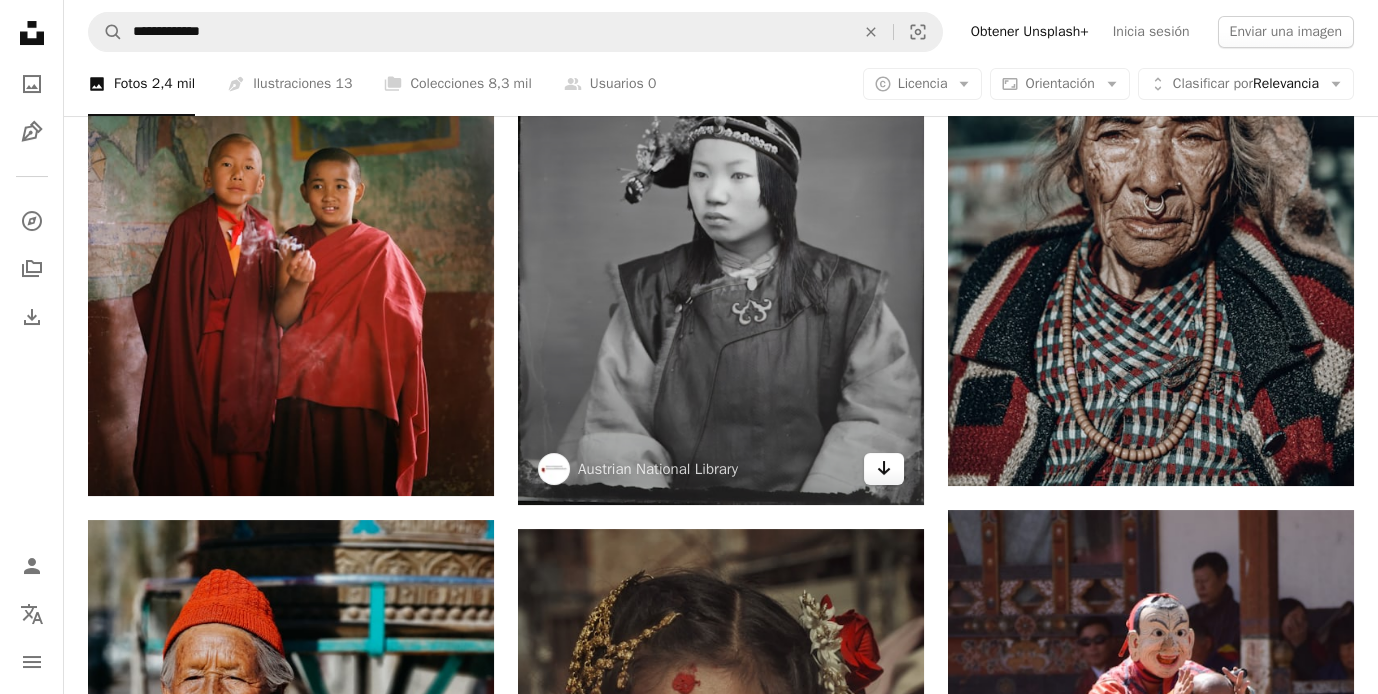 click on "Arrow pointing down" 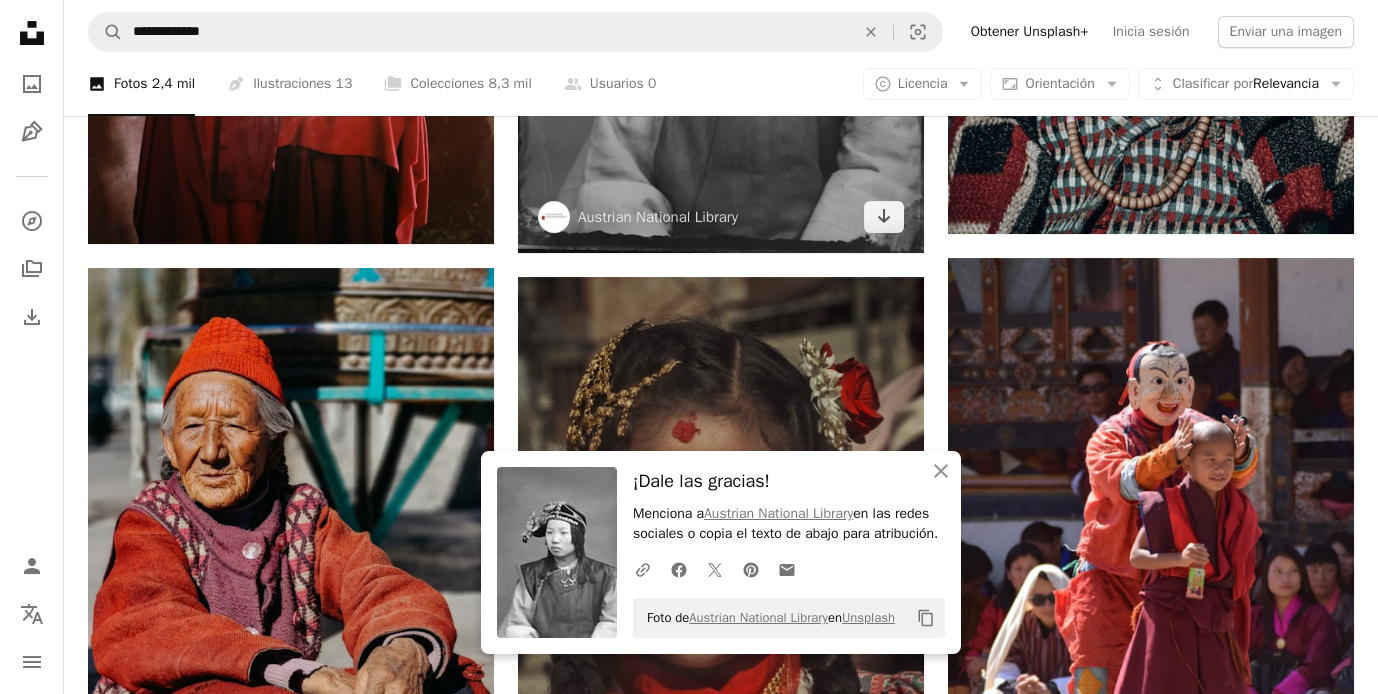 scroll, scrollTop: 12340, scrollLeft: 0, axis: vertical 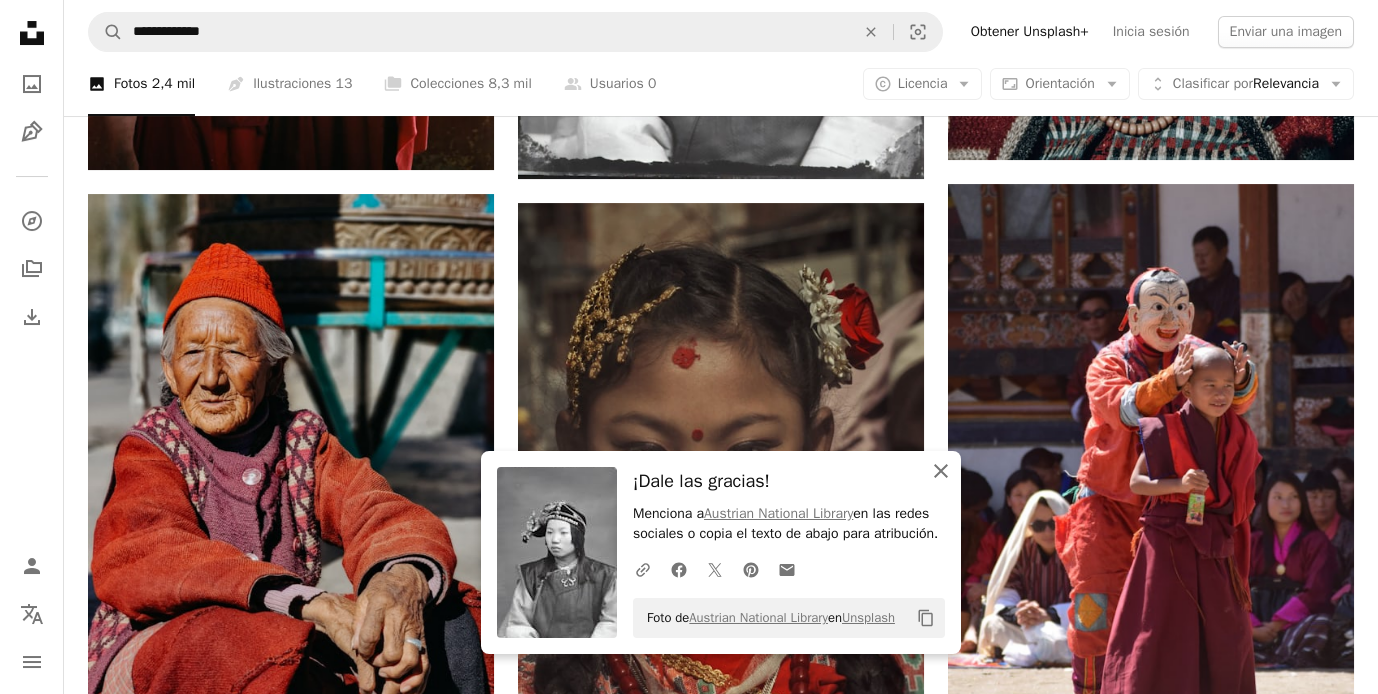 click on "An X shape" 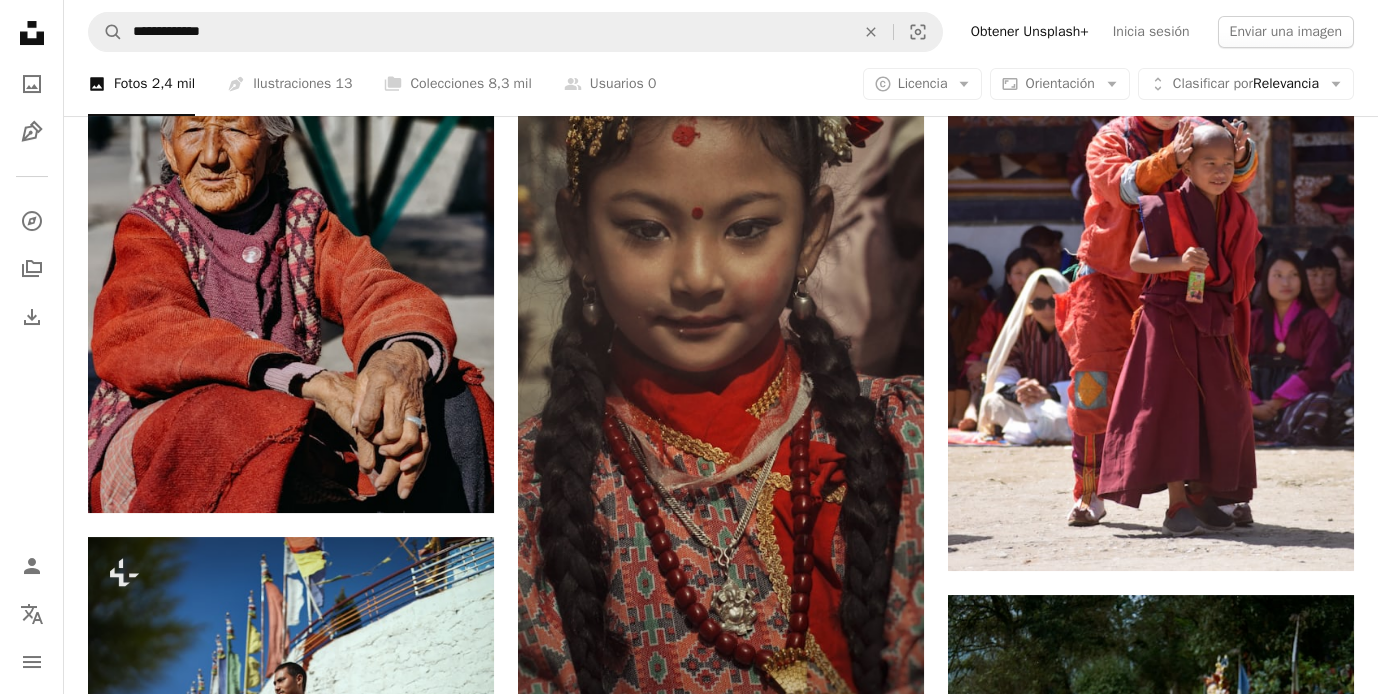scroll, scrollTop: 12577, scrollLeft: 0, axis: vertical 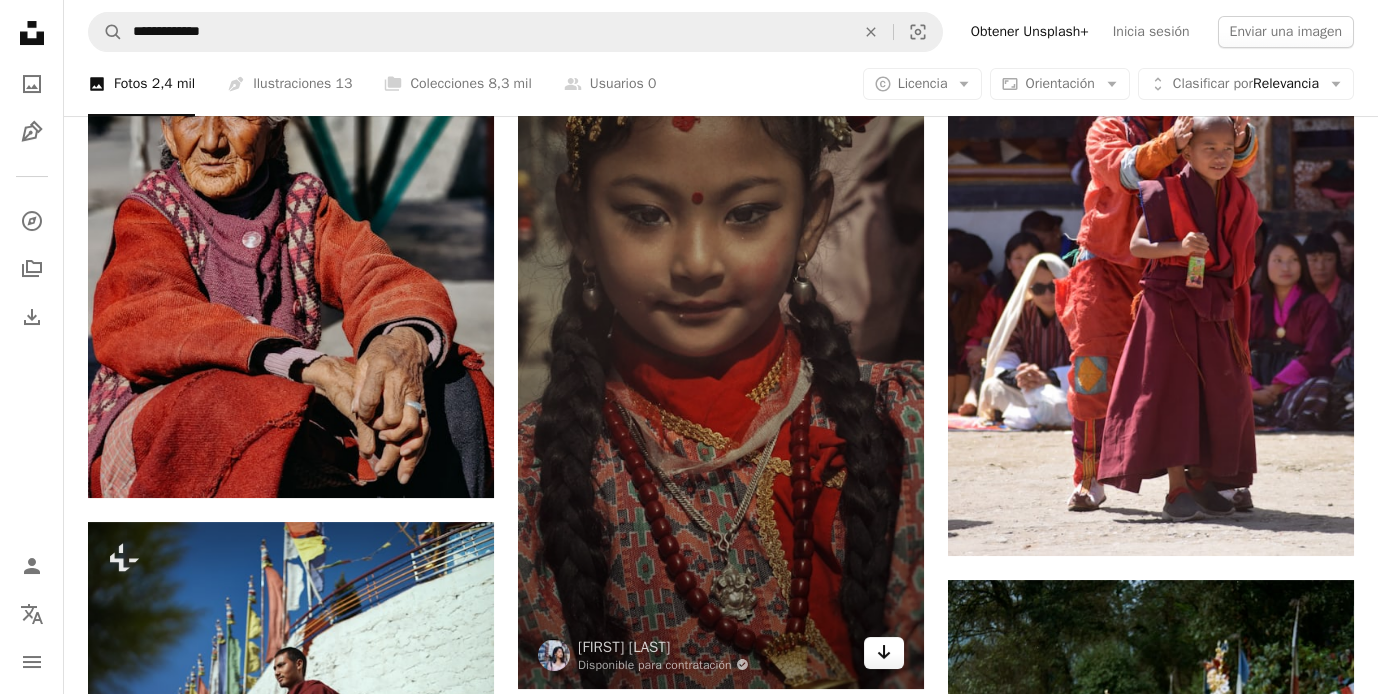 click on "Arrow pointing down" 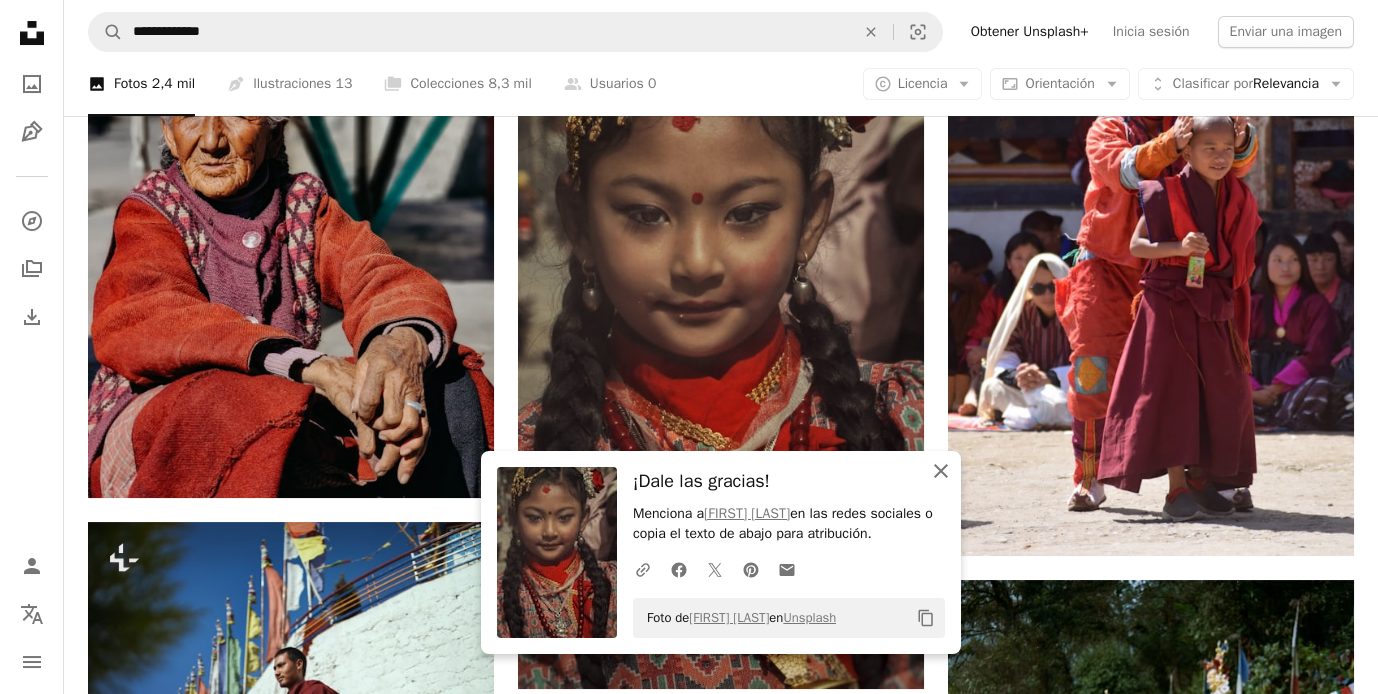 click on "An X shape" 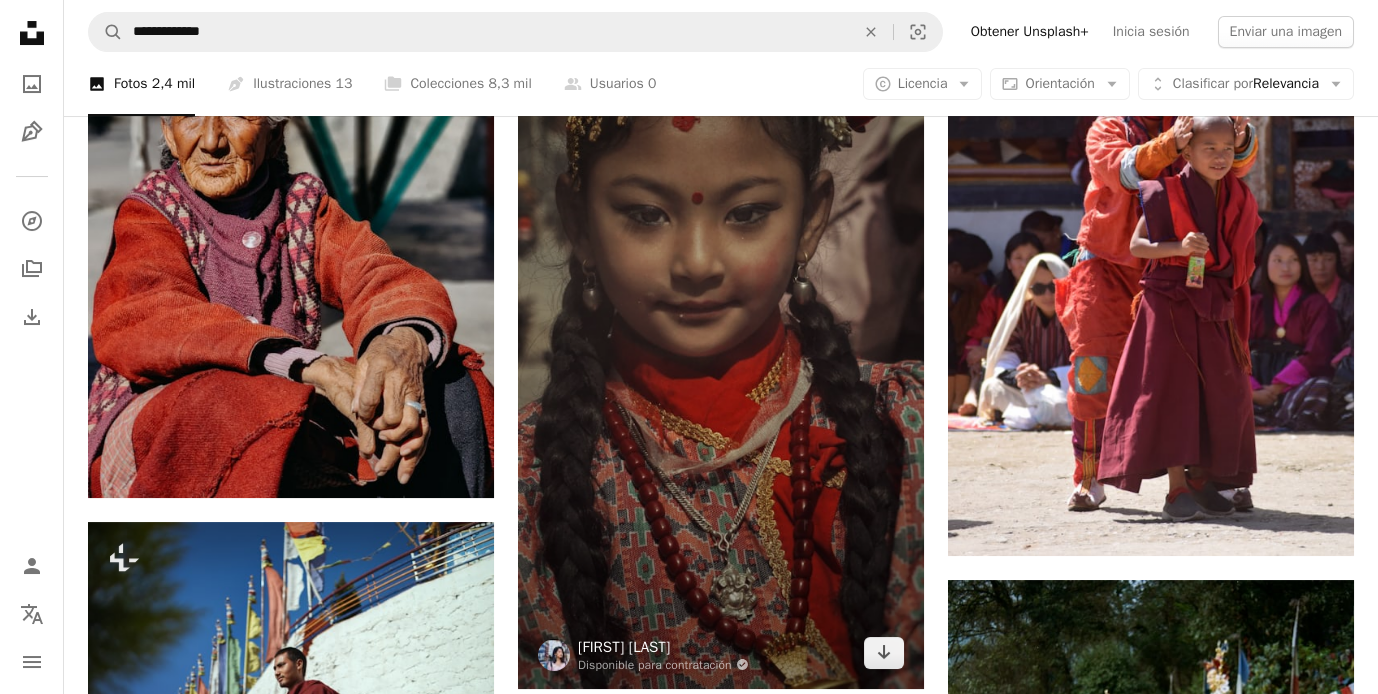 click on "[FIRST] [LAST]" at bounding box center [663, 647] 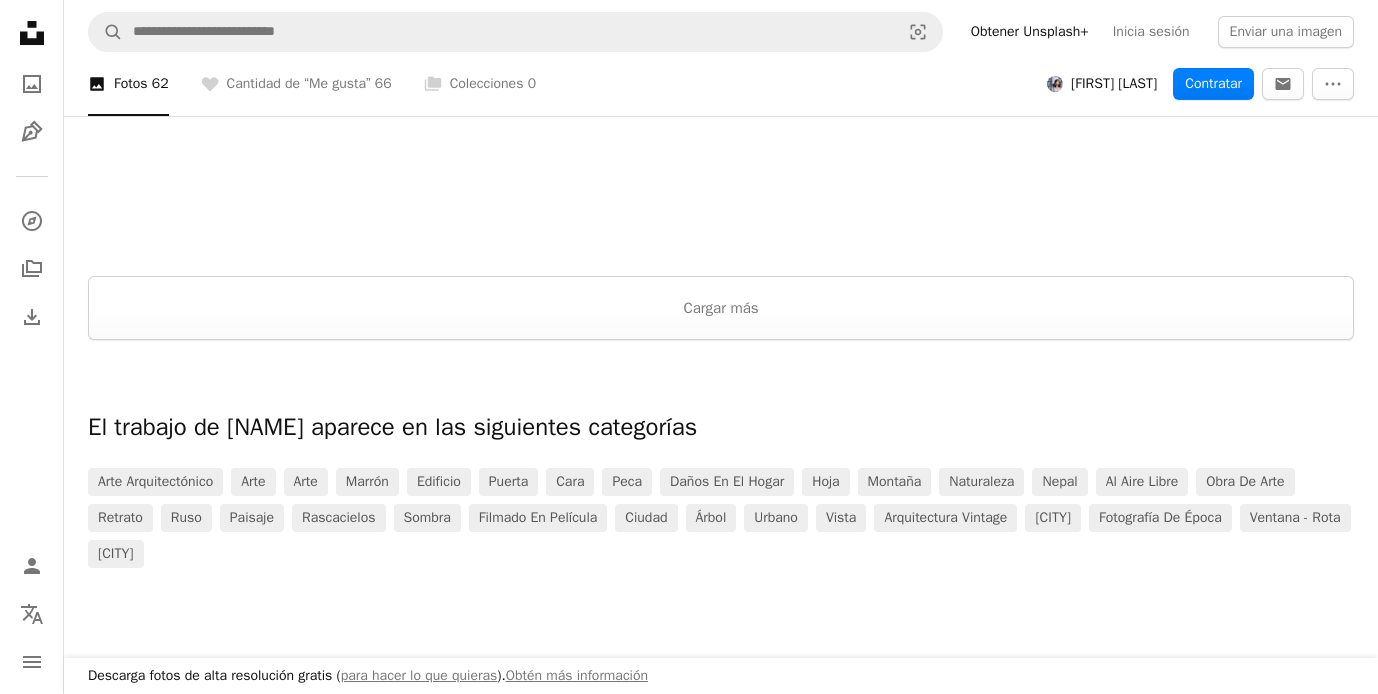 scroll, scrollTop: 4993, scrollLeft: 0, axis: vertical 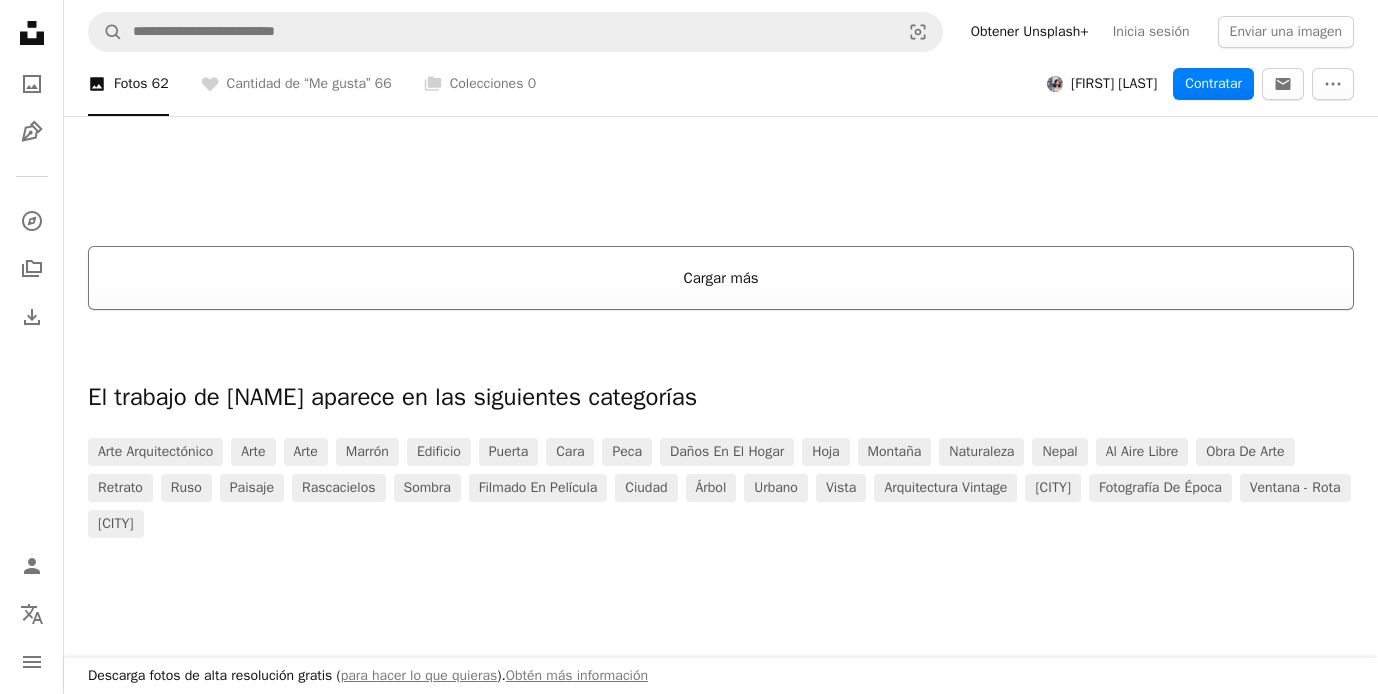 click on "Cargar más" at bounding box center [721, 278] 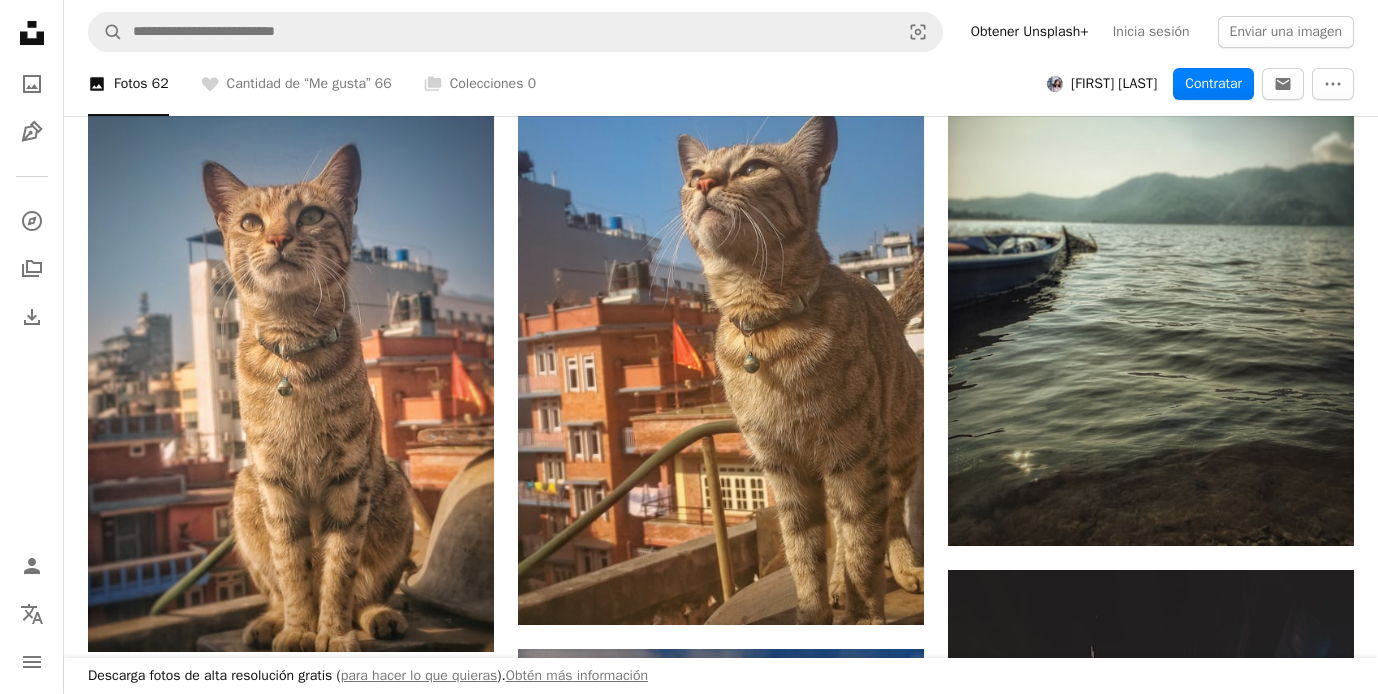 scroll, scrollTop: 5644, scrollLeft: 0, axis: vertical 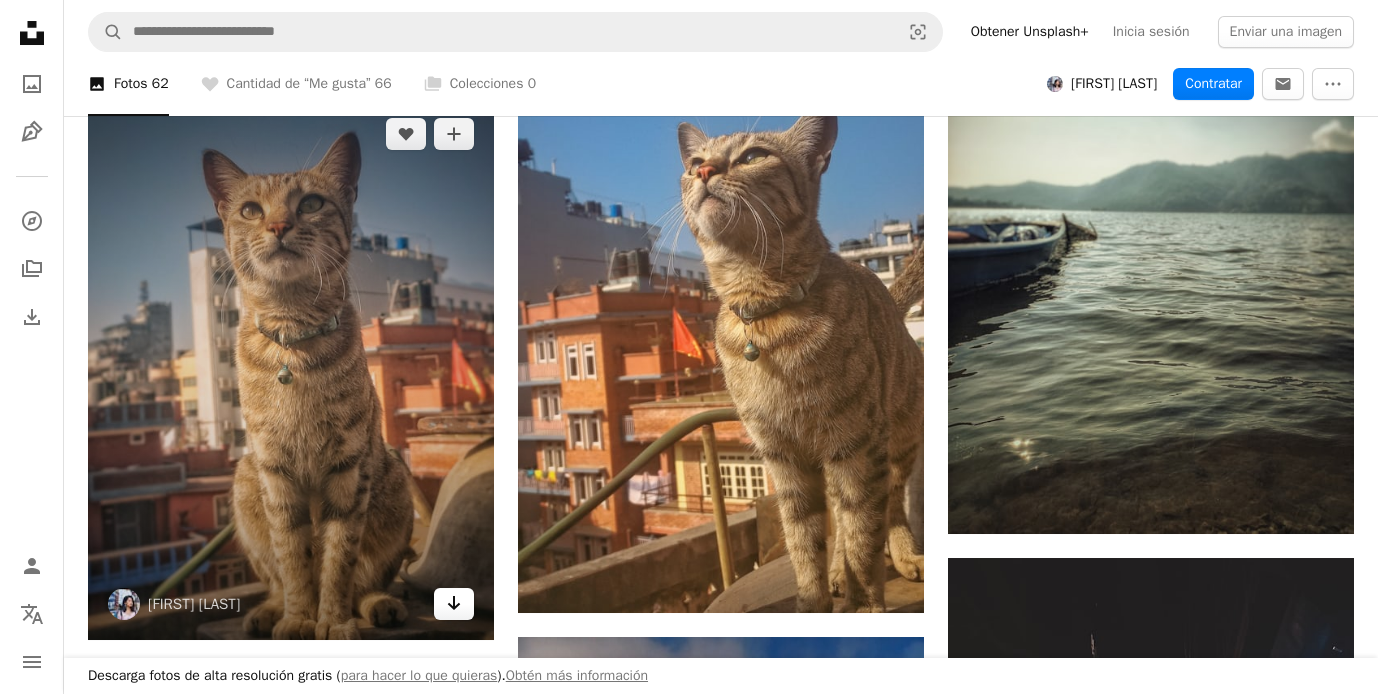 click on "Arrow pointing down" at bounding box center [454, 604] 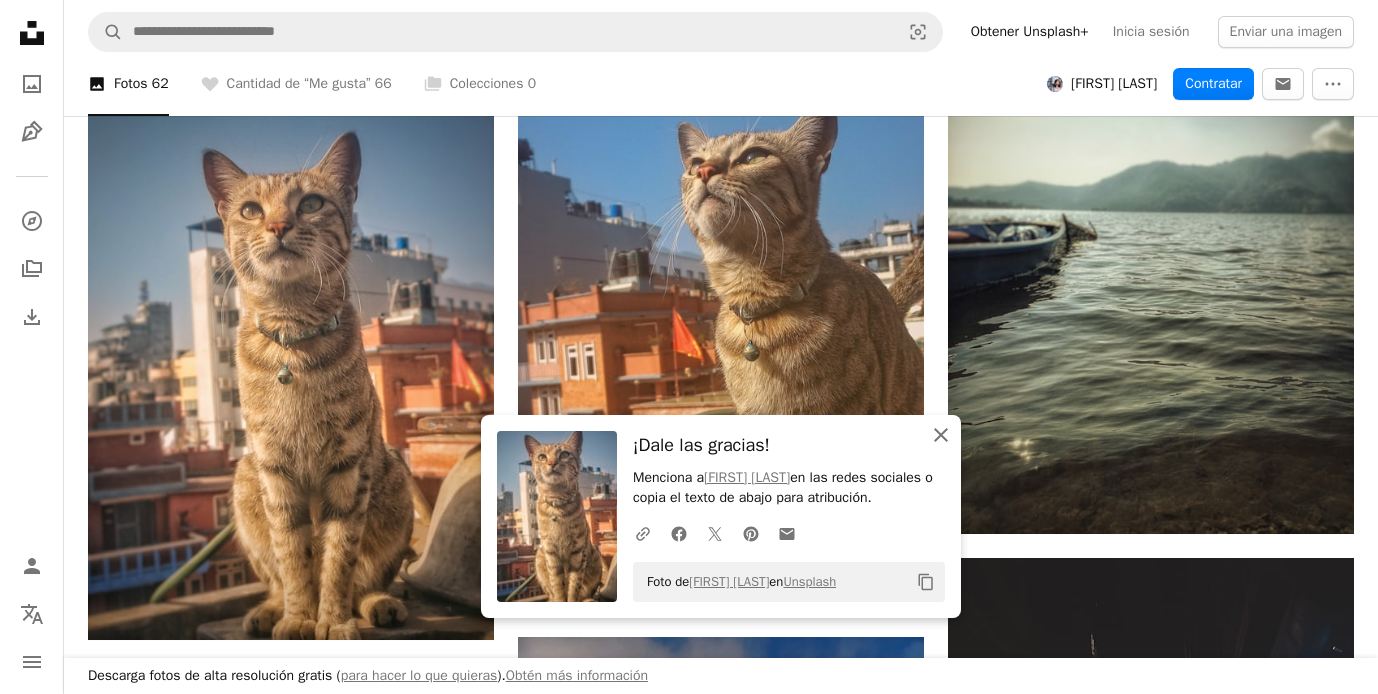 click on "An X shape" 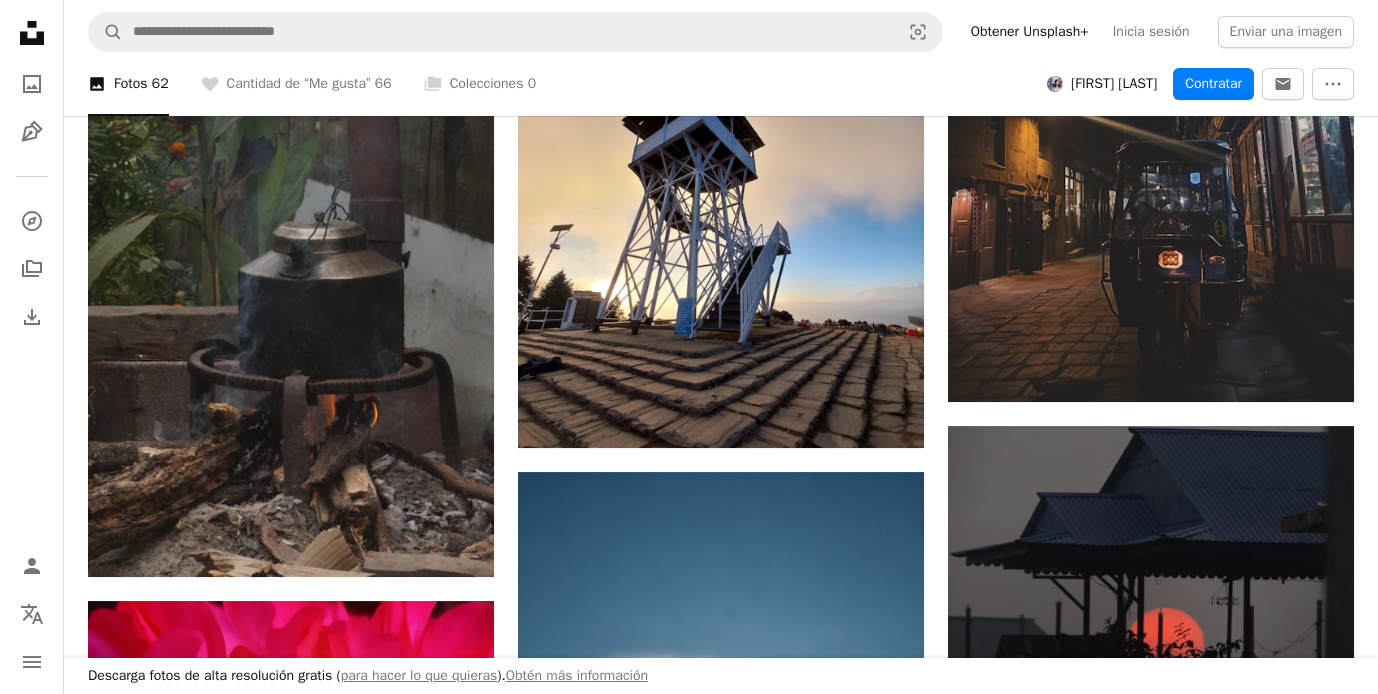 scroll, scrollTop: 6400, scrollLeft: 0, axis: vertical 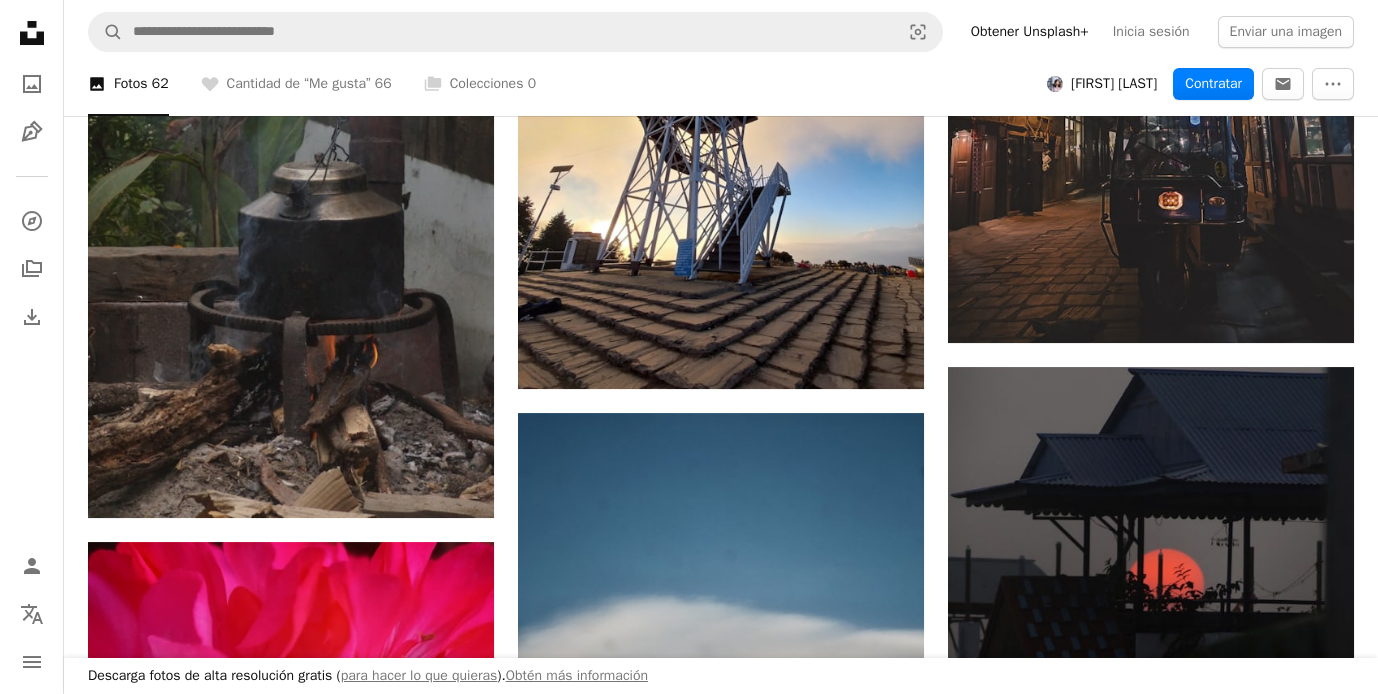 click on "Descarga fotos de alta resolución gratis ( para hacer lo que quieras ).  Obtén más información" at bounding box center (721, 676) 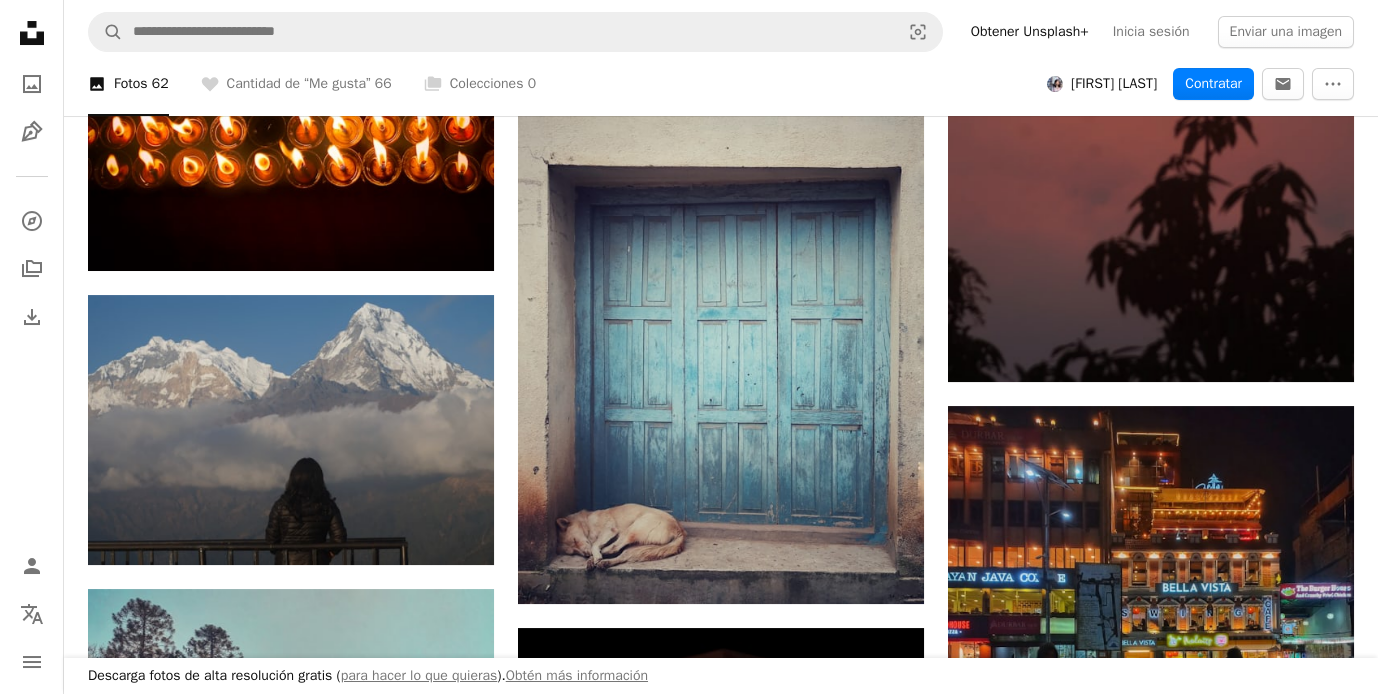 scroll, scrollTop: 10371, scrollLeft: 0, axis: vertical 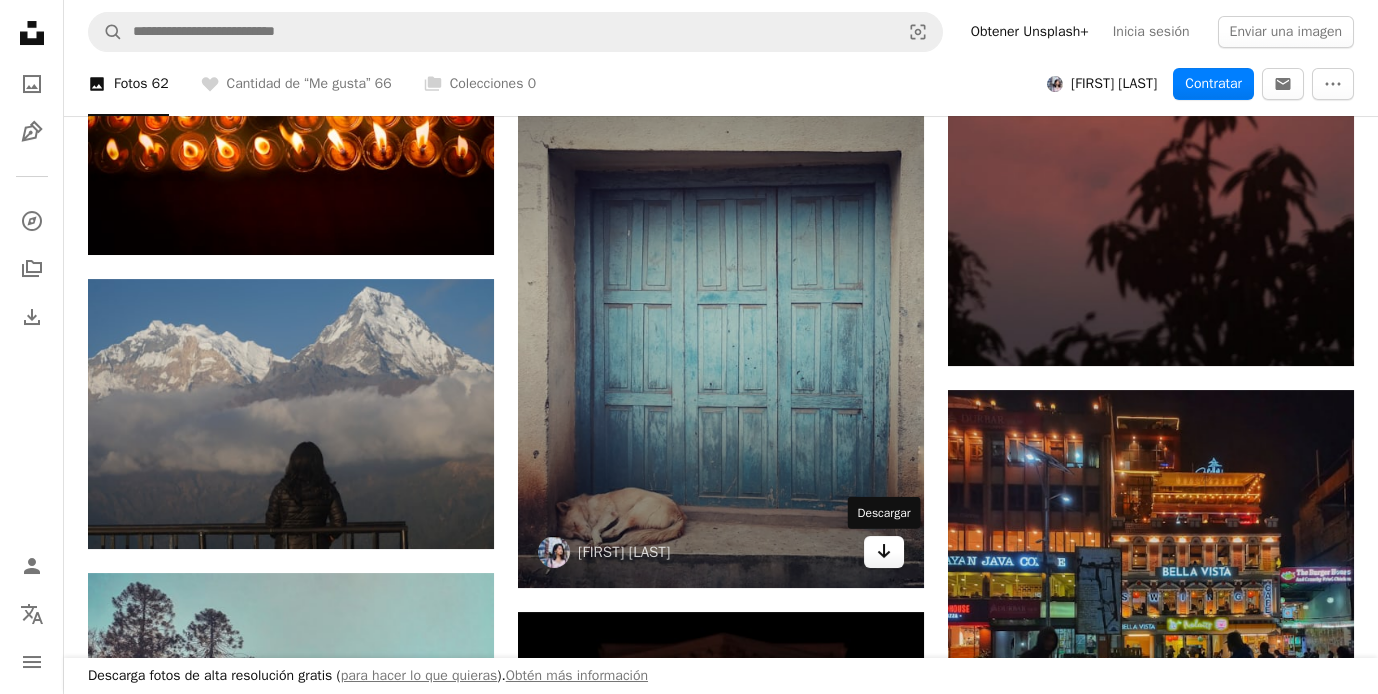 click on "Arrow pointing down" 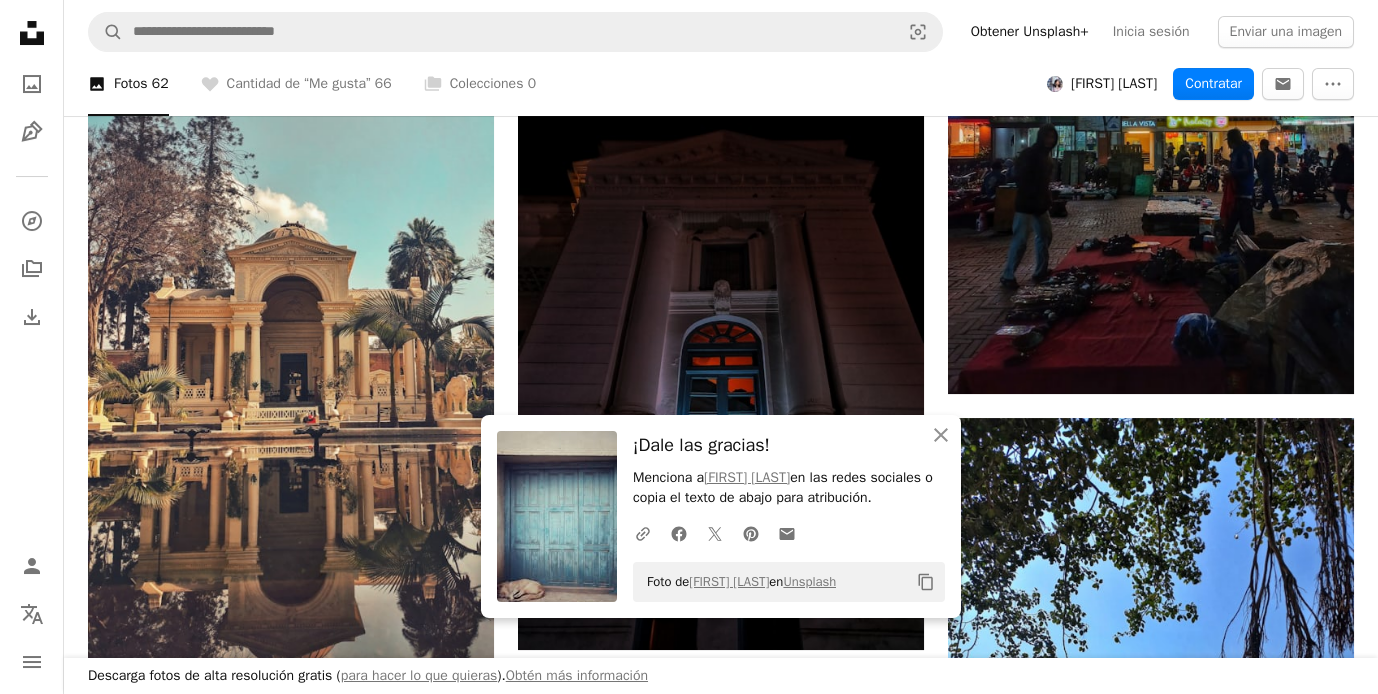 scroll, scrollTop: 10919, scrollLeft: 0, axis: vertical 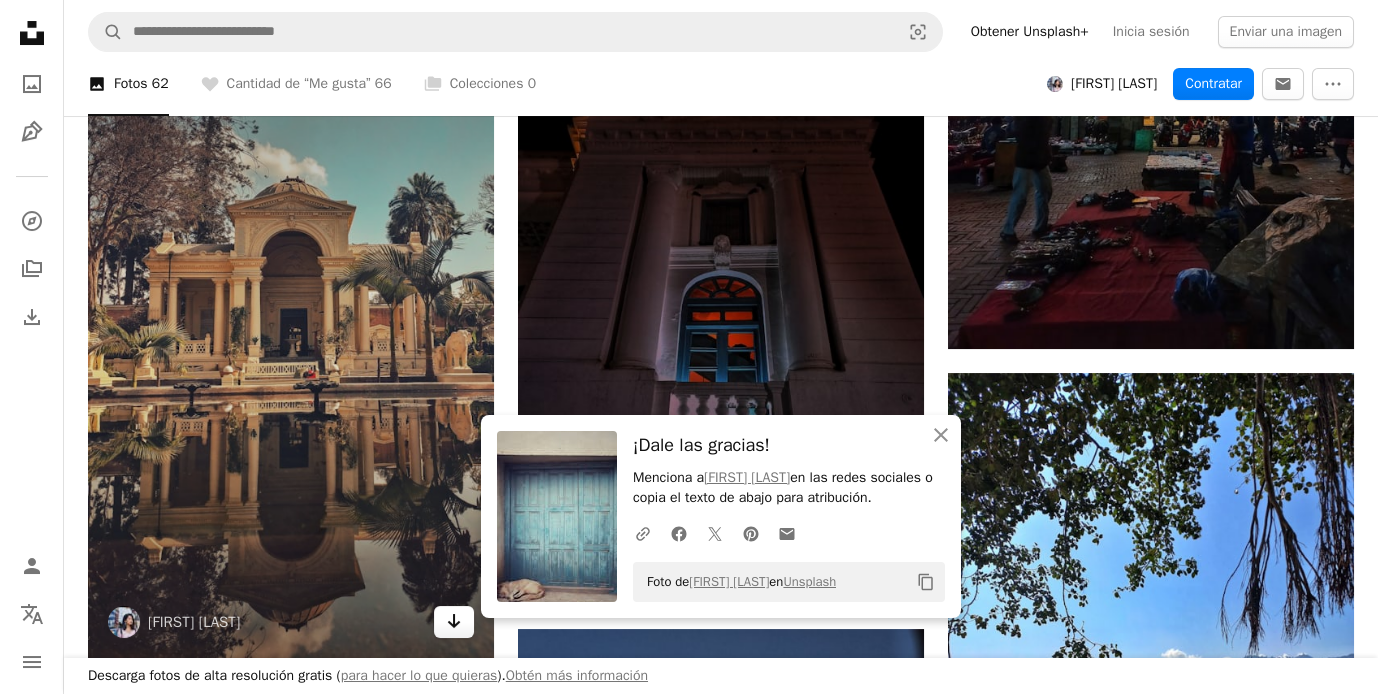 click 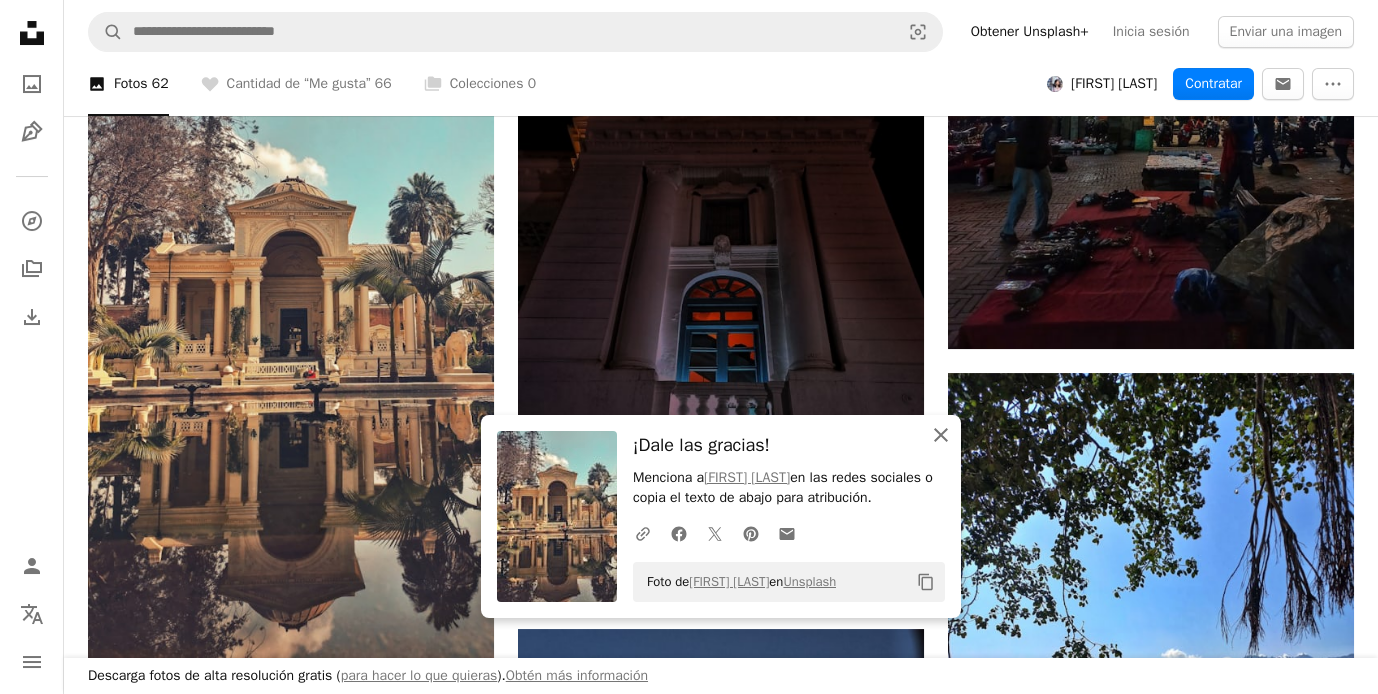 click on "An X shape" 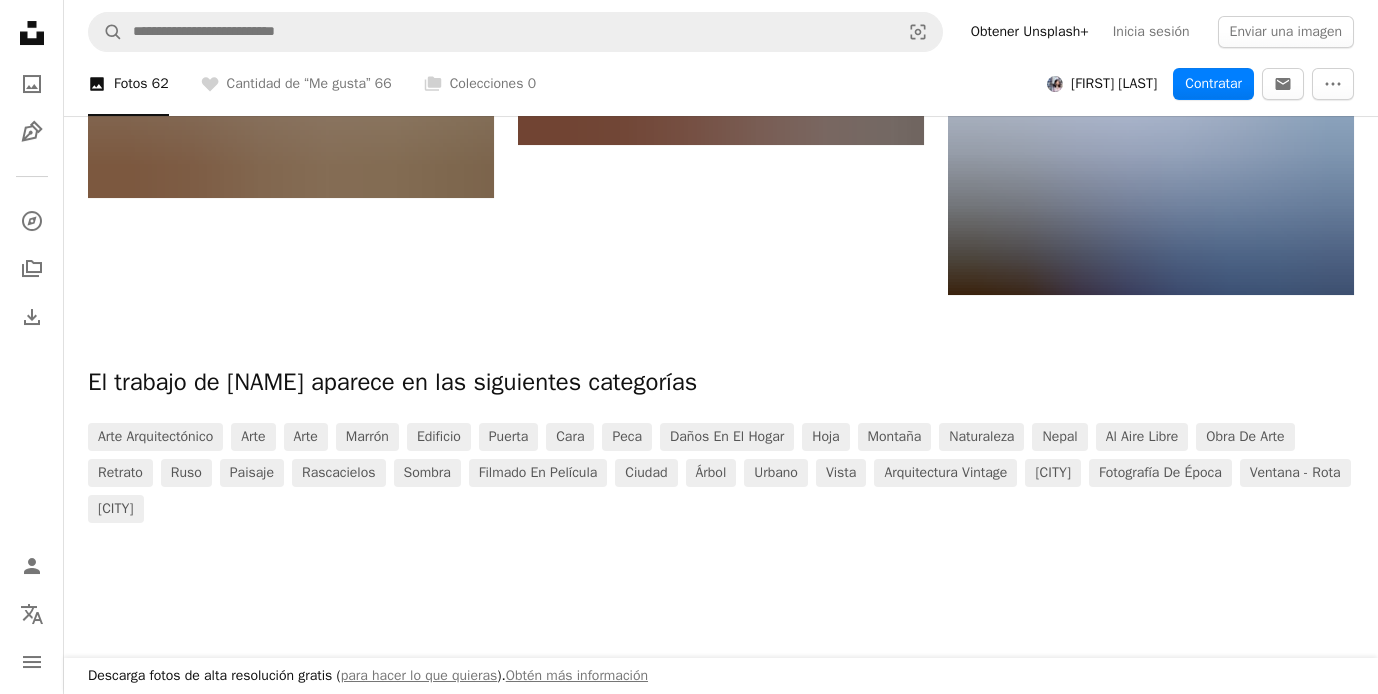 scroll, scrollTop: 12682, scrollLeft: 0, axis: vertical 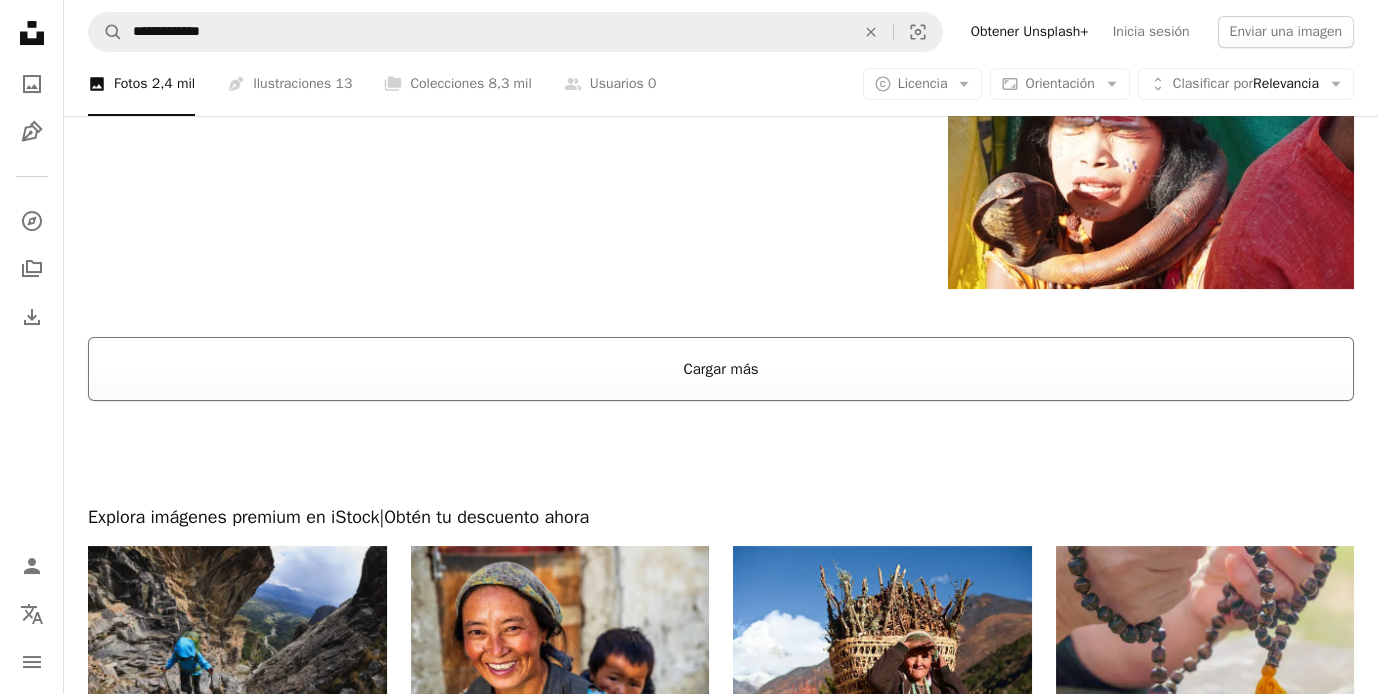 click on "Cargar más" at bounding box center (721, 369) 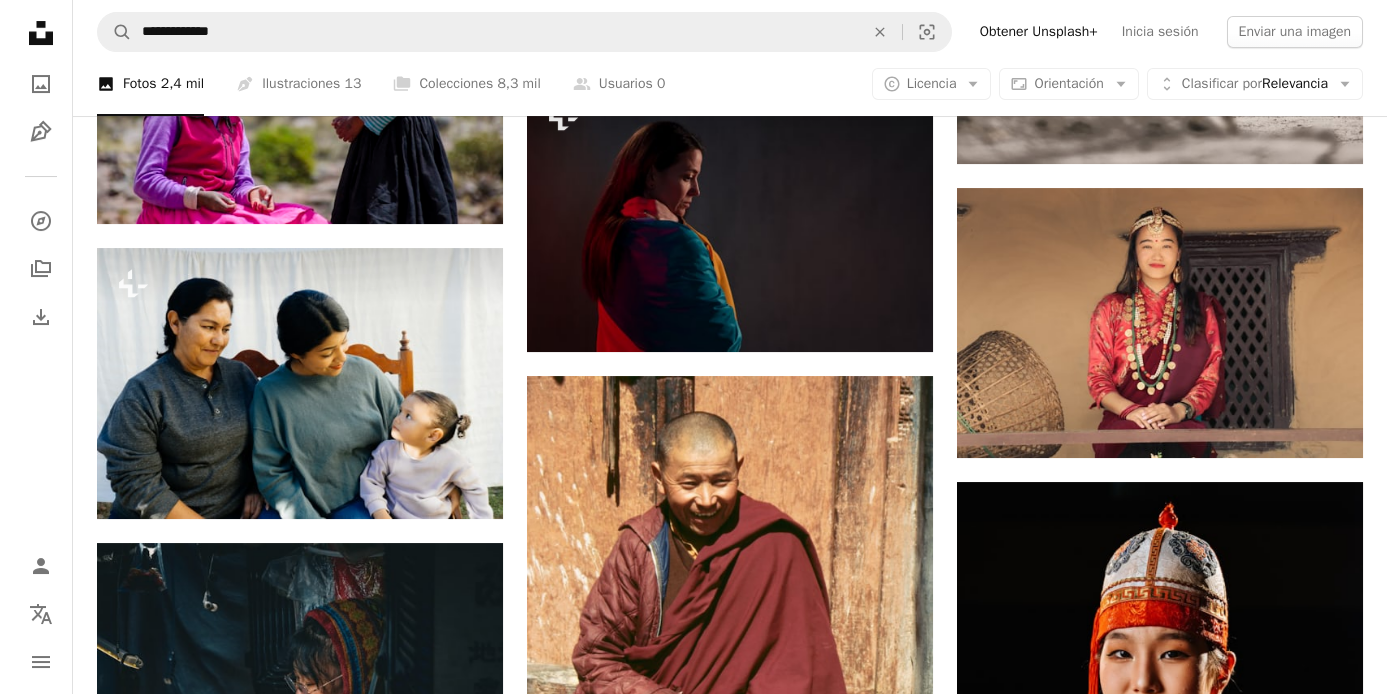 scroll, scrollTop: 17289, scrollLeft: 0, axis: vertical 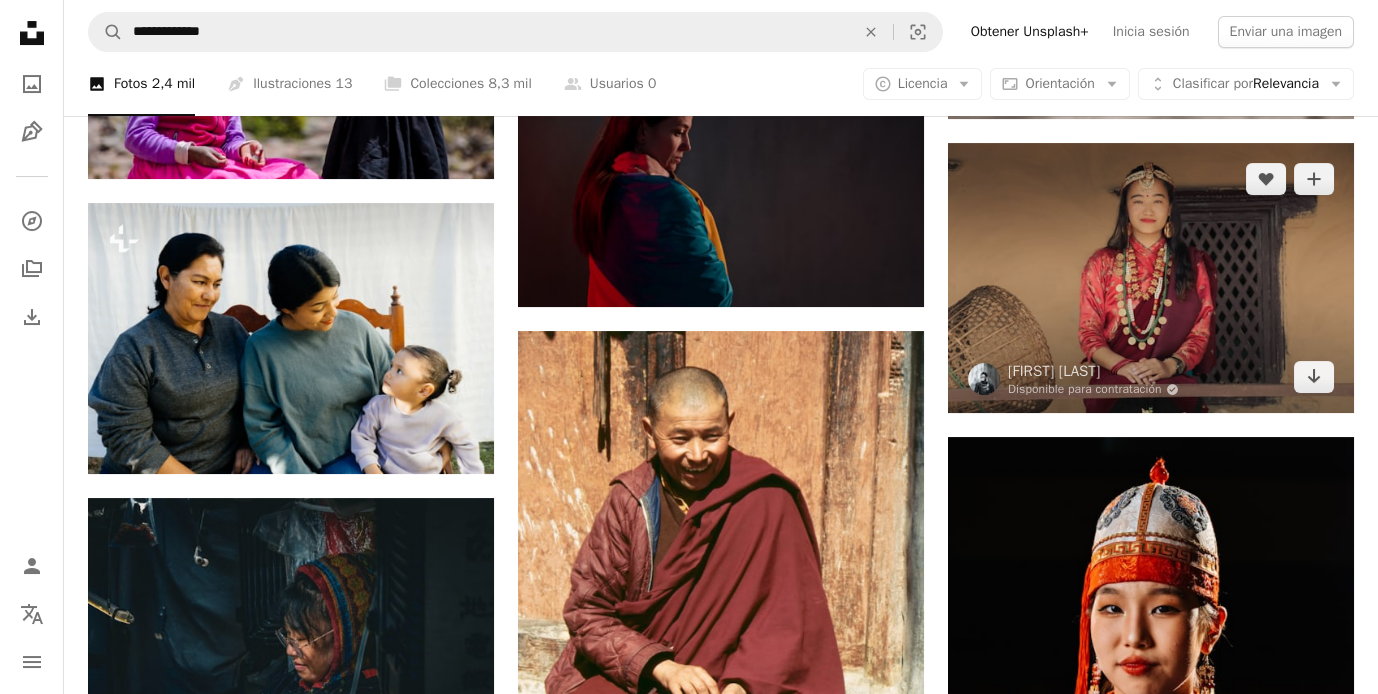 click at bounding box center [1151, 278] 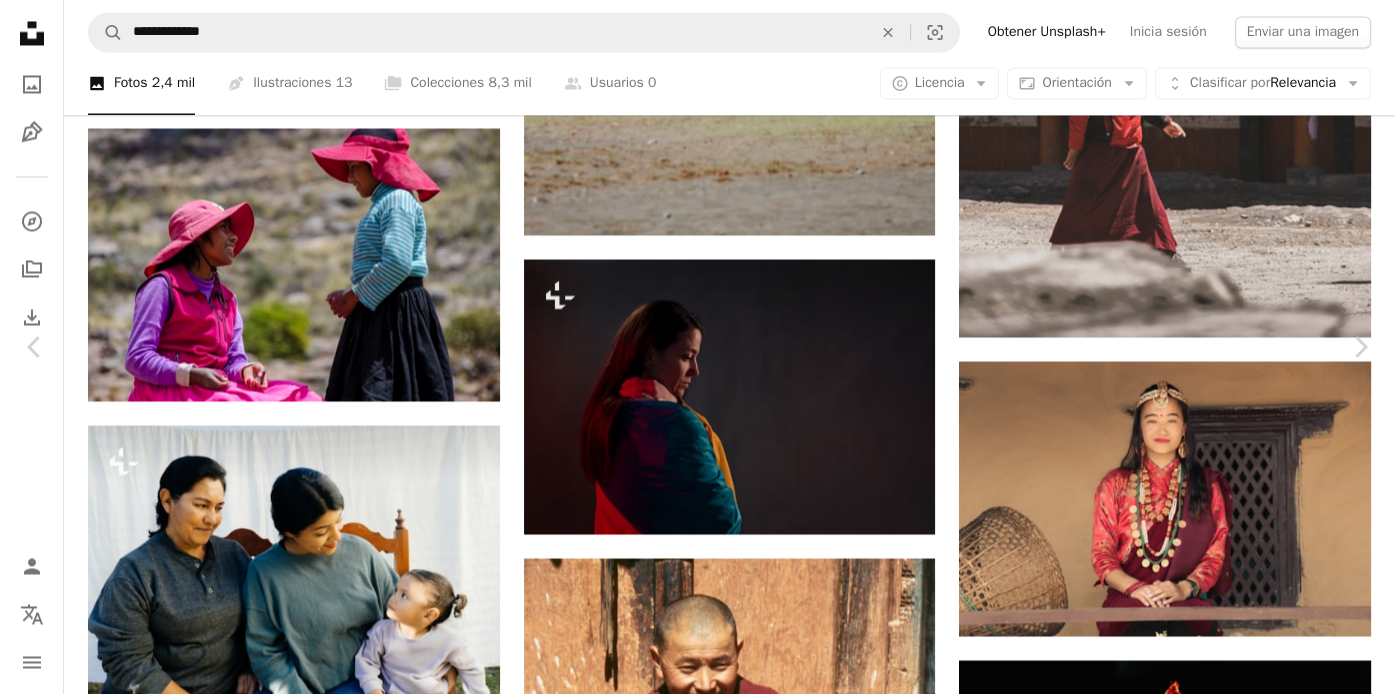 click on "[FIRST] [LAST]" at bounding box center [219, 3469] 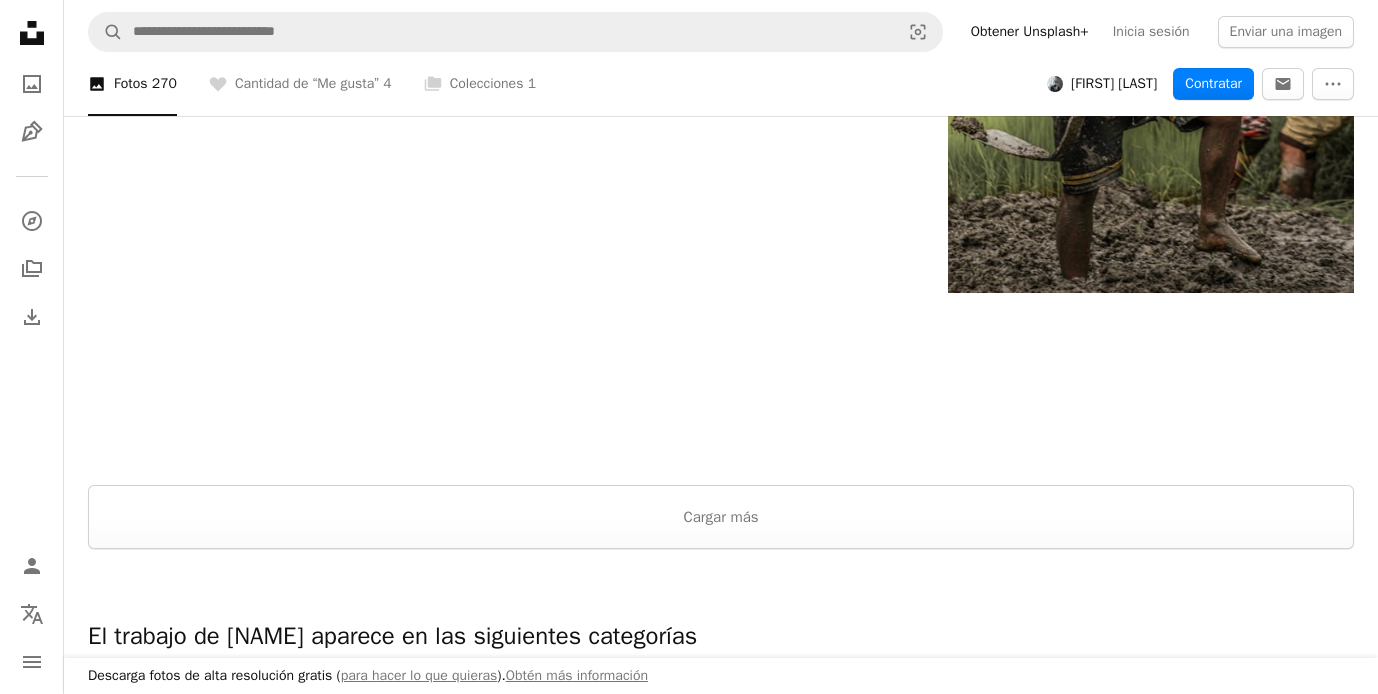 scroll, scrollTop: 4415, scrollLeft: 0, axis: vertical 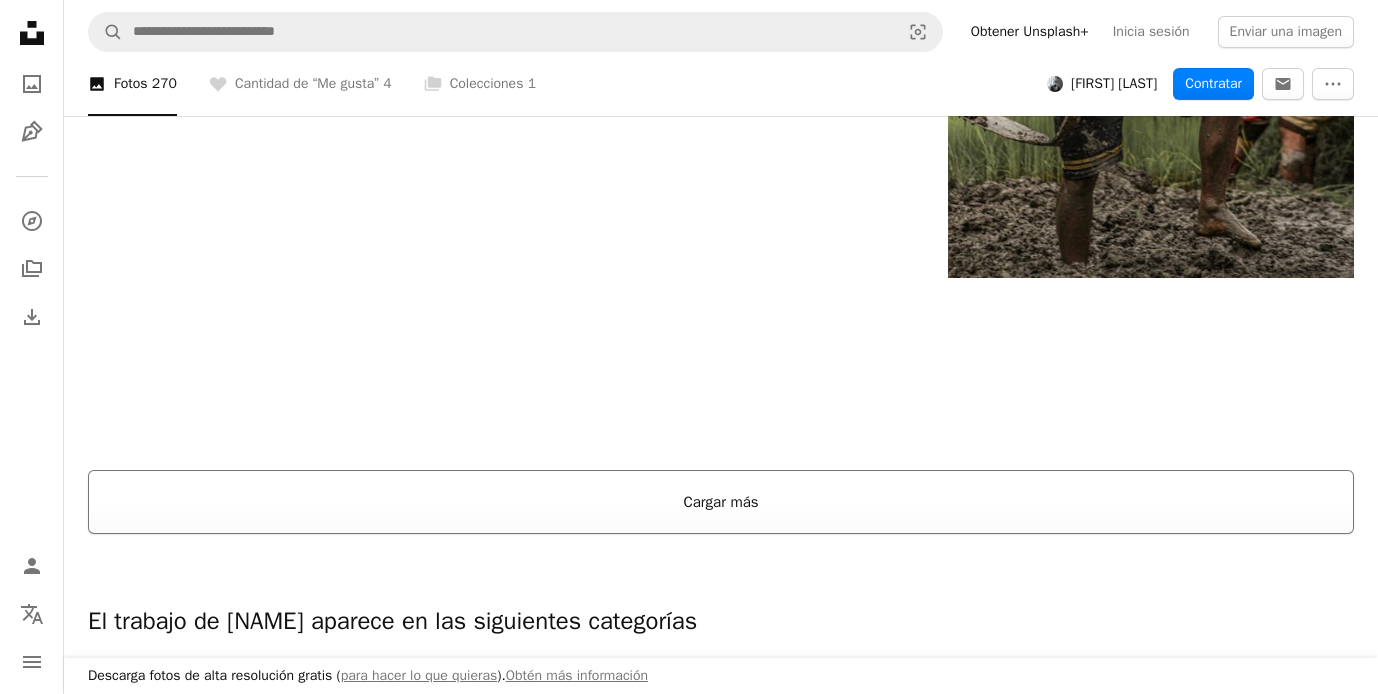 click on "Cargar más" at bounding box center [721, 502] 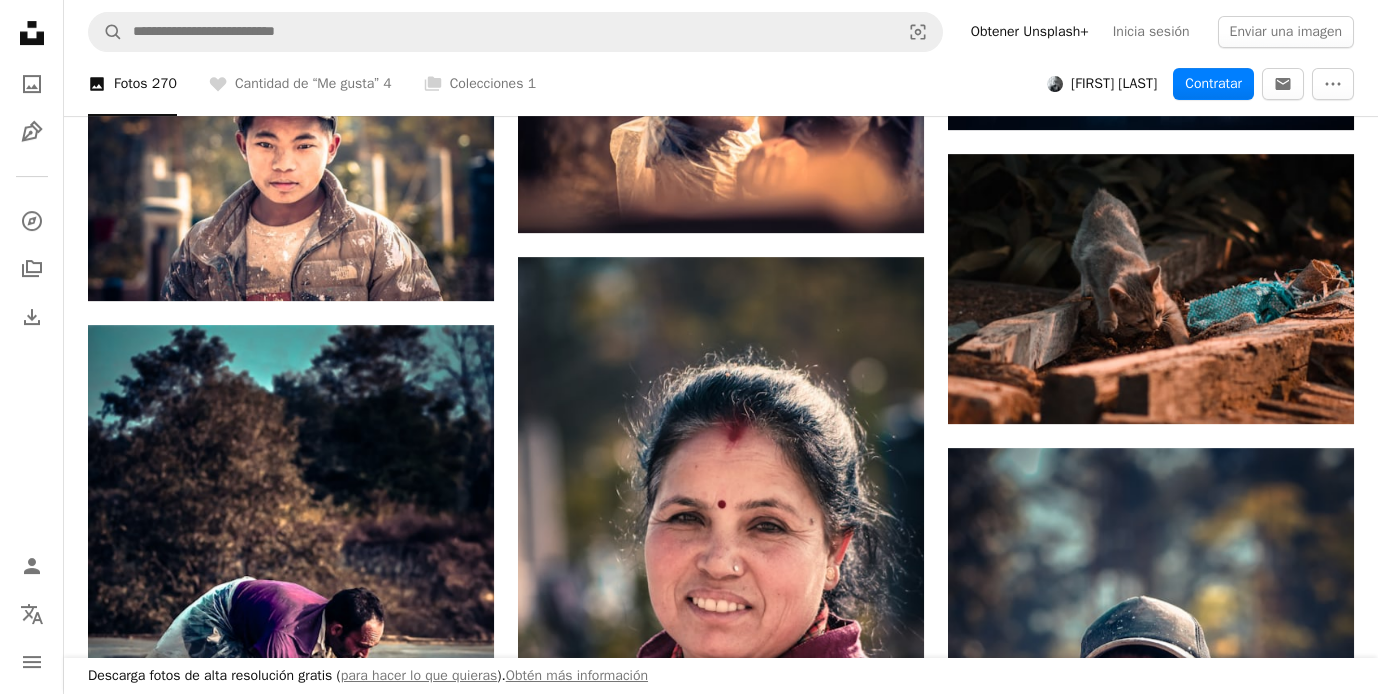 scroll, scrollTop: 29368, scrollLeft: 0, axis: vertical 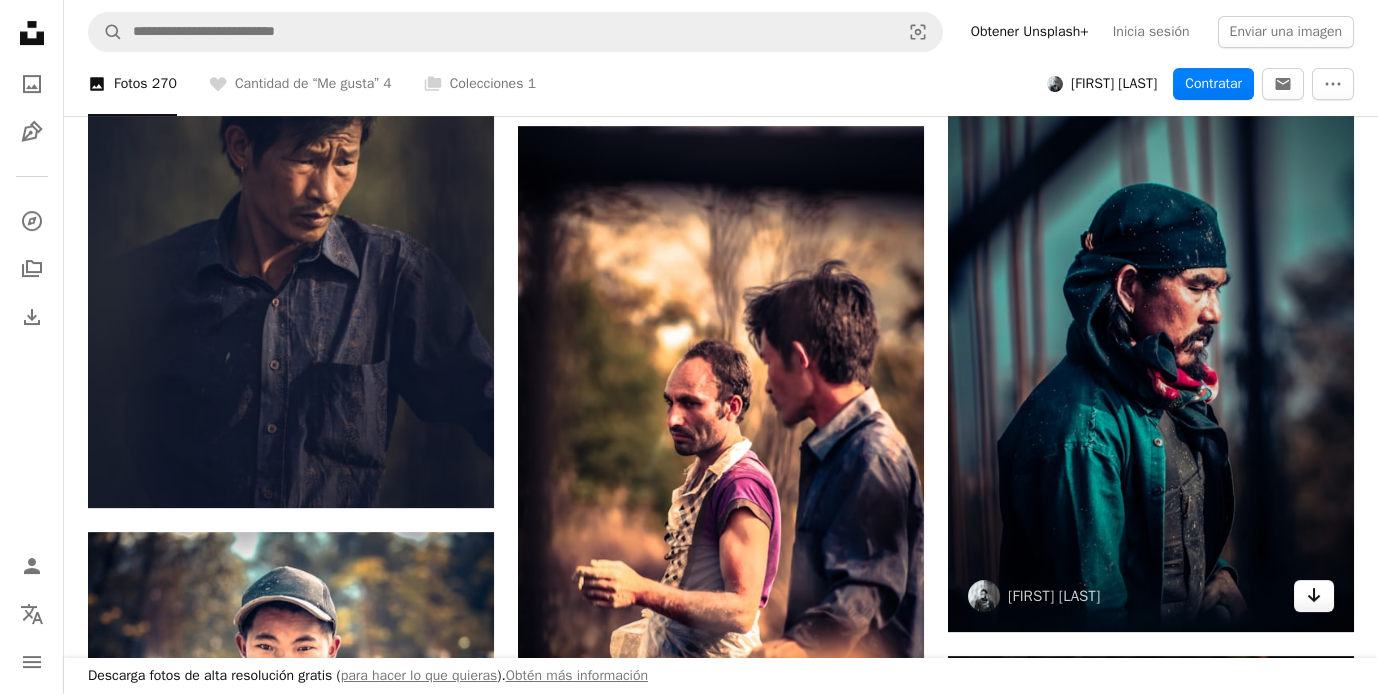 click on "Arrow pointing down" 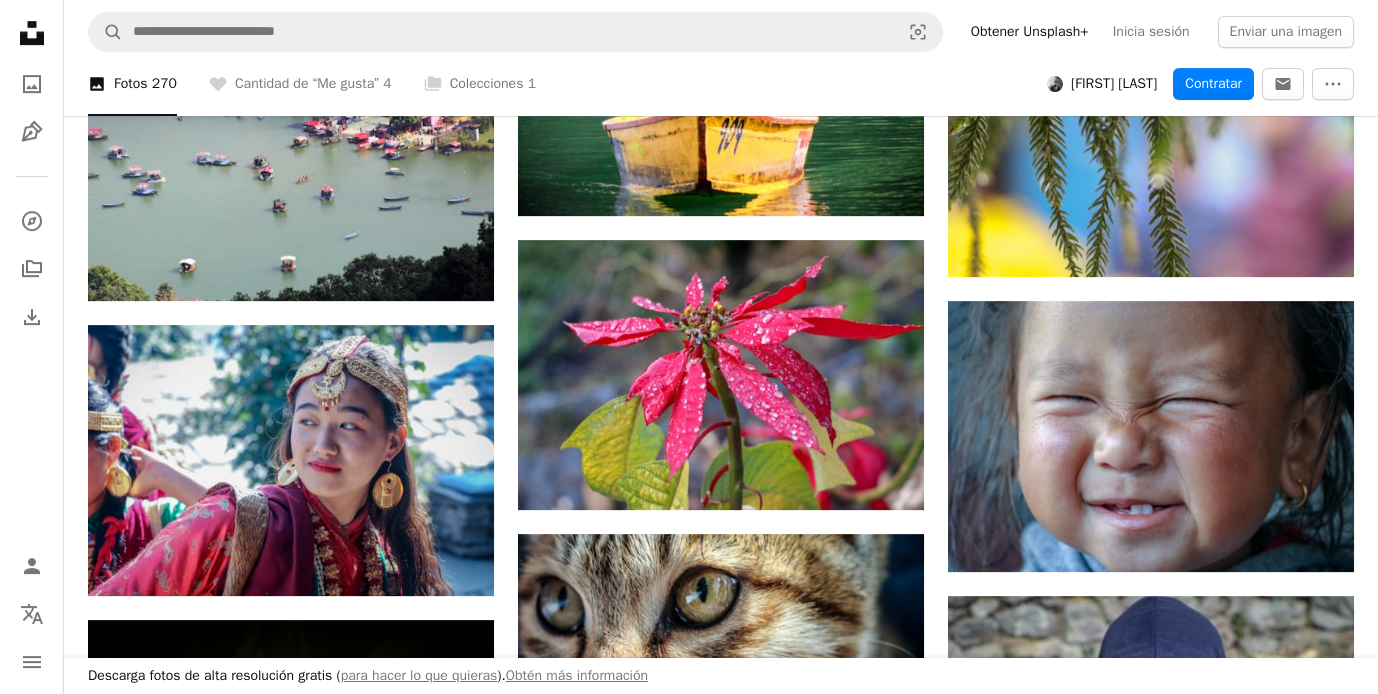 scroll, scrollTop: 38533, scrollLeft: 0, axis: vertical 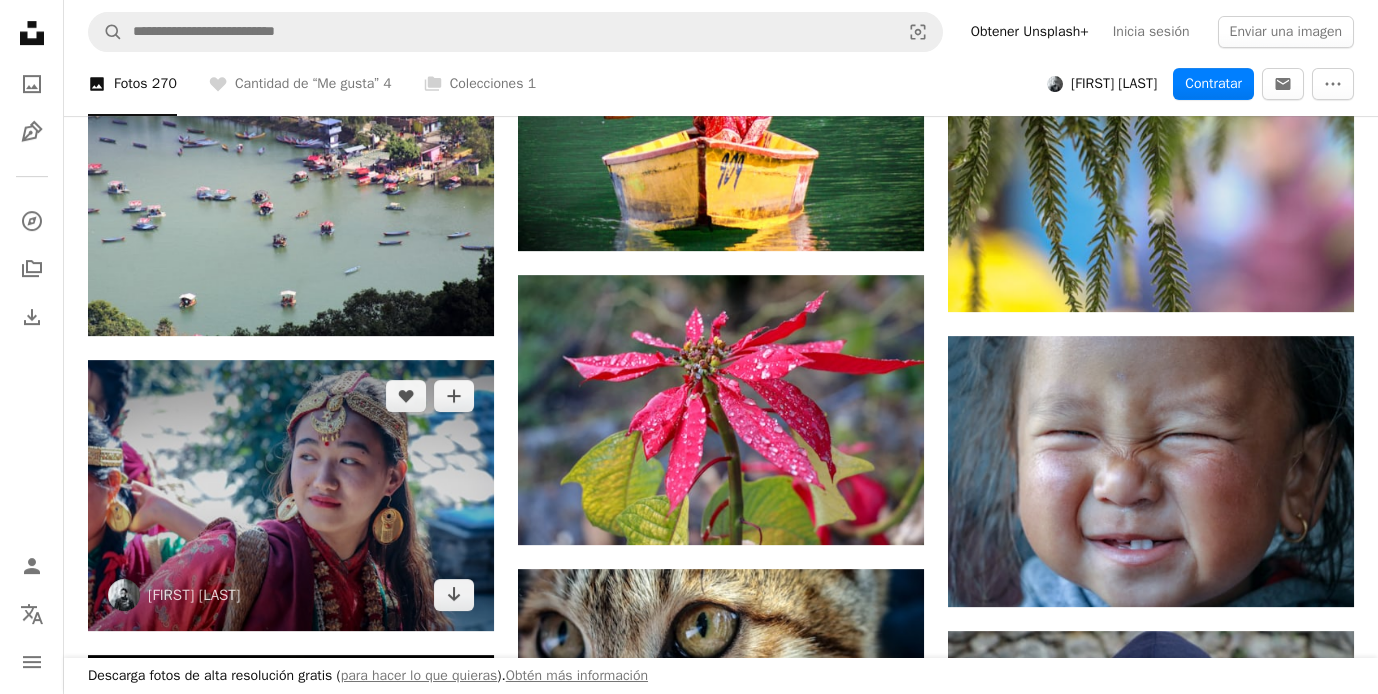 click at bounding box center (291, 495) 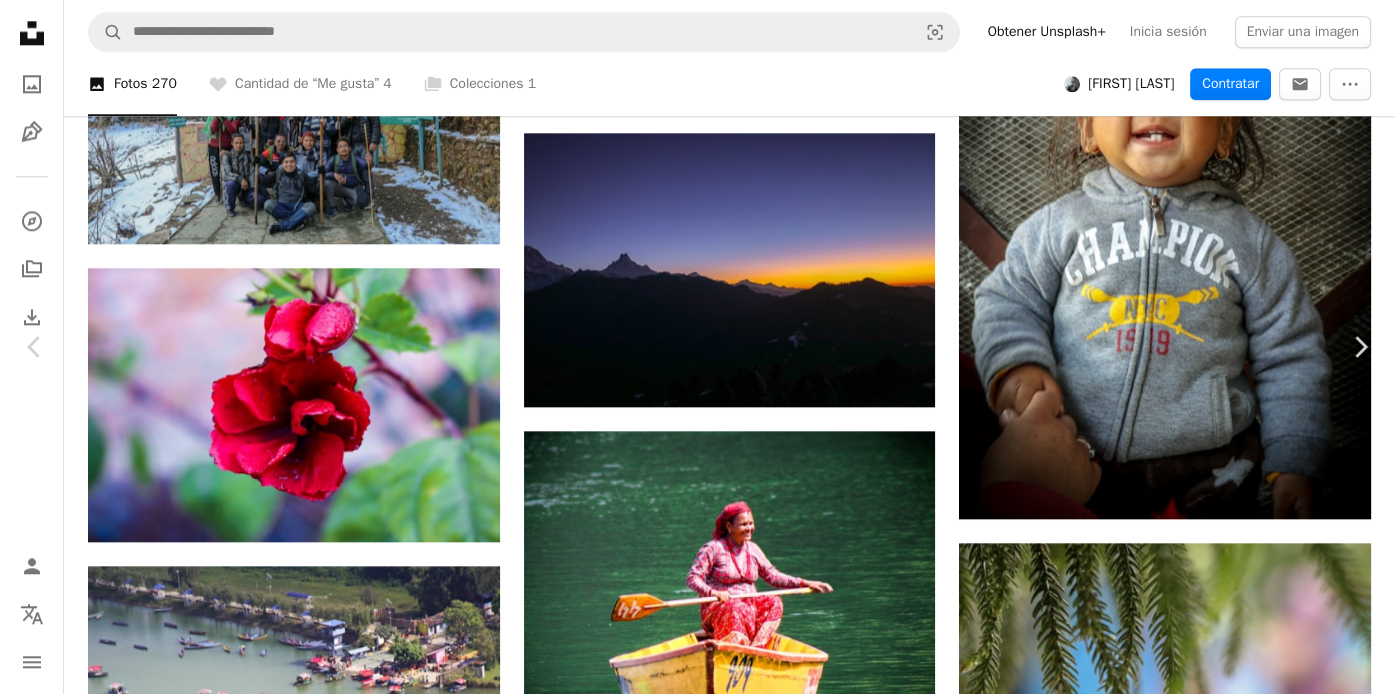 click on "Descargar gratis" at bounding box center [1189, 2868] 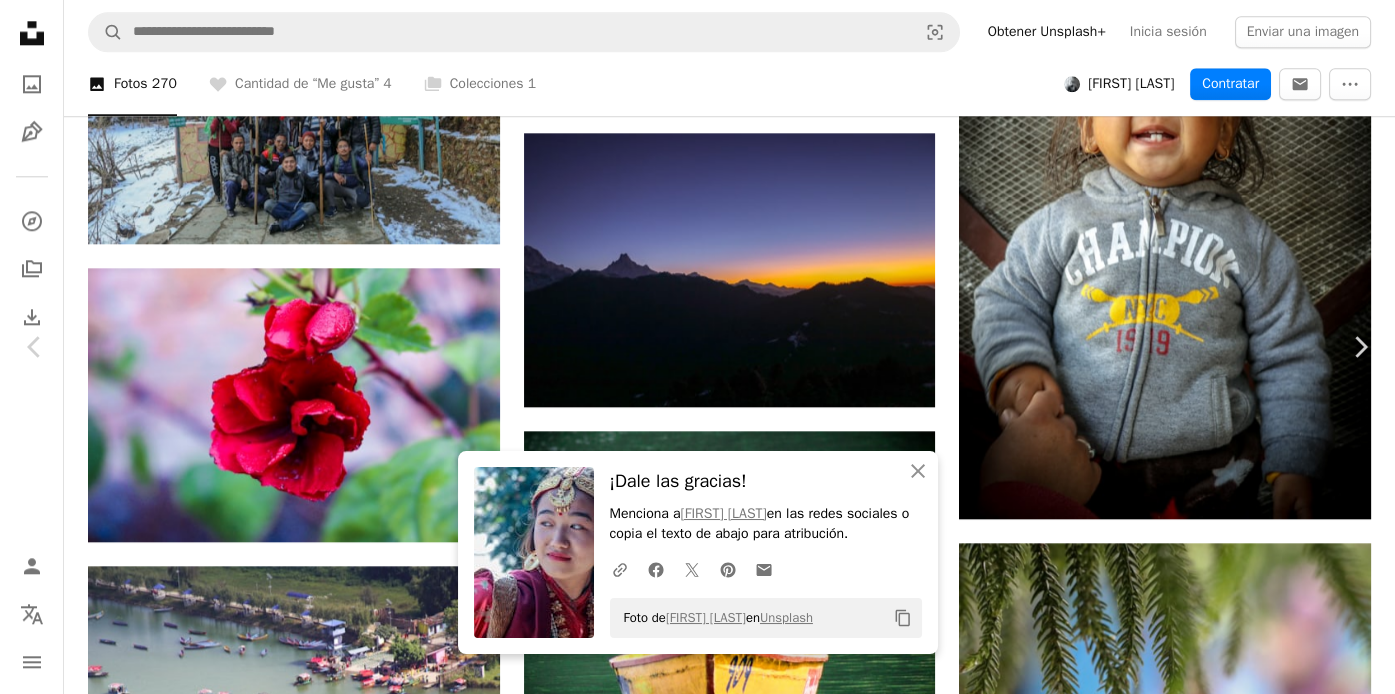 click on "An X shape" at bounding box center [20, 20] 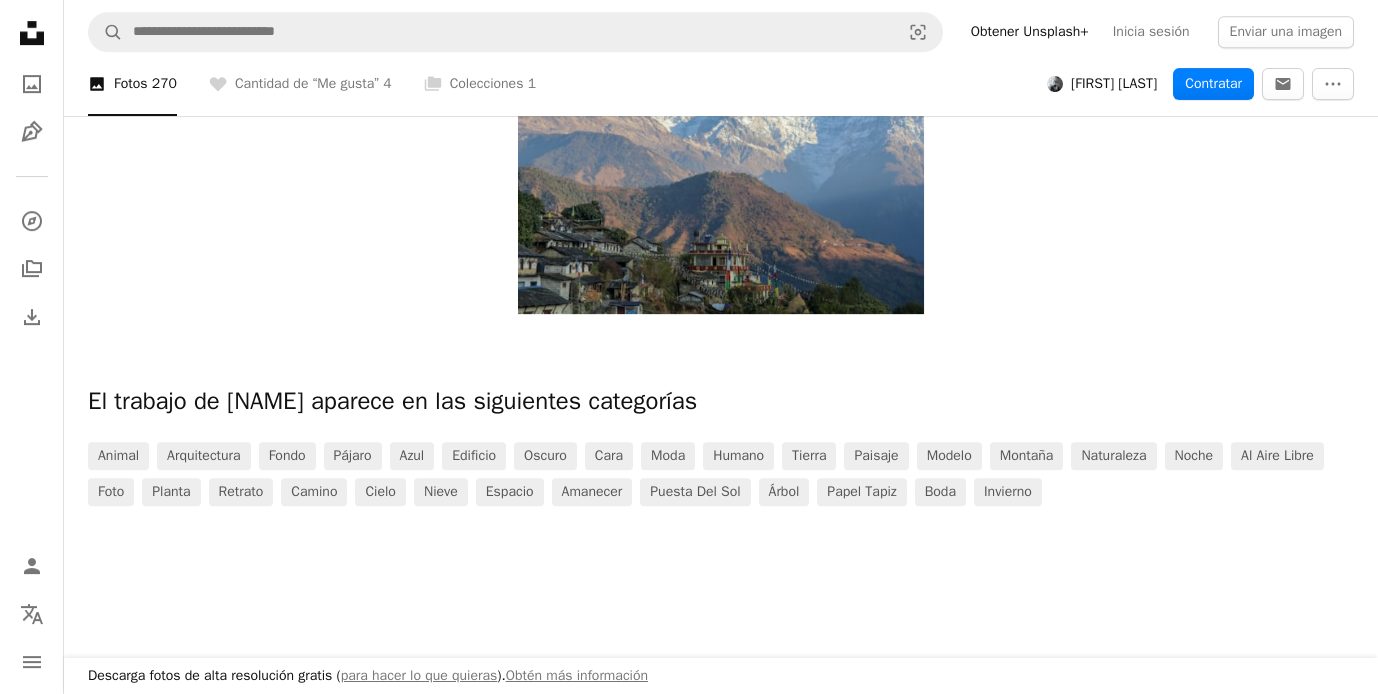 scroll, scrollTop: 39956, scrollLeft: 0, axis: vertical 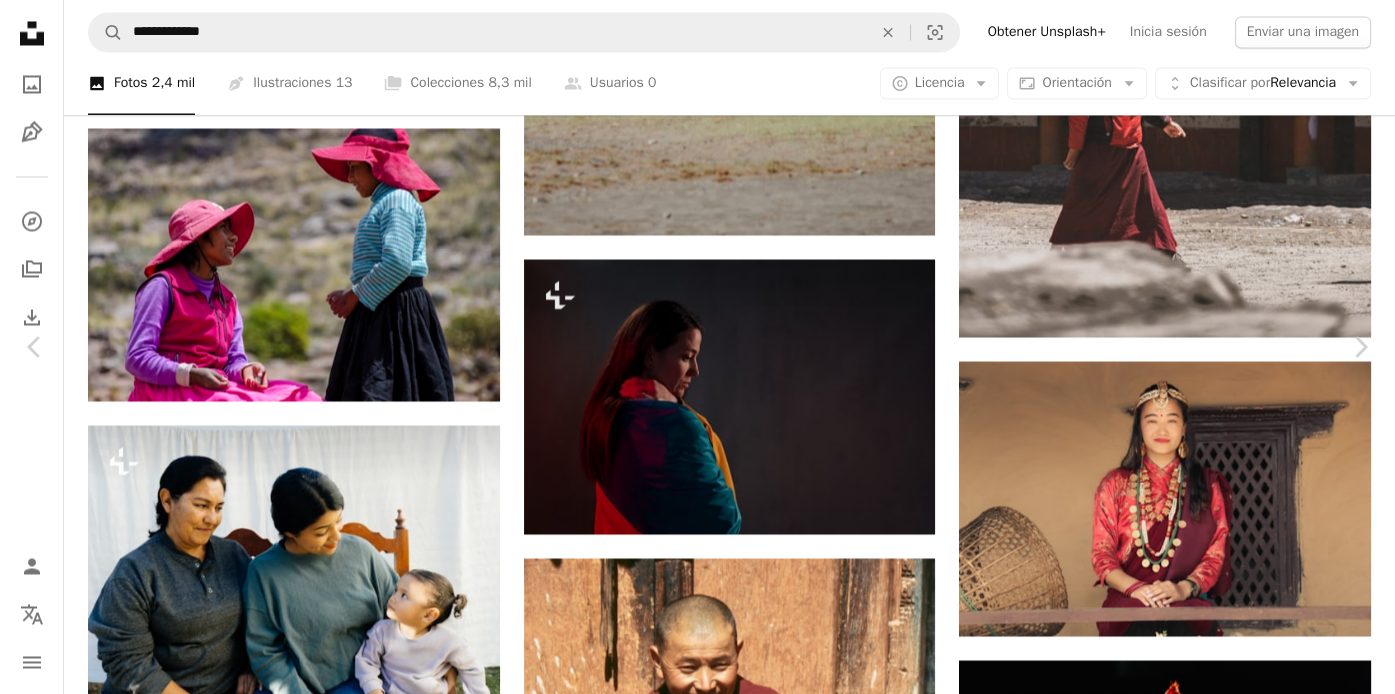 click on "An X shape" at bounding box center [20, 20] 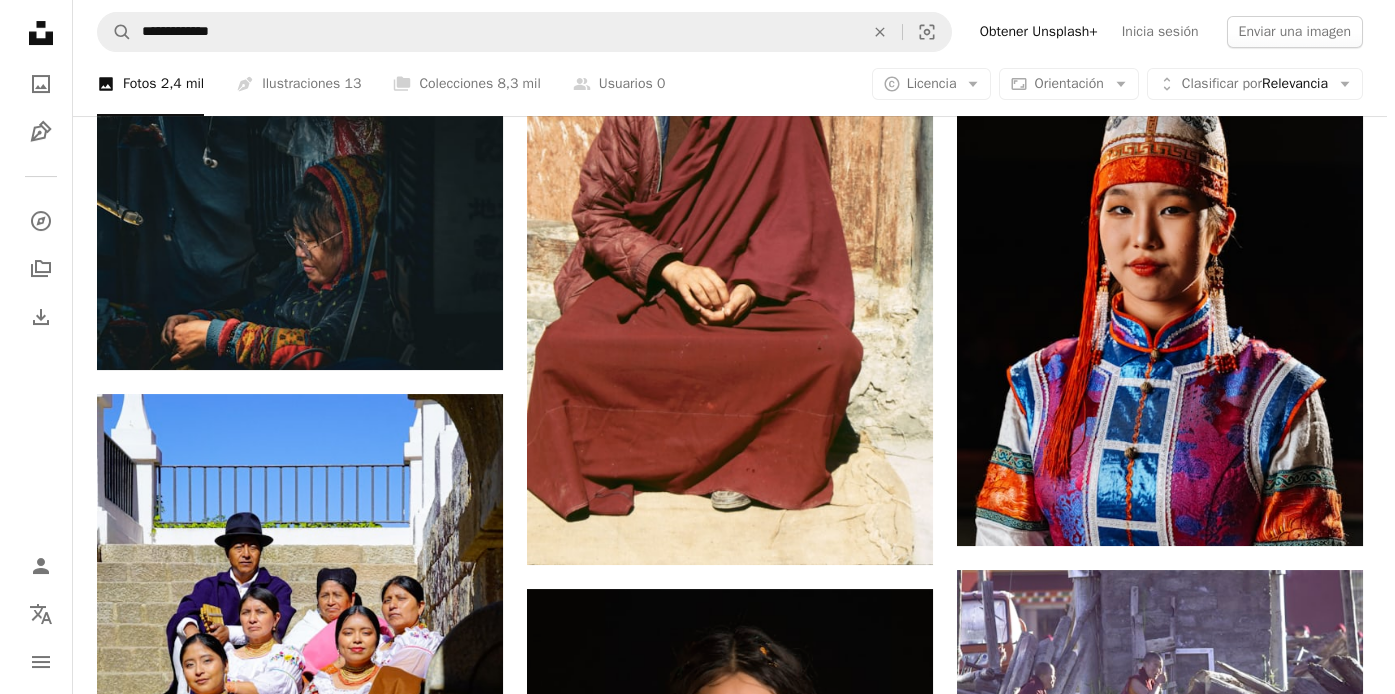 scroll, scrollTop: 17763, scrollLeft: 0, axis: vertical 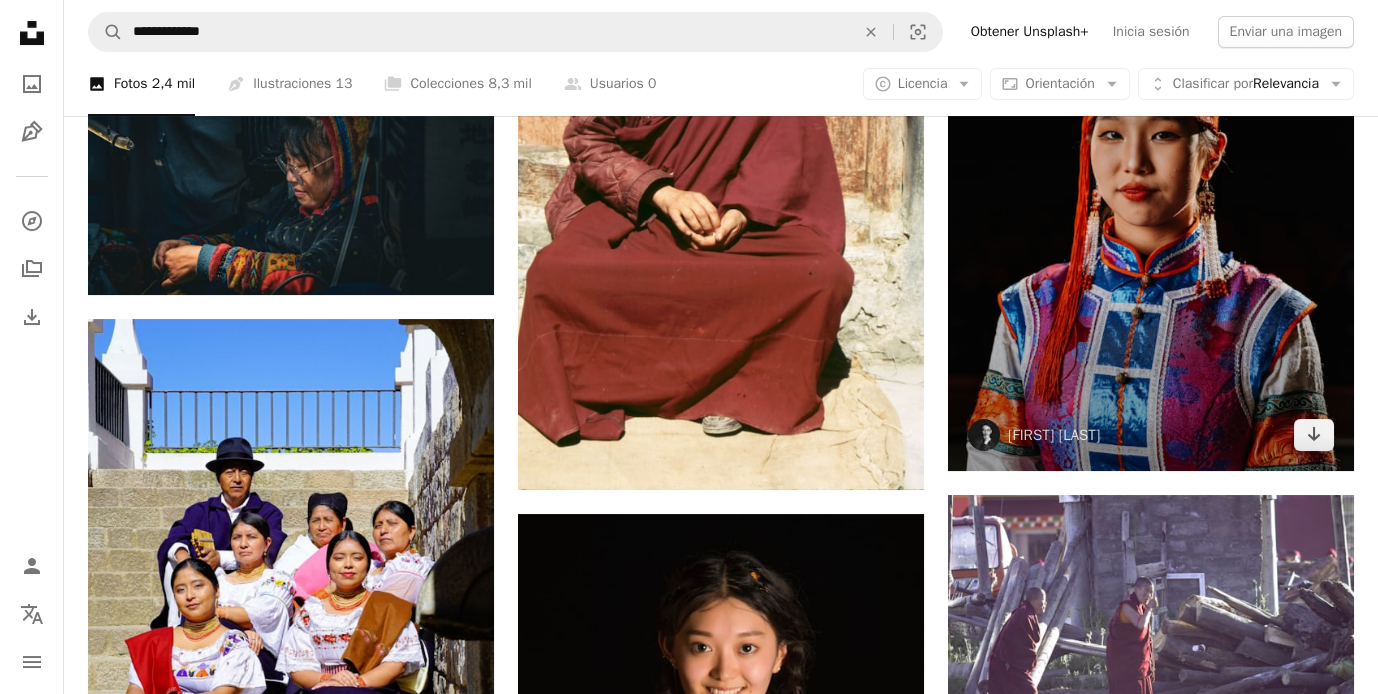 click at bounding box center (1151, 217) 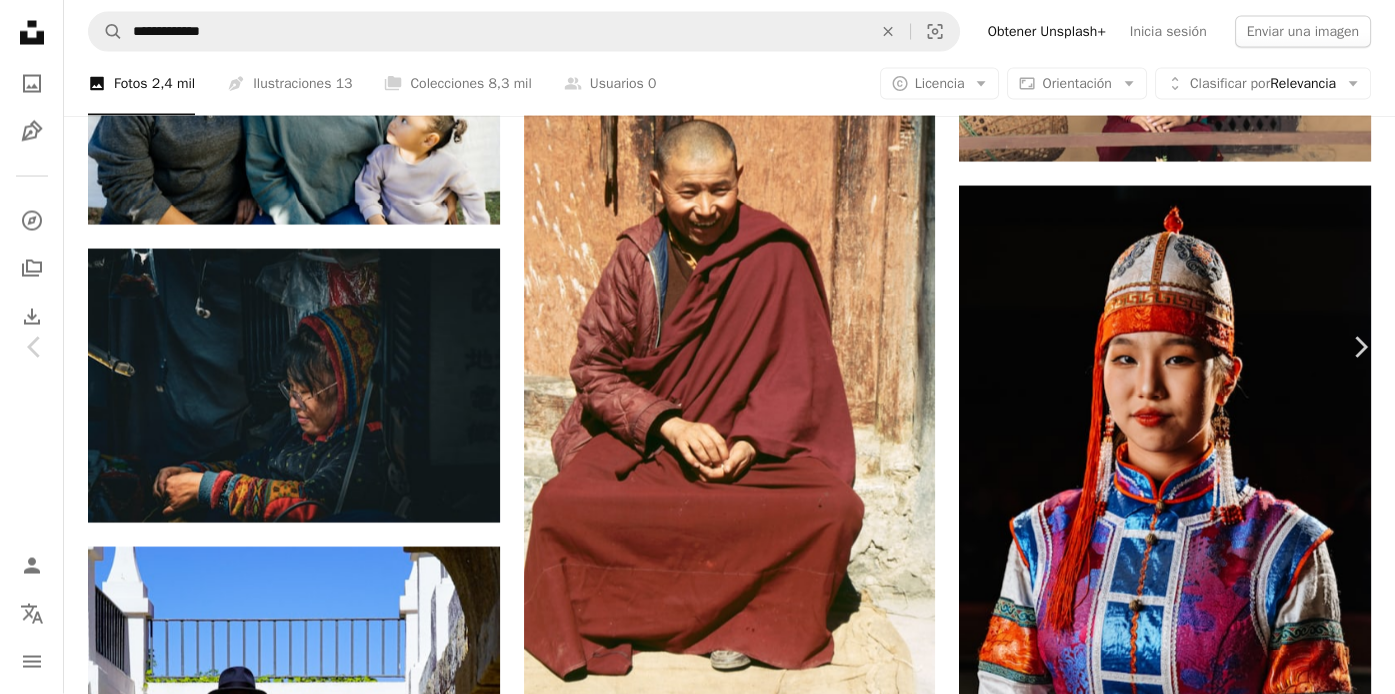click on "Descargar gratis" at bounding box center (1189, 3919) 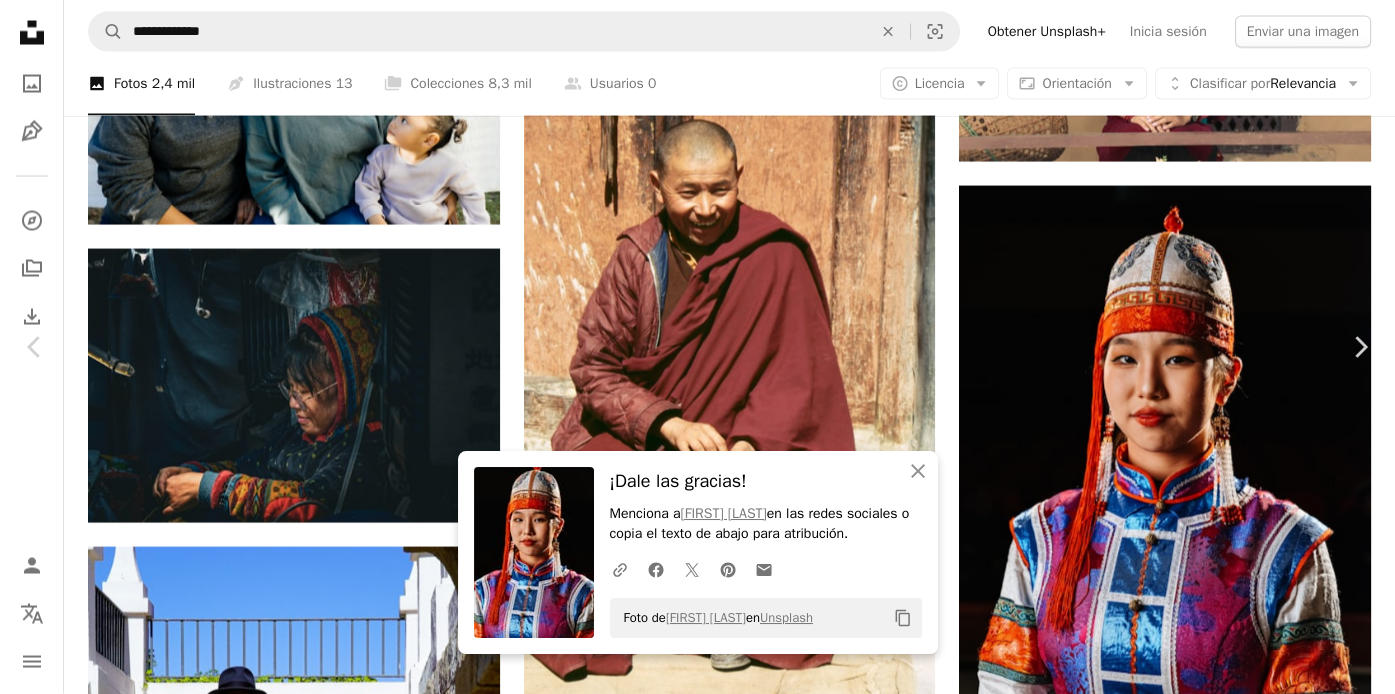 click on "fabhimantra" at bounding box center (166, 3929) 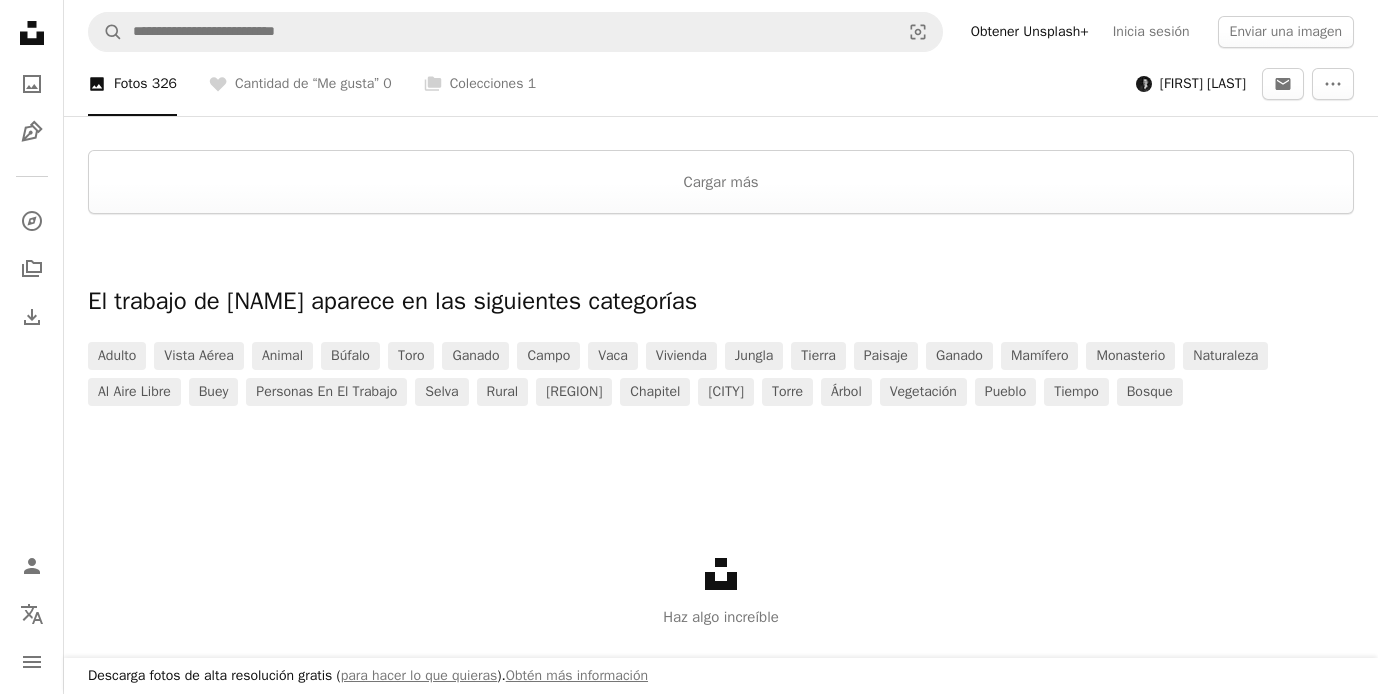 scroll, scrollTop: 3510, scrollLeft: 0, axis: vertical 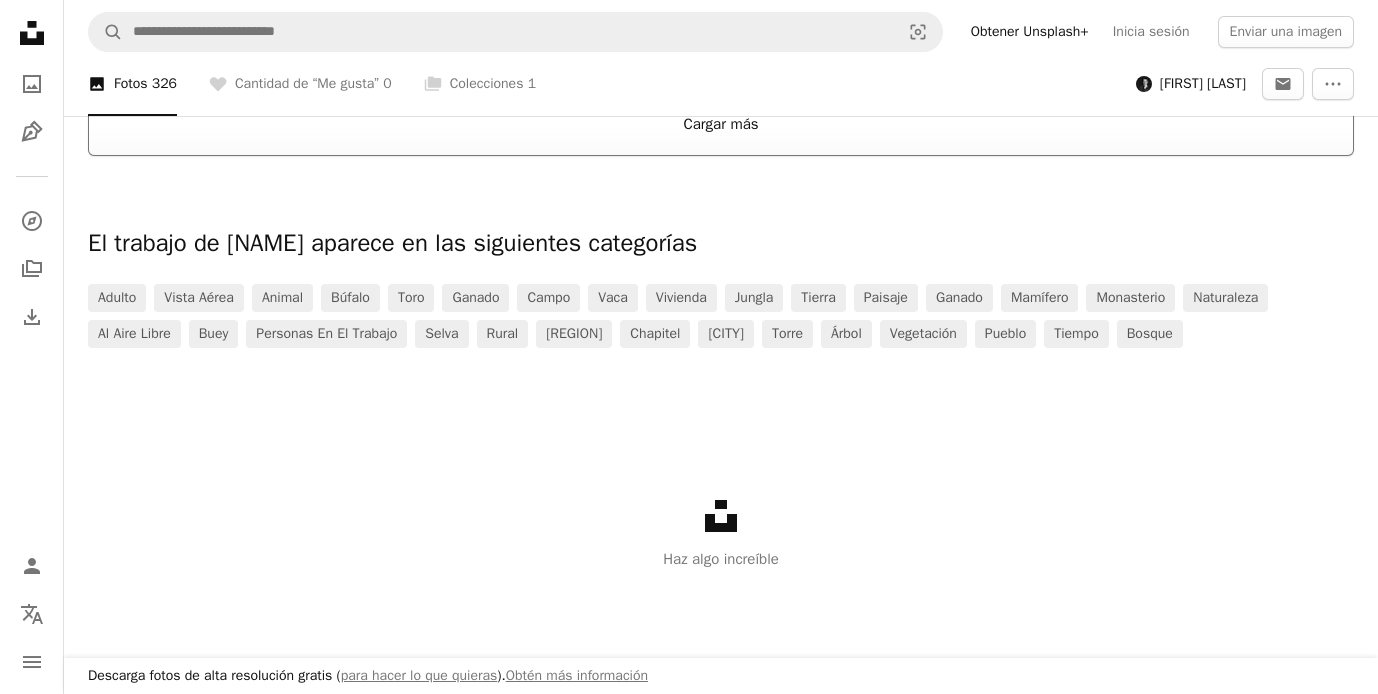 click on "Cargar más" at bounding box center (721, 124) 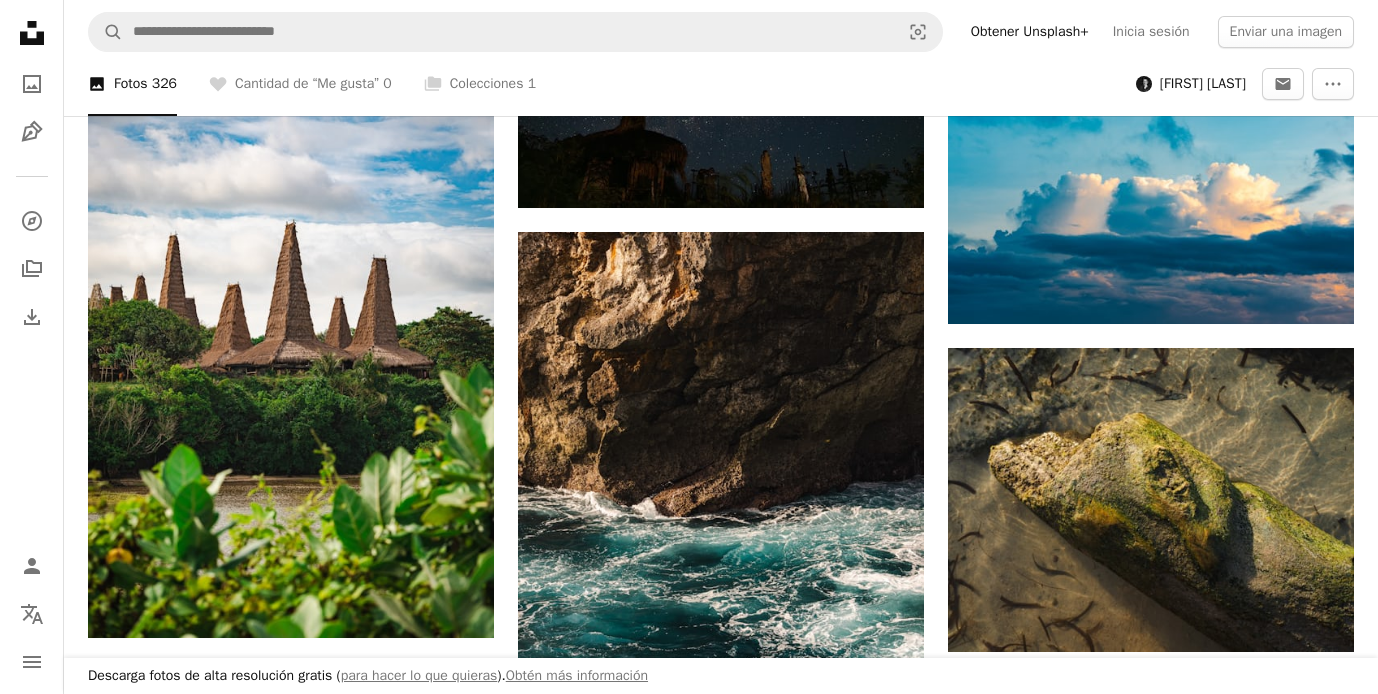 scroll, scrollTop: 3244, scrollLeft: 0, axis: vertical 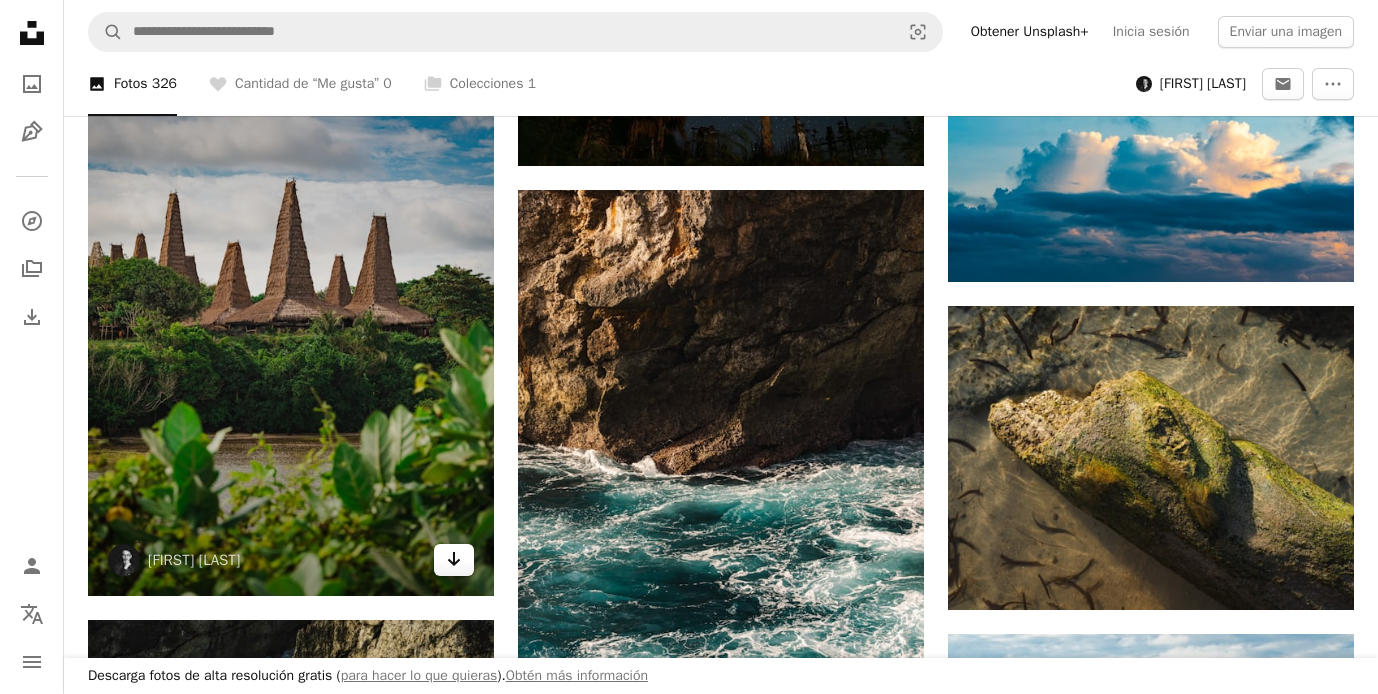 click on "Arrow pointing down" at bounding box center [454, 560] 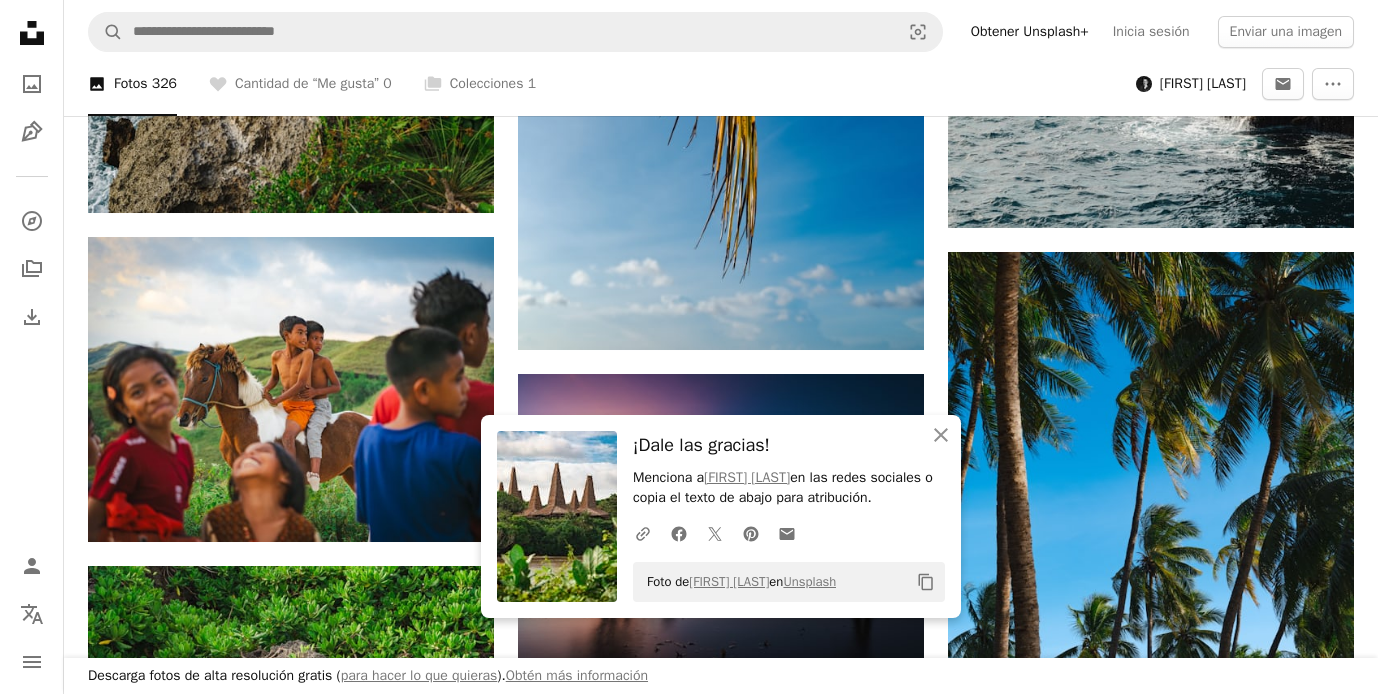 scroll, scrollTop: 4251, scrollLeft: 0, axis: vertical 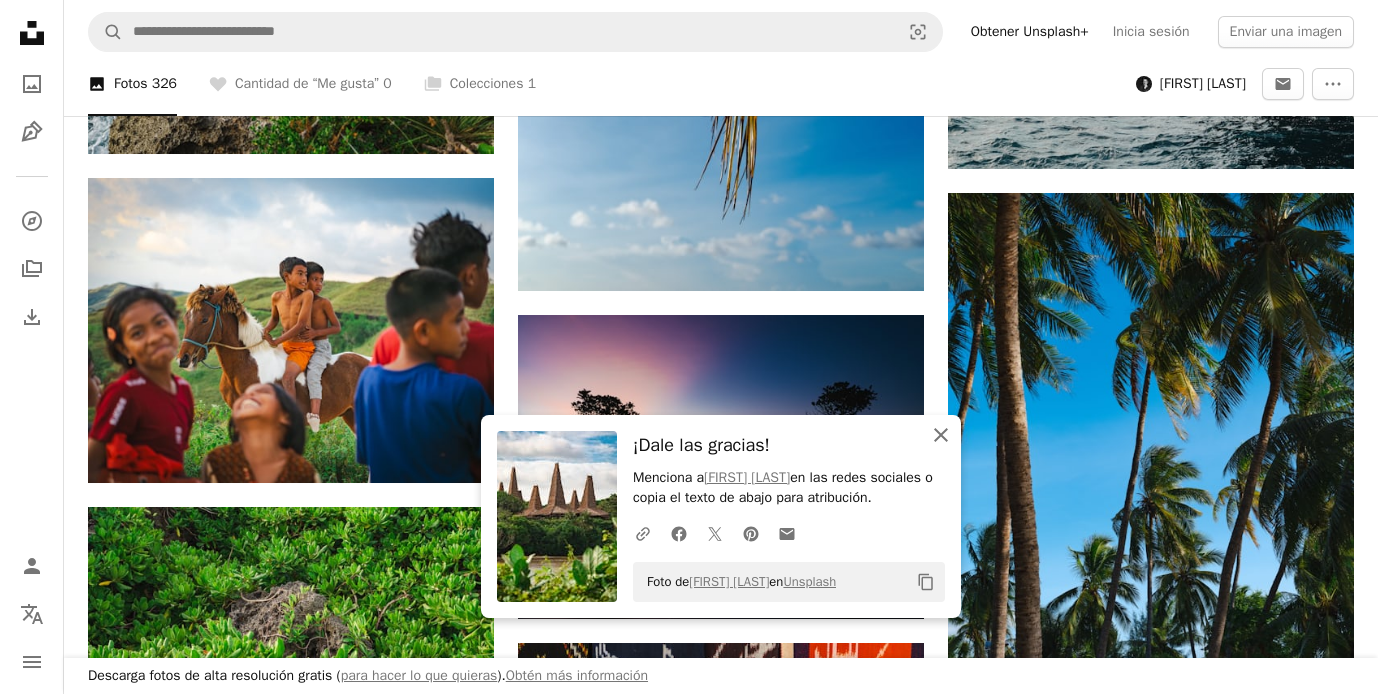 click on "An X shape" 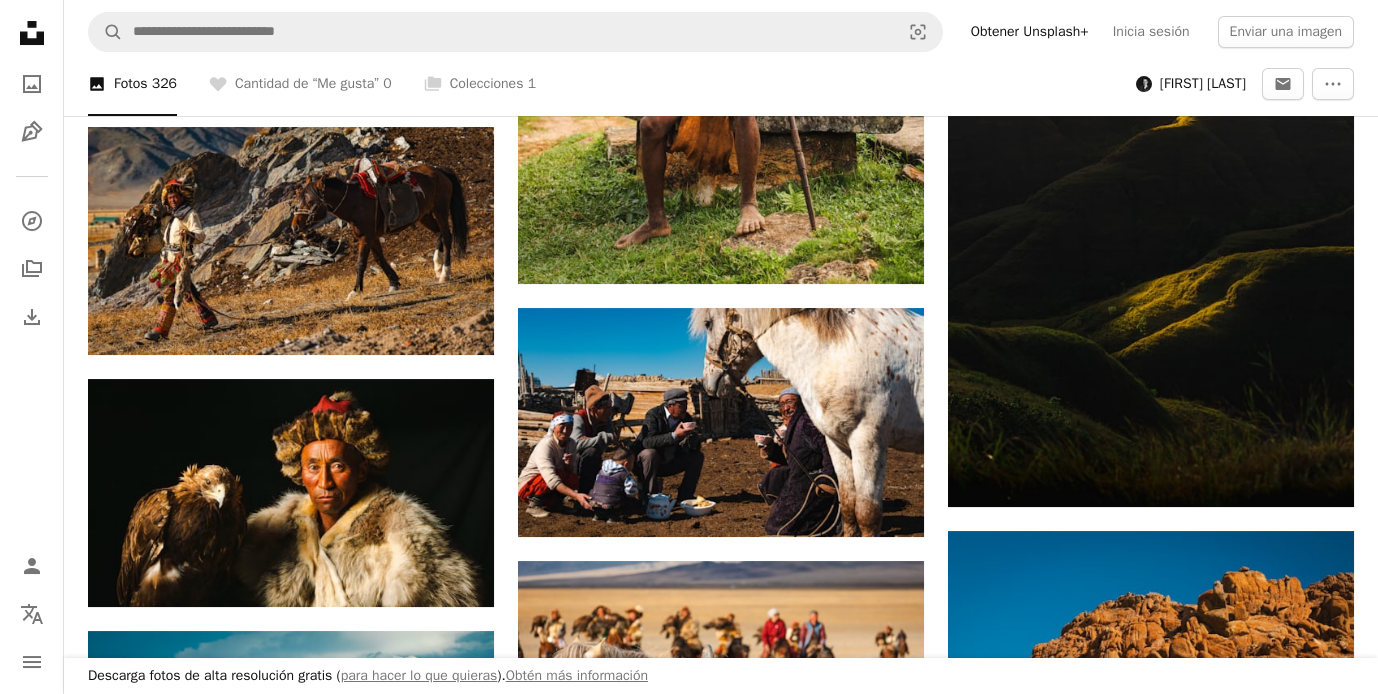 scroll, scrollTop: 10621, scrollLeft: 0, axis: vertical 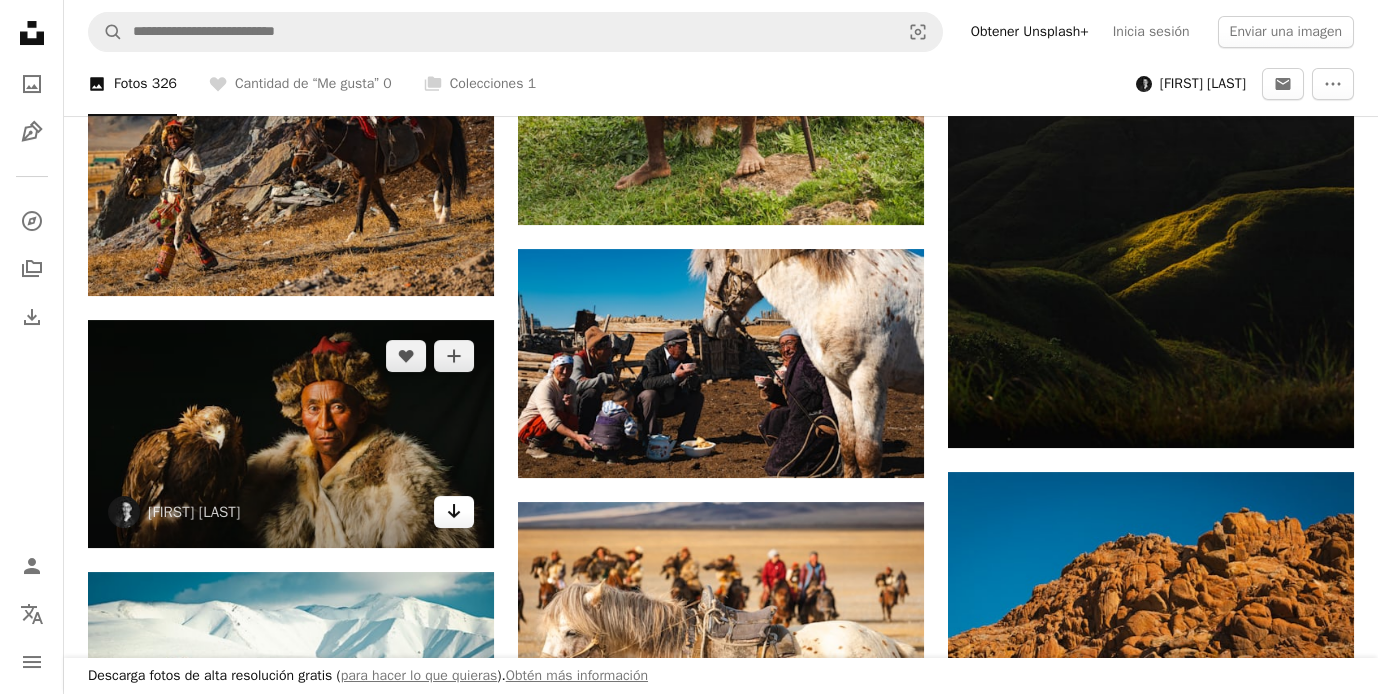 click on "Arrow pointing down" 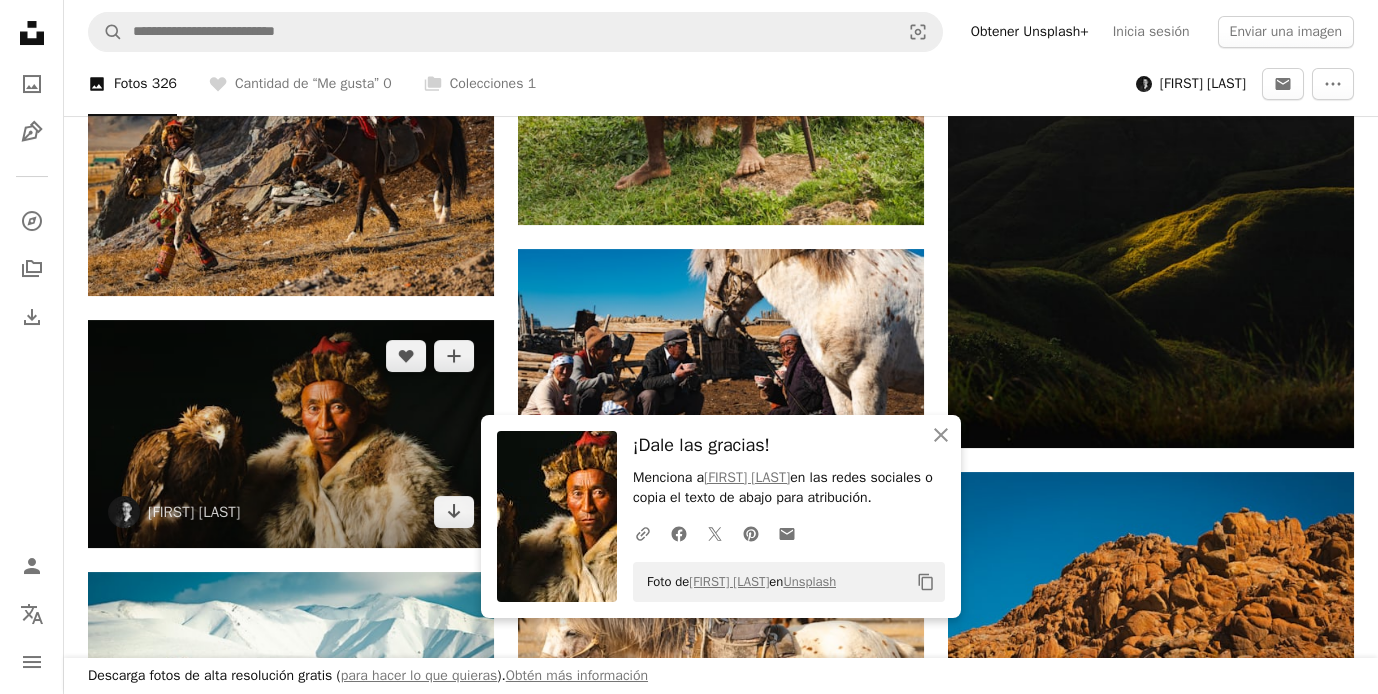 click at bounding box center [291, 434] 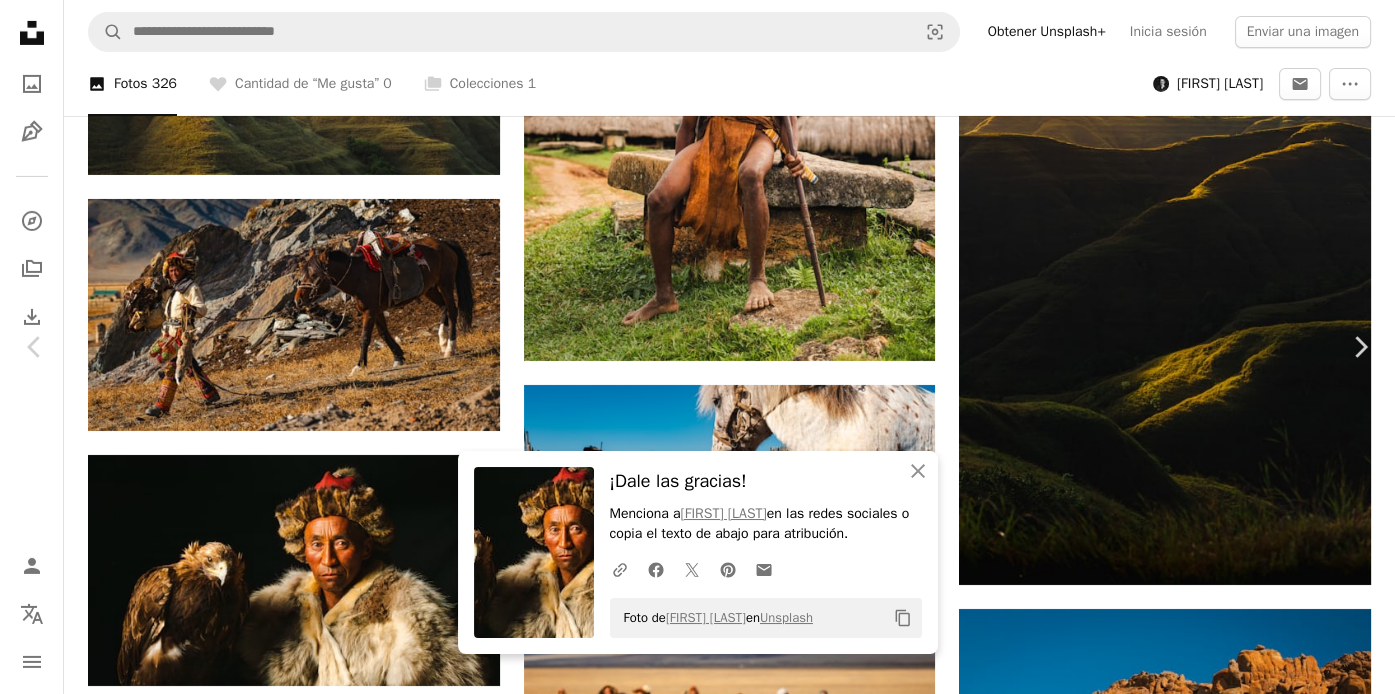 click on "An X shape" at bounding box center [20, 20] 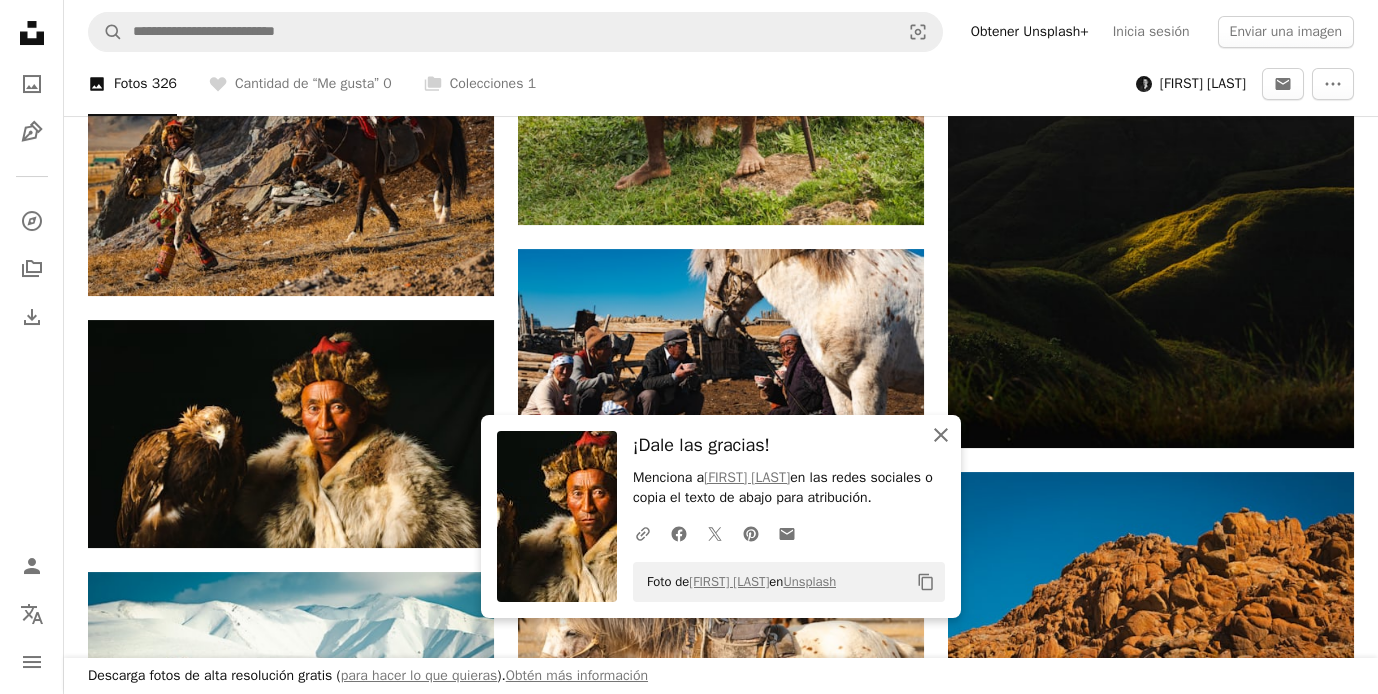 click on "An X shape" 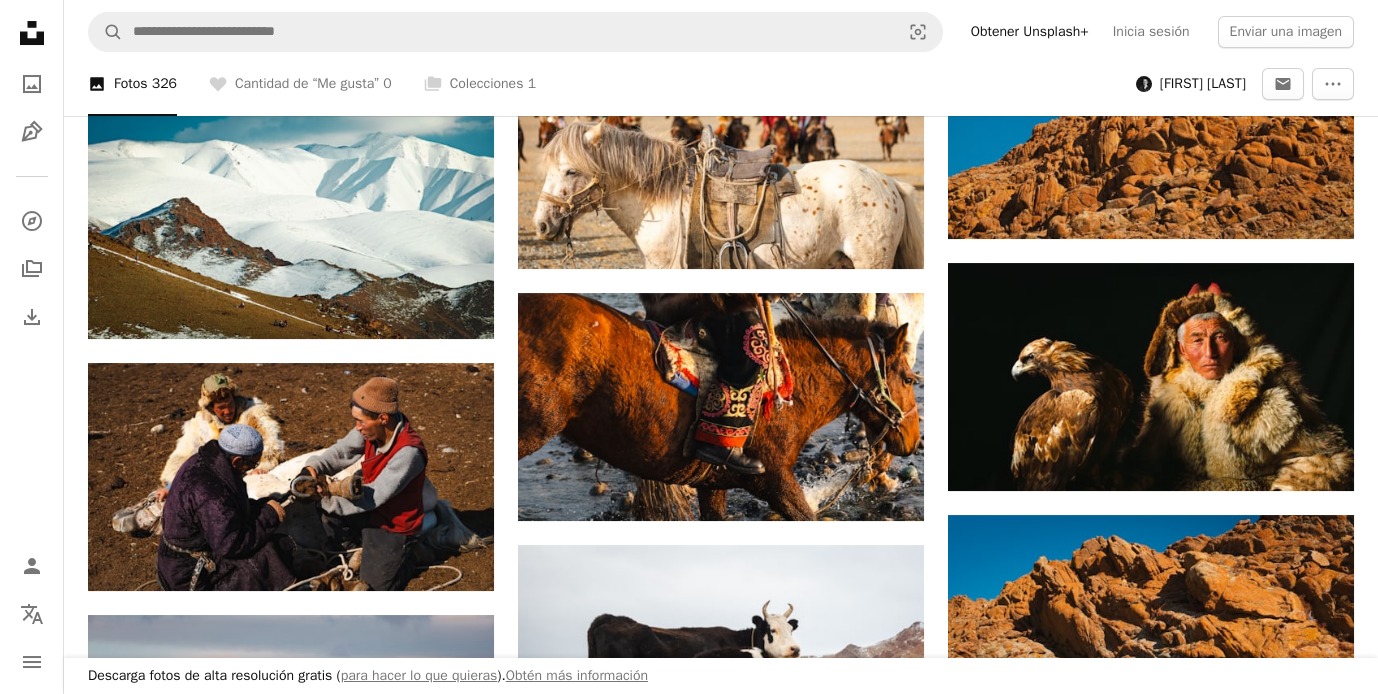 scroll, scrollTop: 11095, scrollLeft: 0, axis: vertical 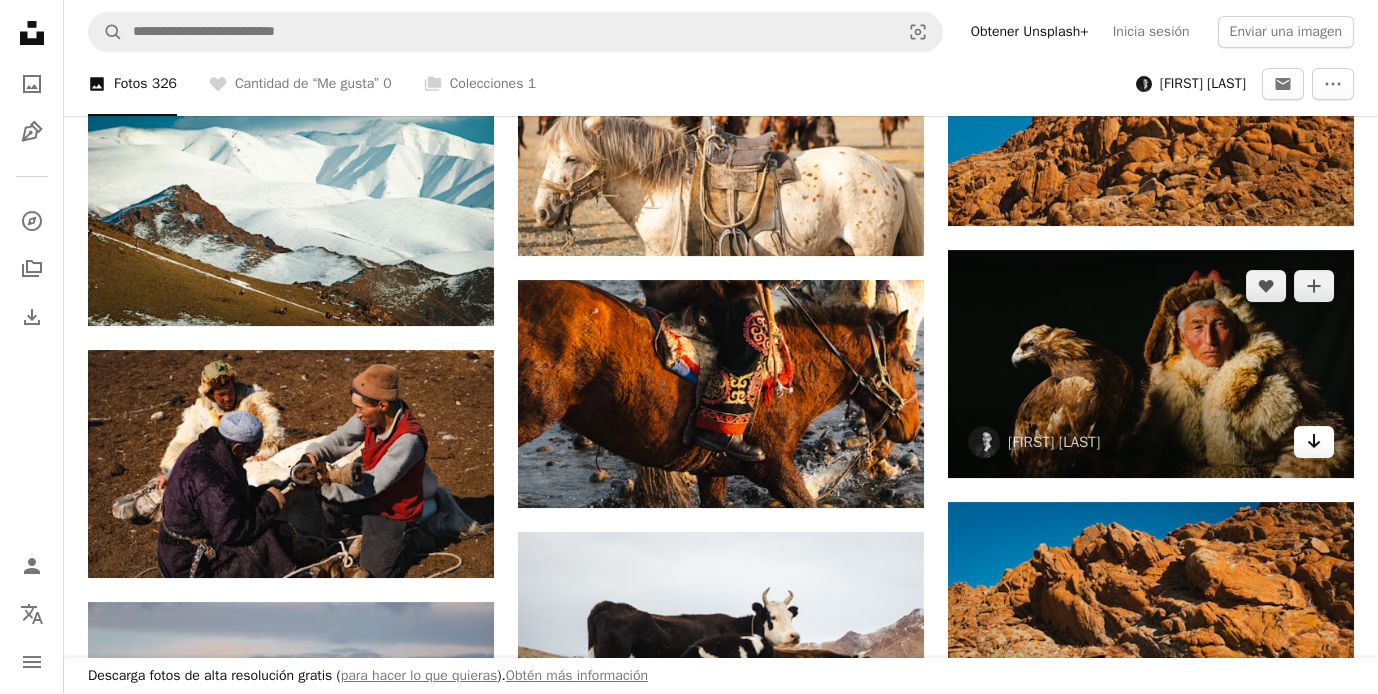 click on "Arrow pointing down" 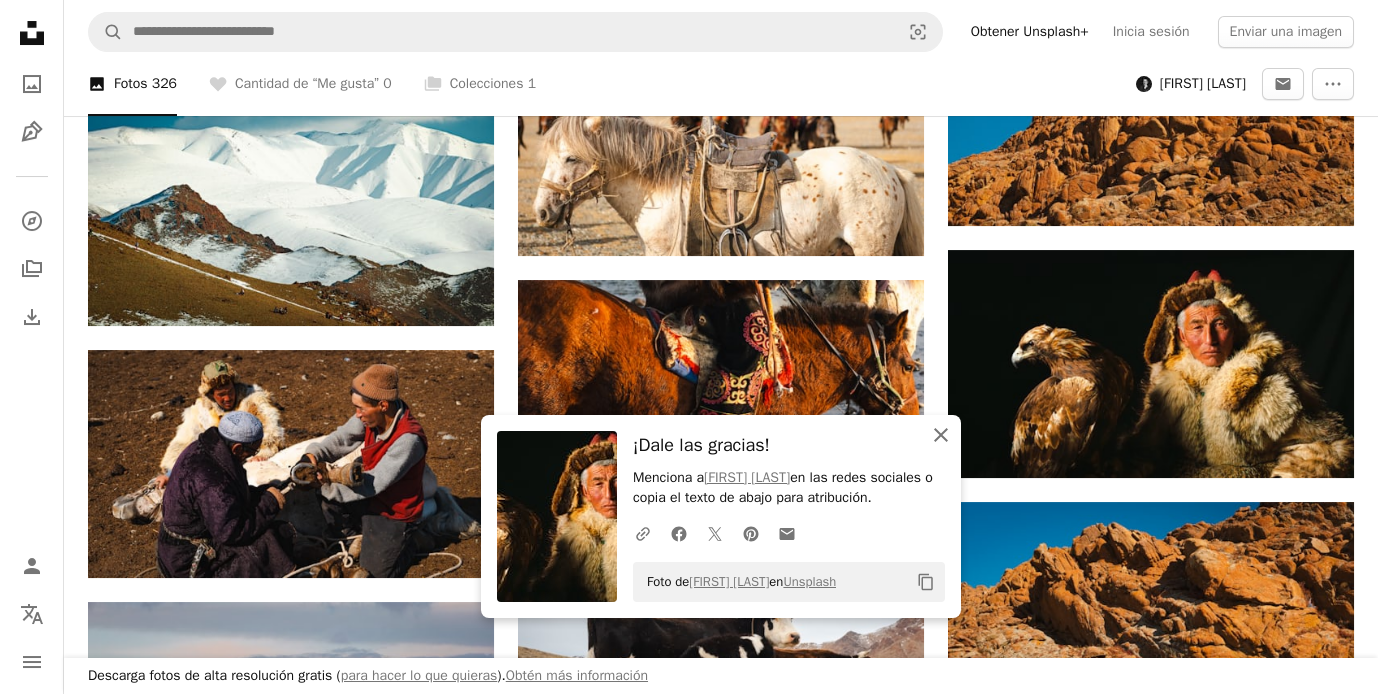 click on "An X shape" 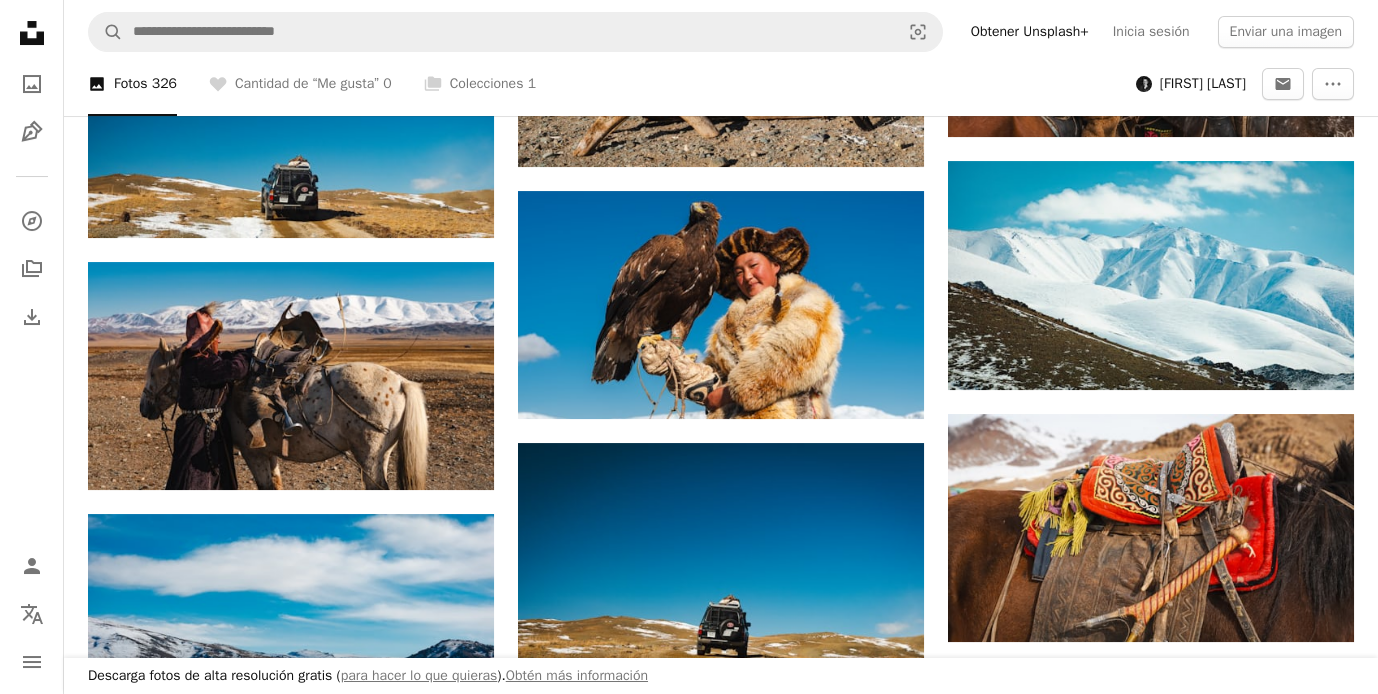 scroll, scrollTop: 11955, scrollLeft: 0, axis: vertical 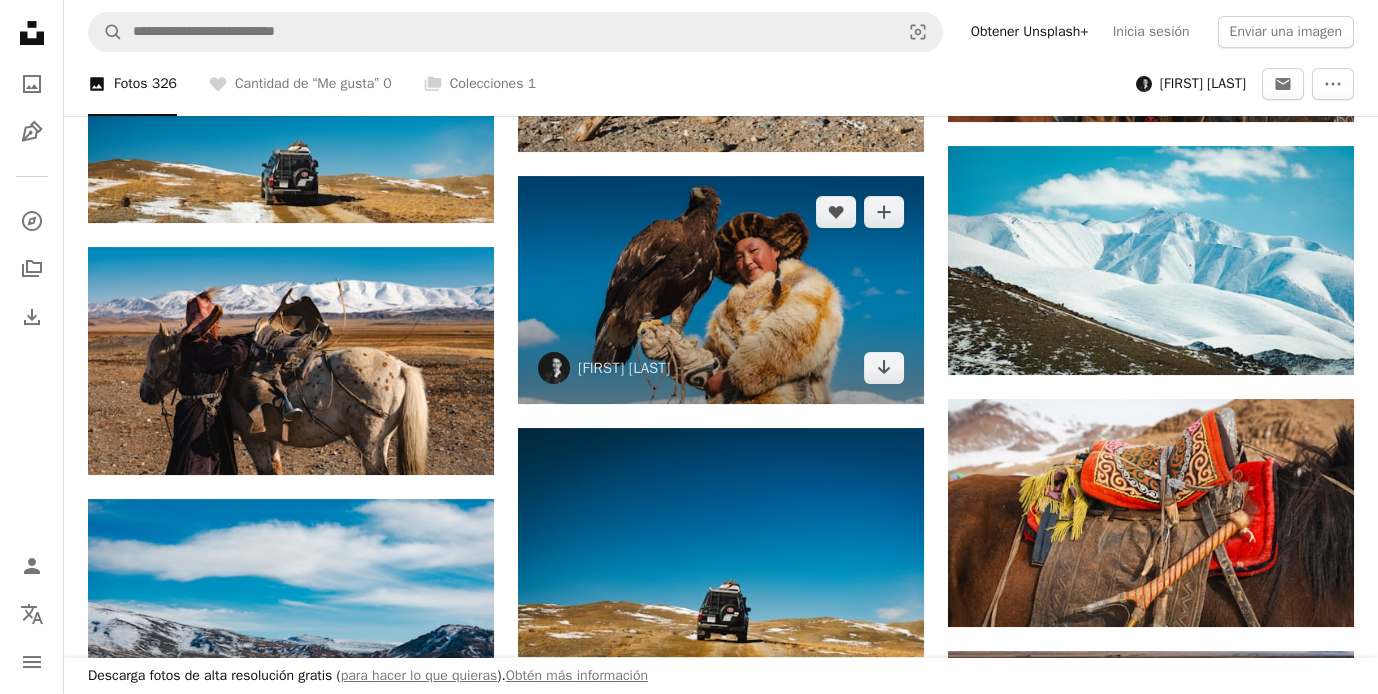 click at bounding box center [721, 290] 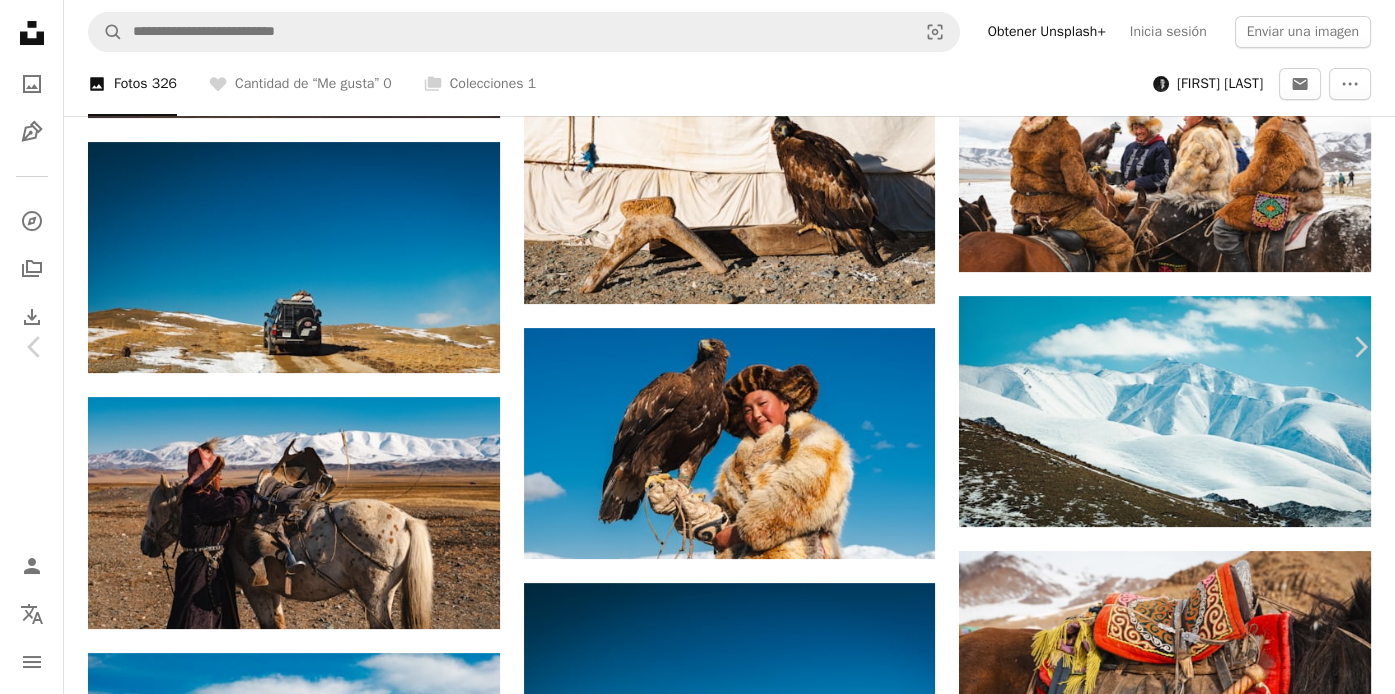 click on "Descargar gratis" at bounding box center (1189, 3566) 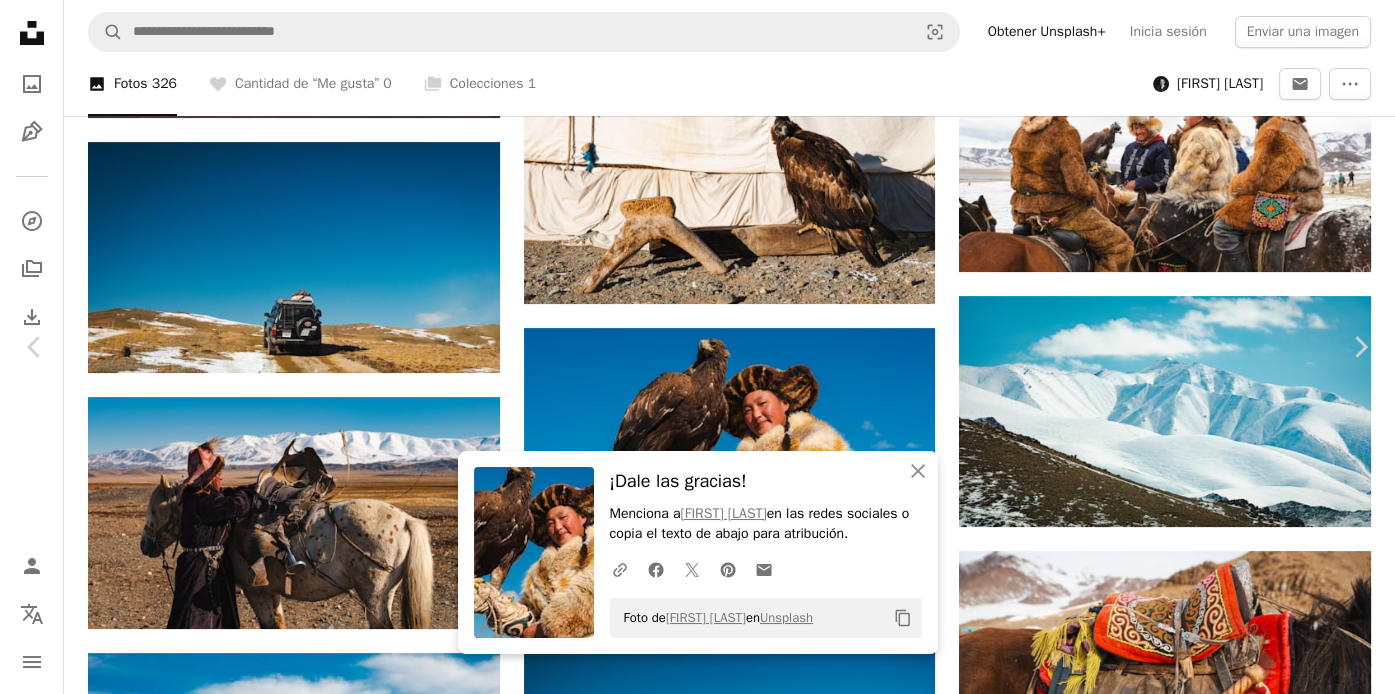click on "An X shape" at bounding box center [20, 20] 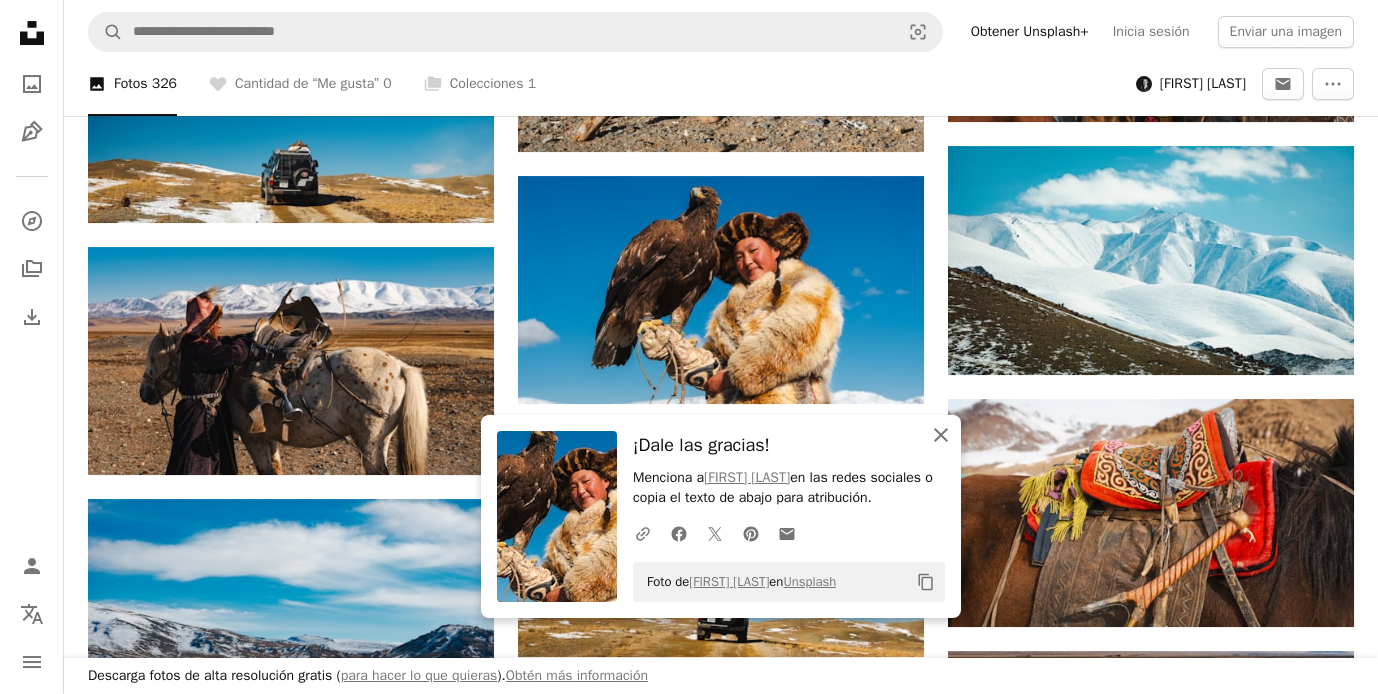 click on "An X shape" 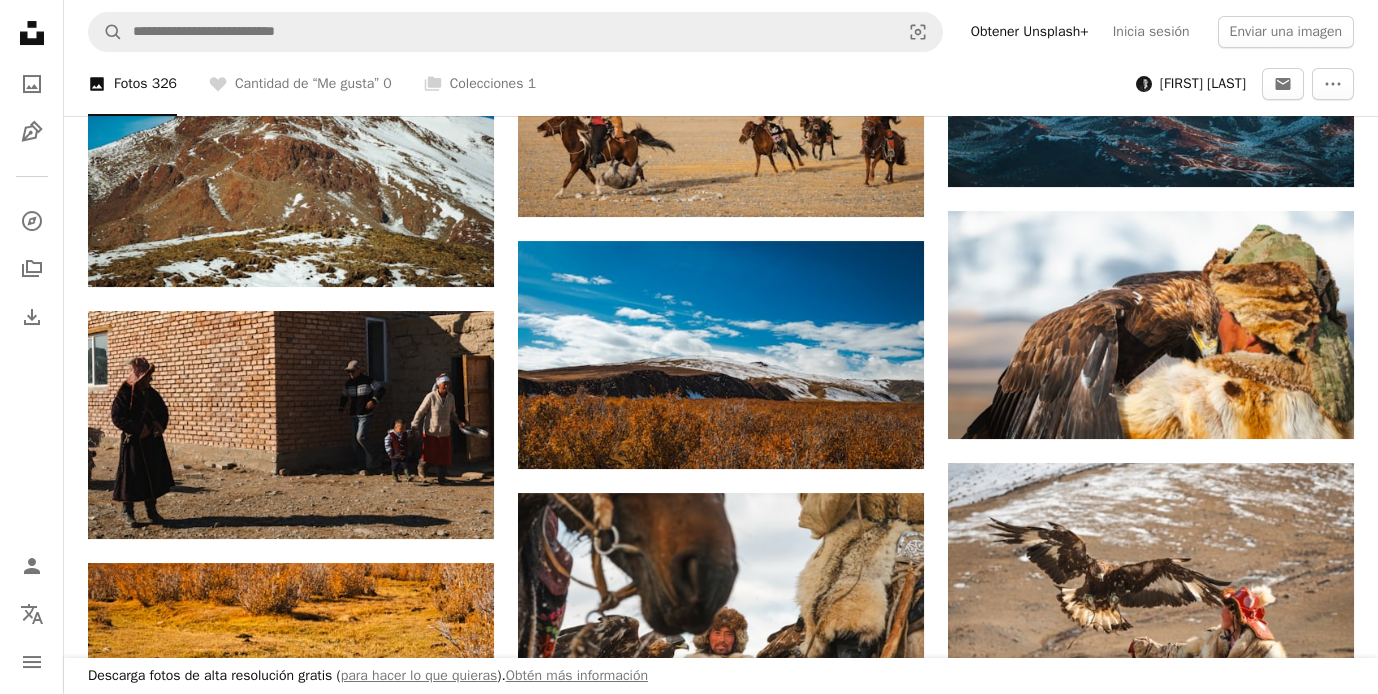 scroll, scrollTop: 14695, scrollLeft: 0, axis: vertical 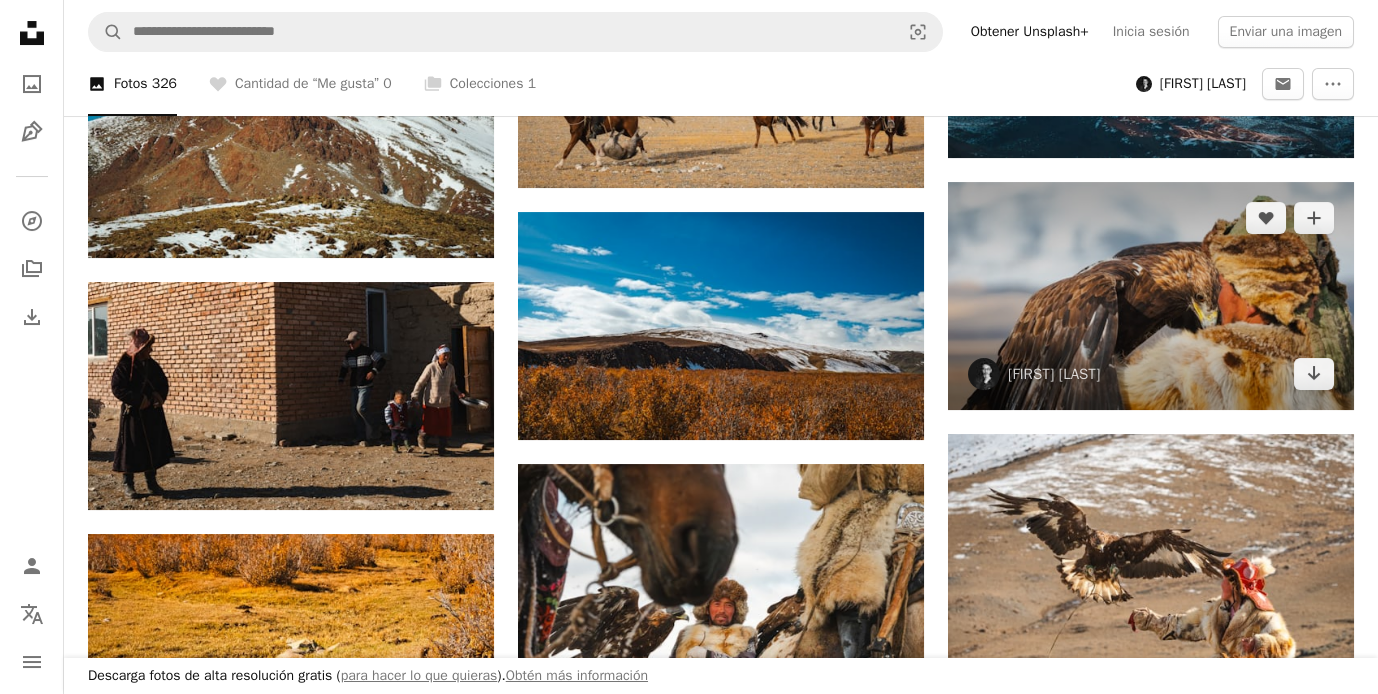 click at bounding box center [1151, 296] 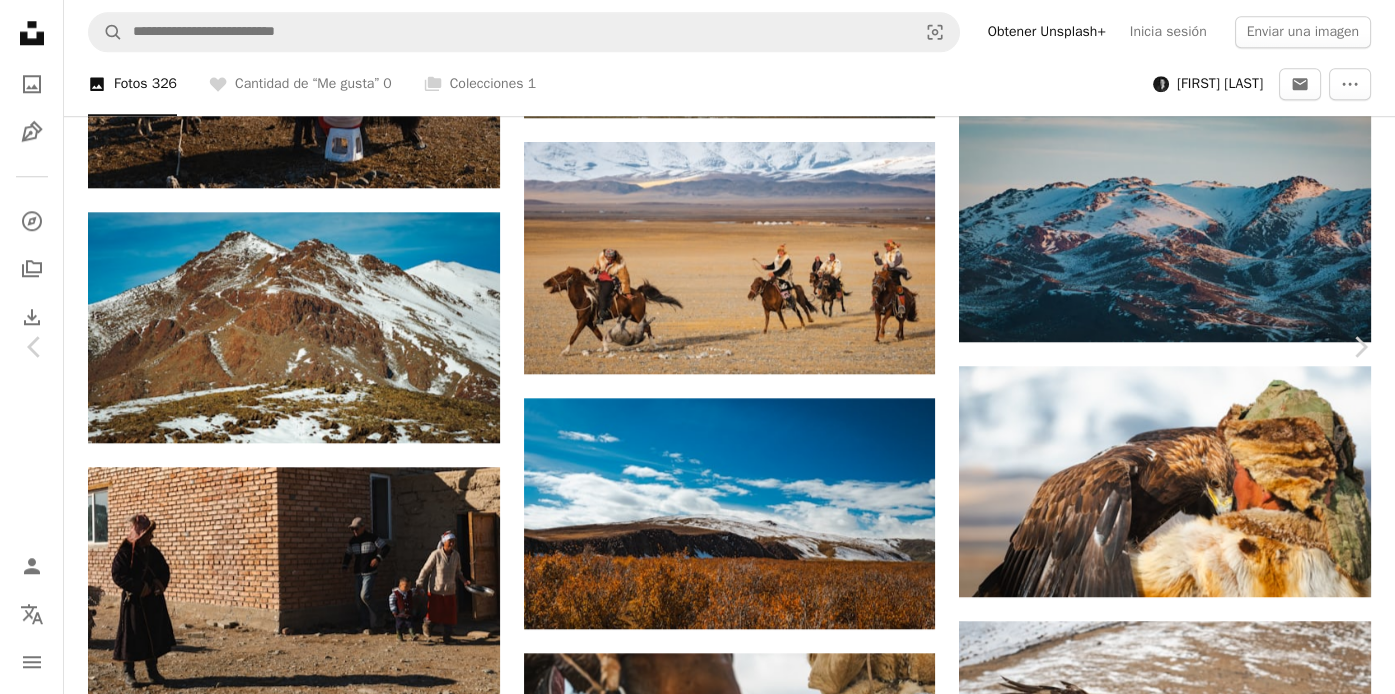 click on "Descargar gratis" at bounding box center (1189, 4596) 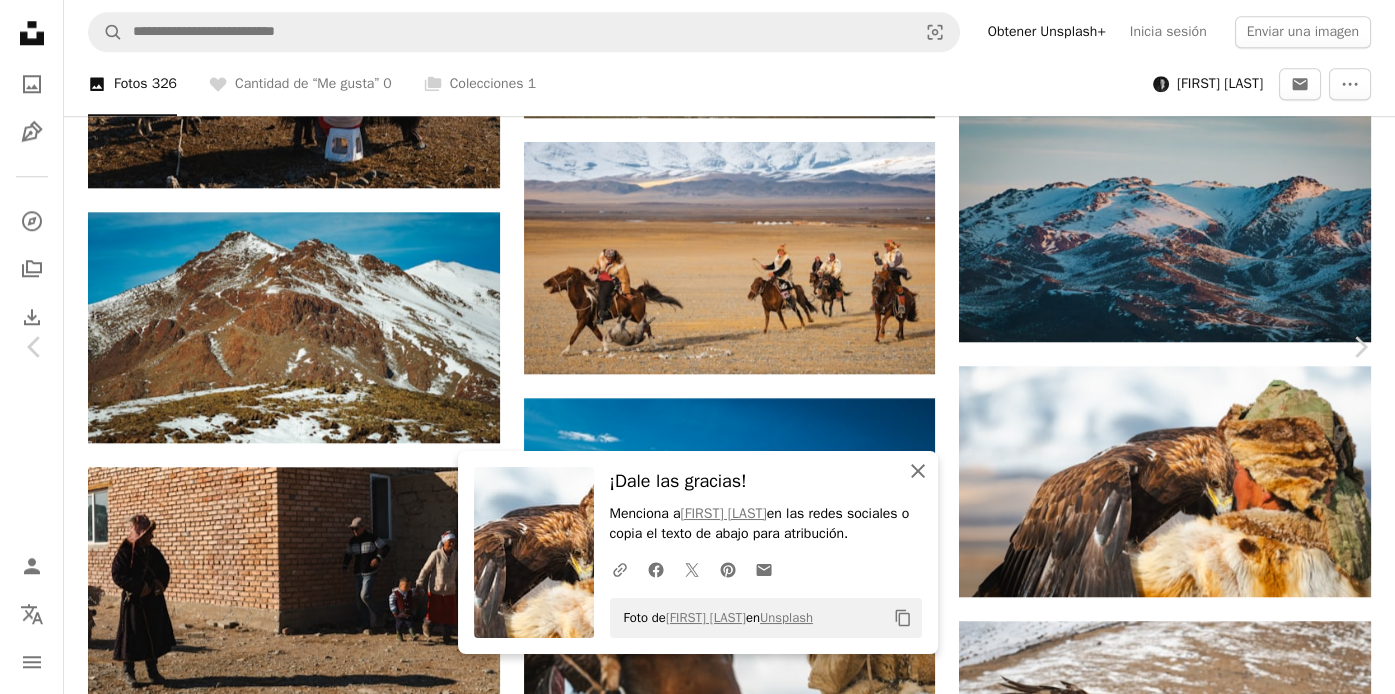click 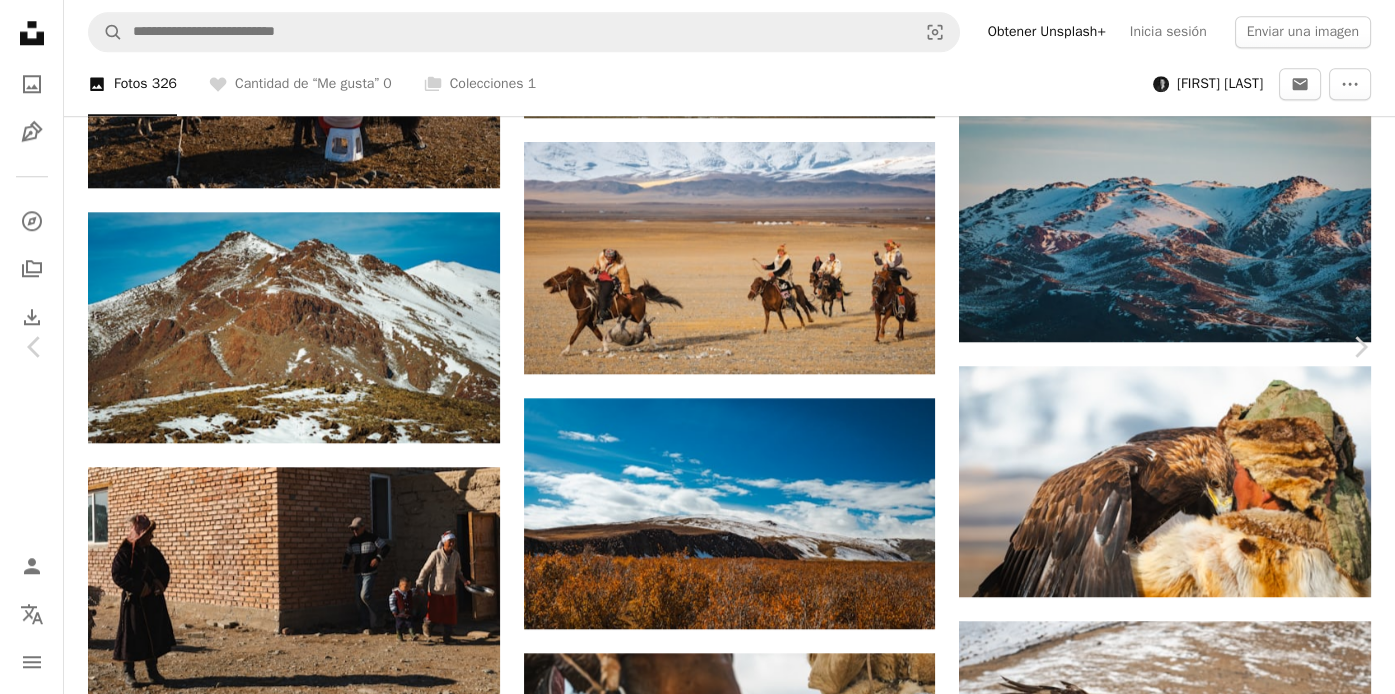 click on "An X shape" at bounding box center [20, 20] 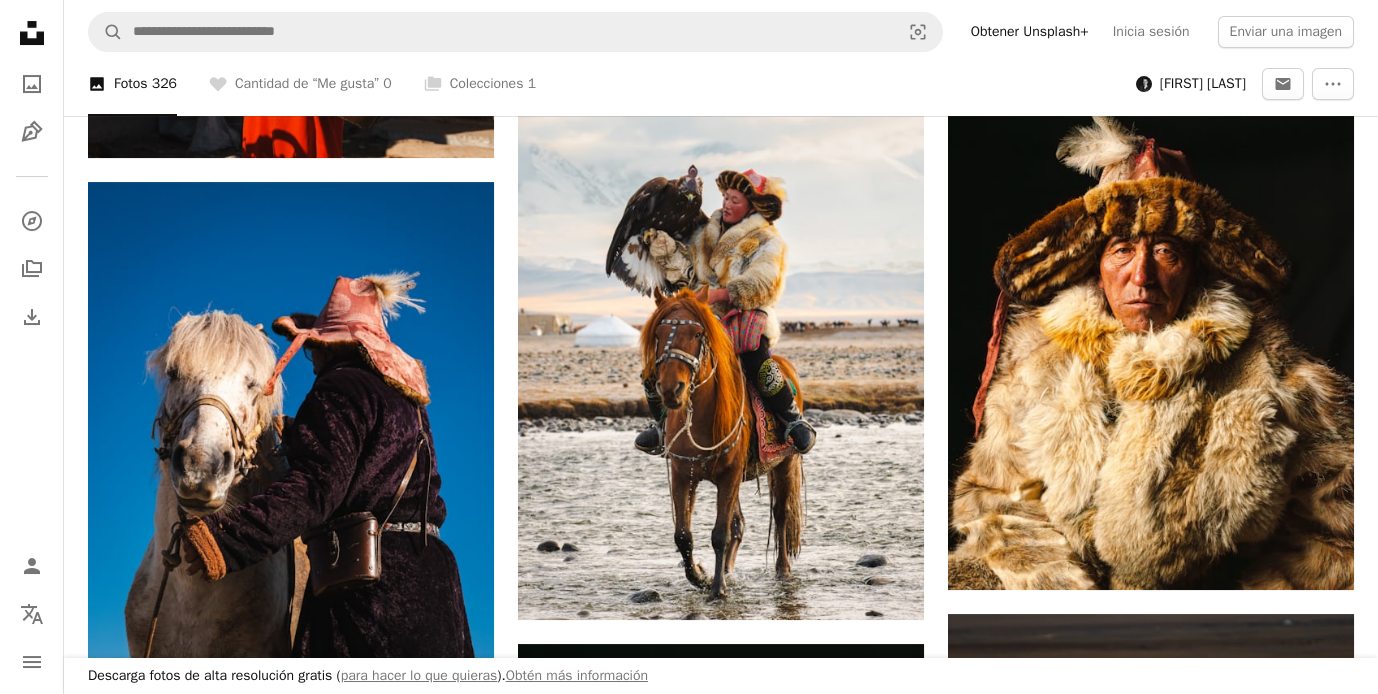 scroll, scrollTop: 16651, scrollLeft: 0, axis: vertical 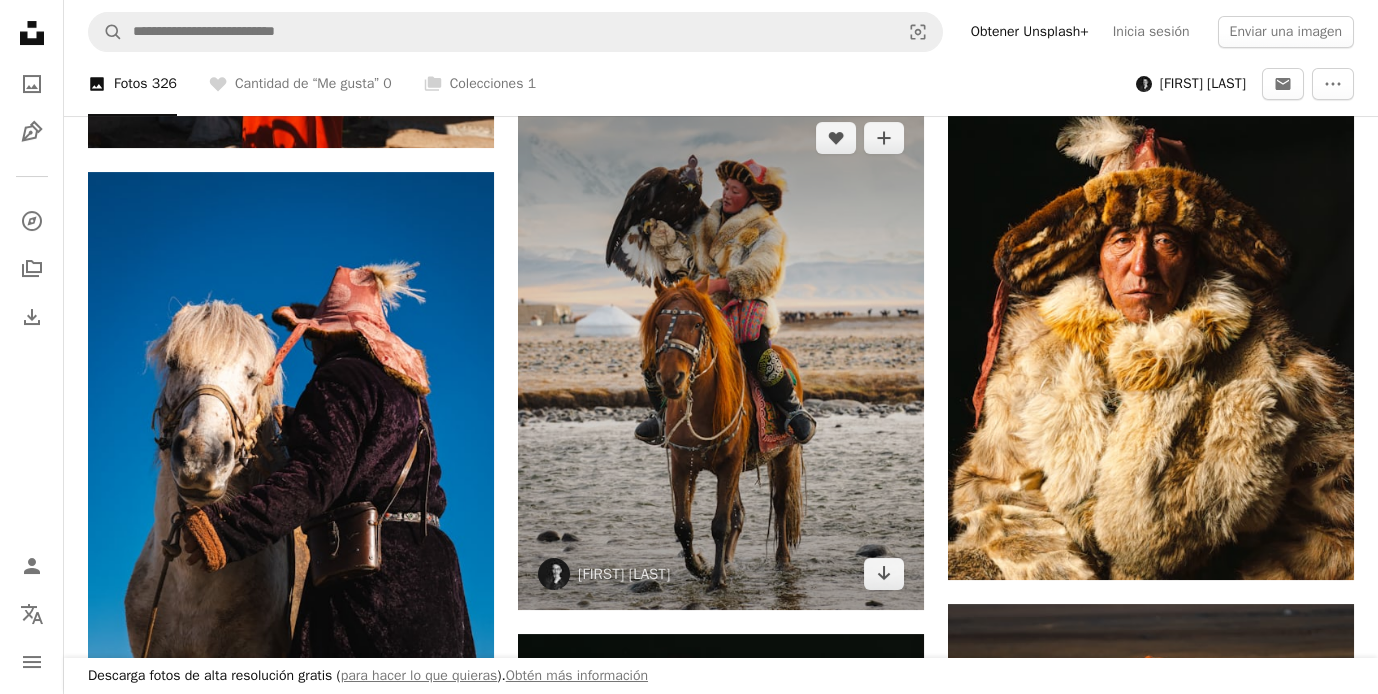 click at bounding box center (721, 356) 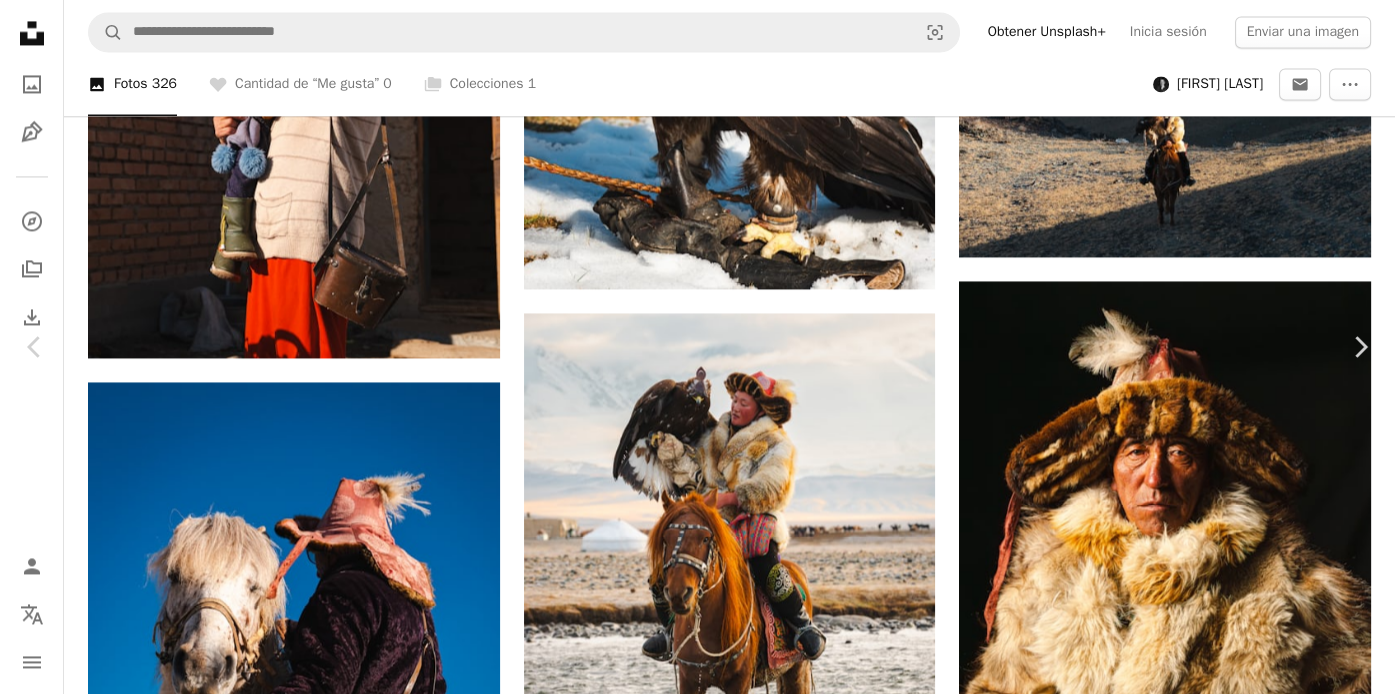 click on "Descargar gratis" at bounding box center [1189, 4255] 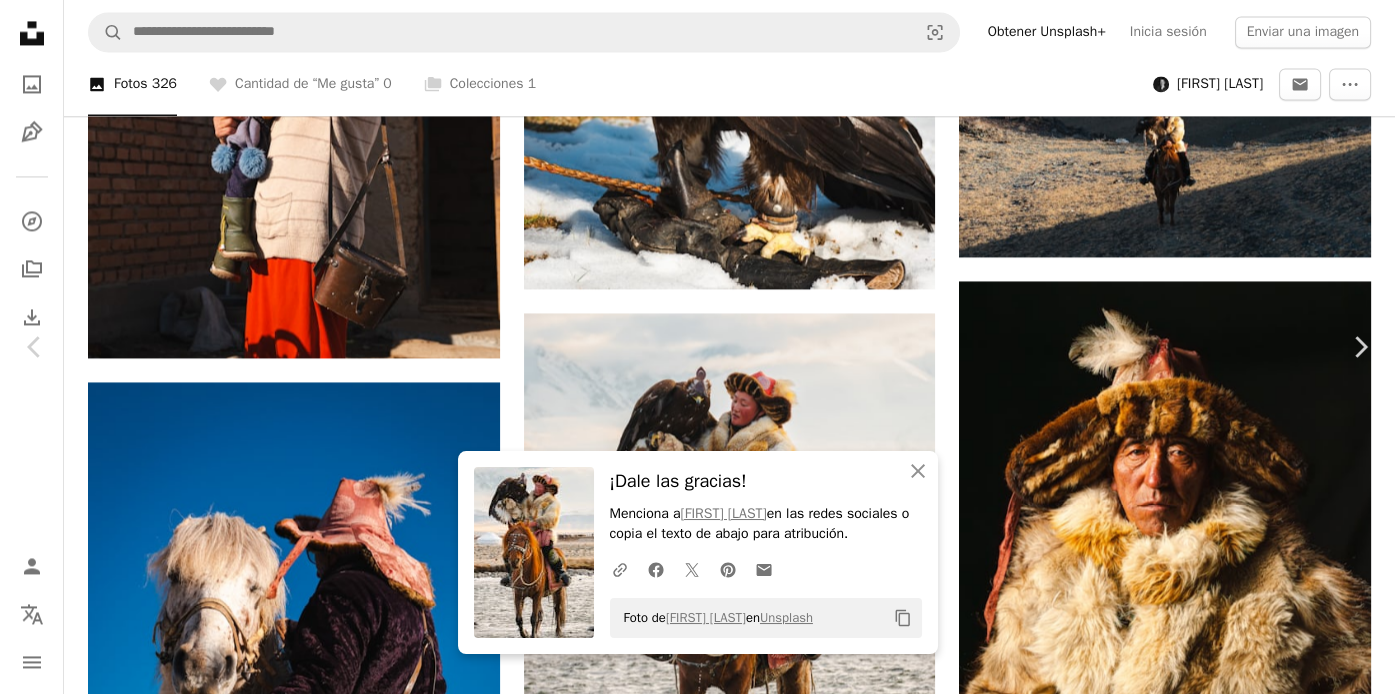 click on "An X shape" at bounding box center [20, 20] 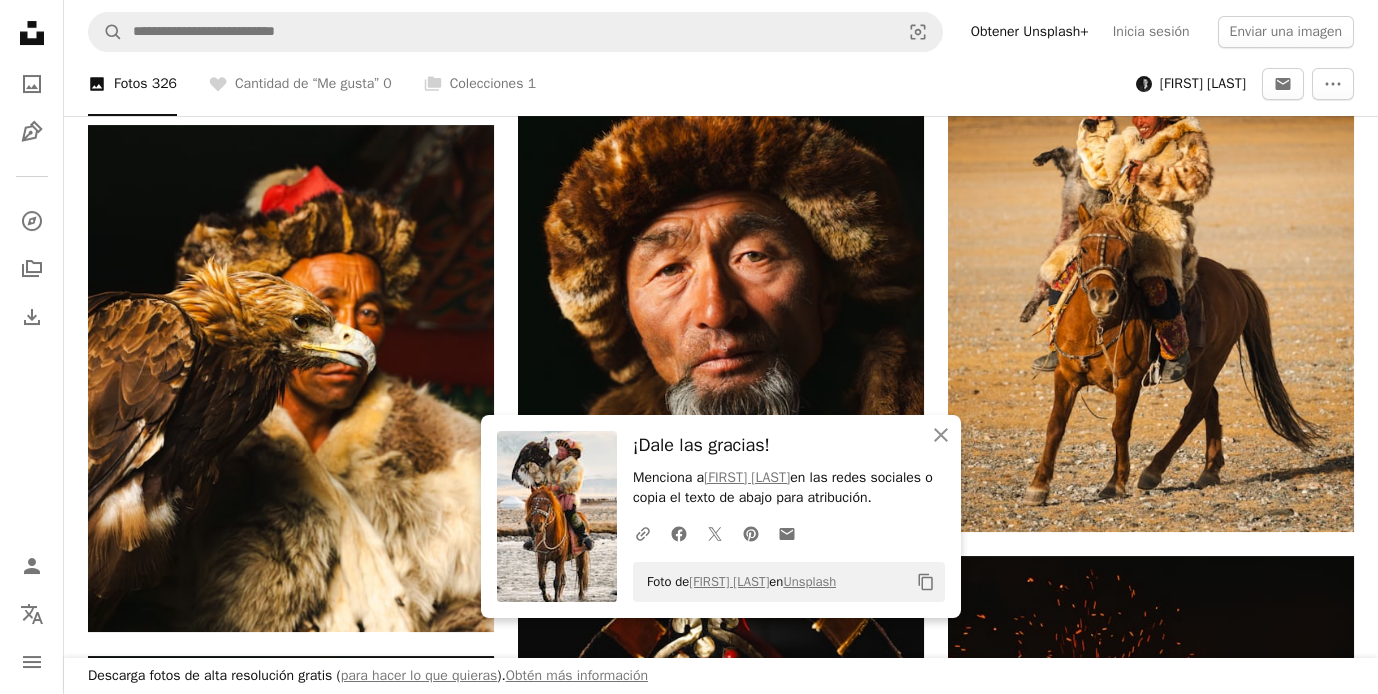 scroll, scrollTop: 17273, scrollLeft: 0, axis: vertical 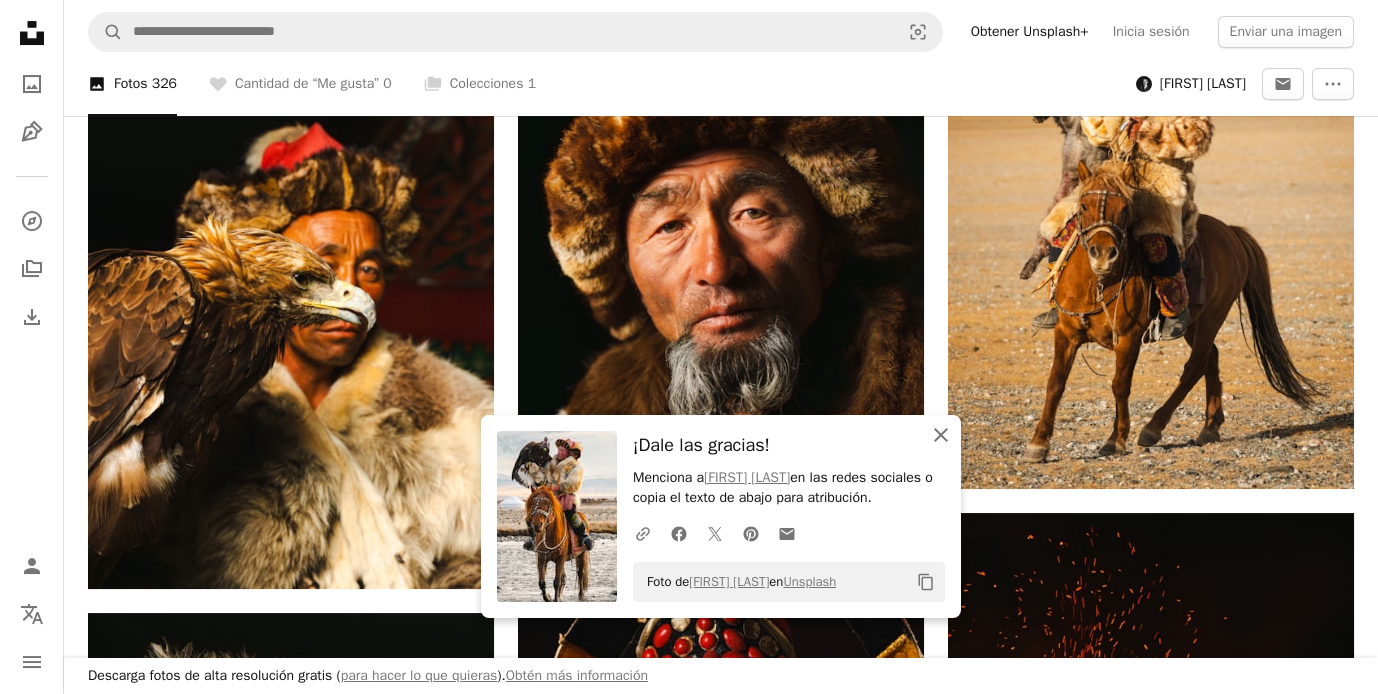 click on "An X shape" 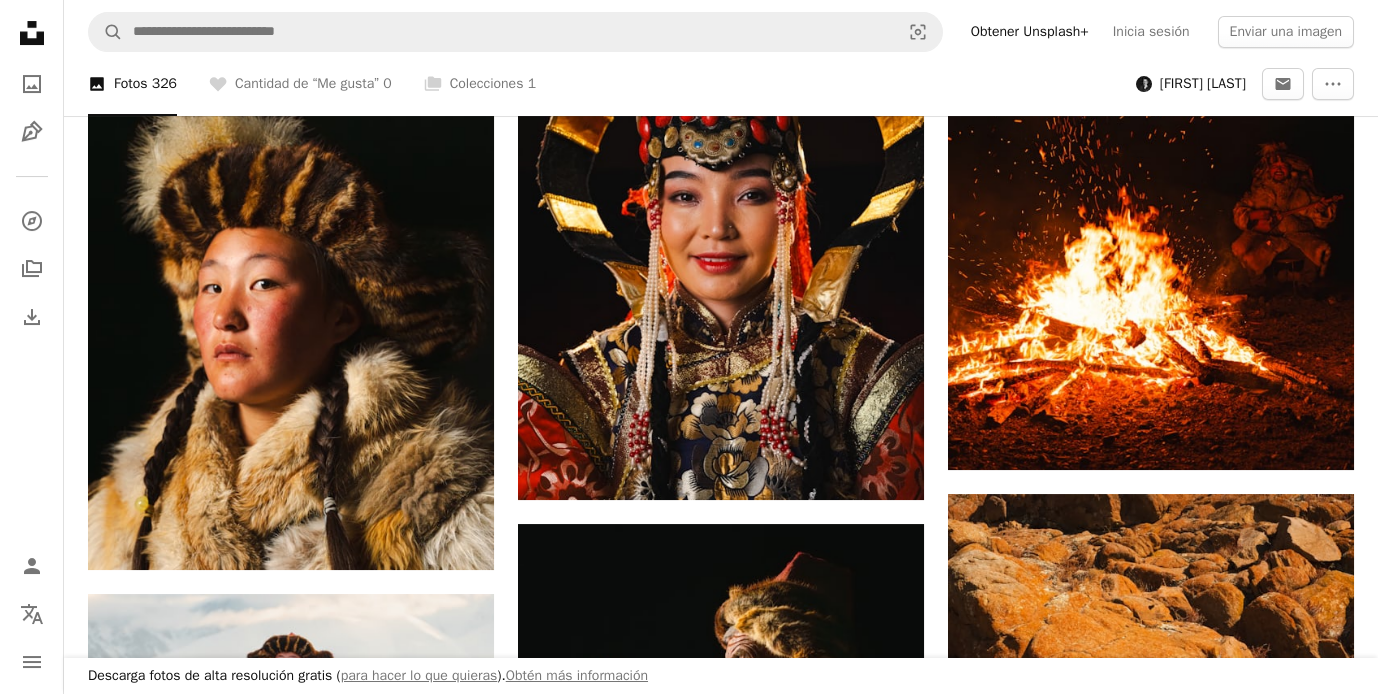 scroll, scrollTop: 17837, scrollLeft: 0, axis: vertical 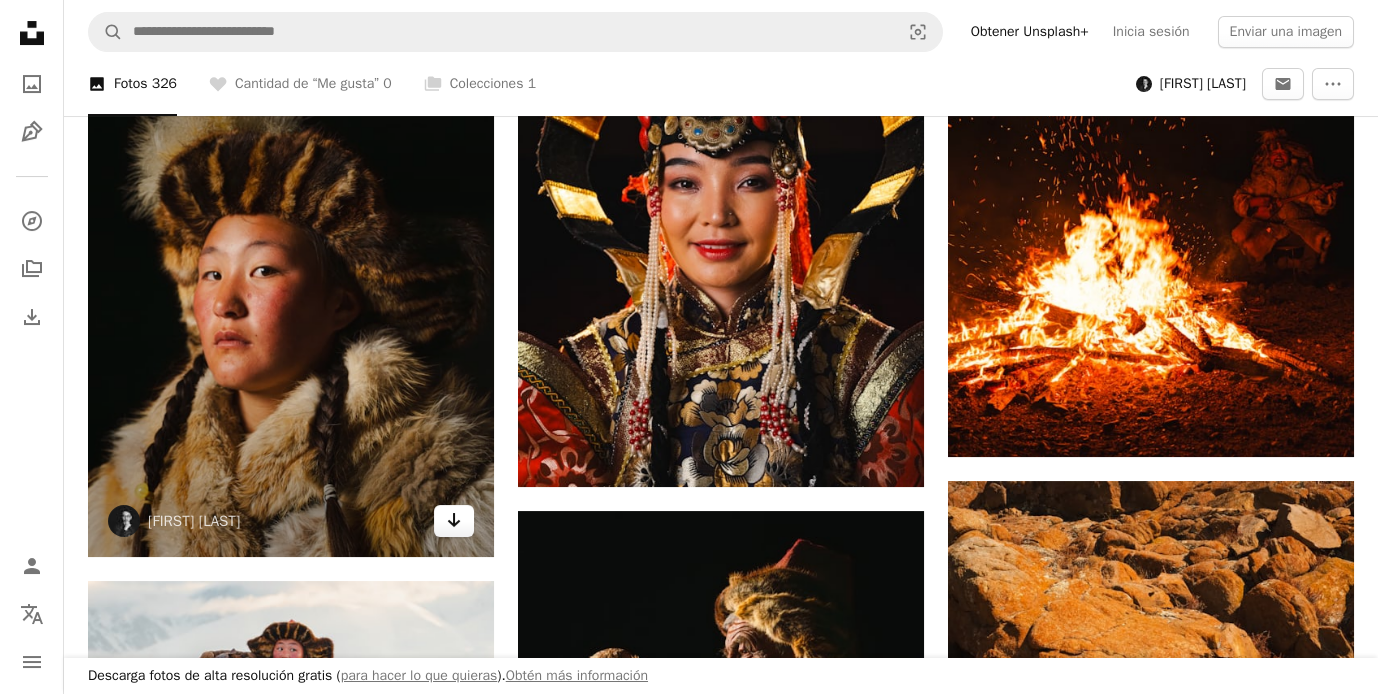 click on "Arrow pointing down" at bounding box center (454, 521) 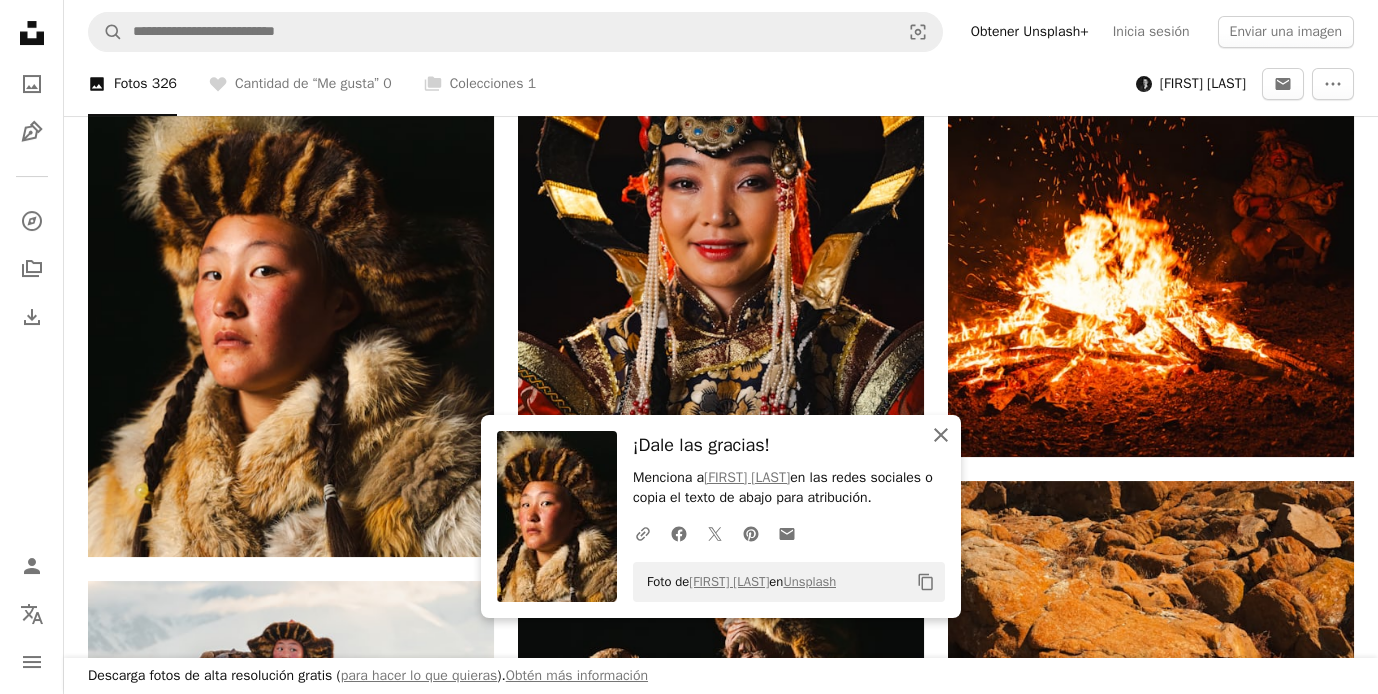 click on "An X shape" 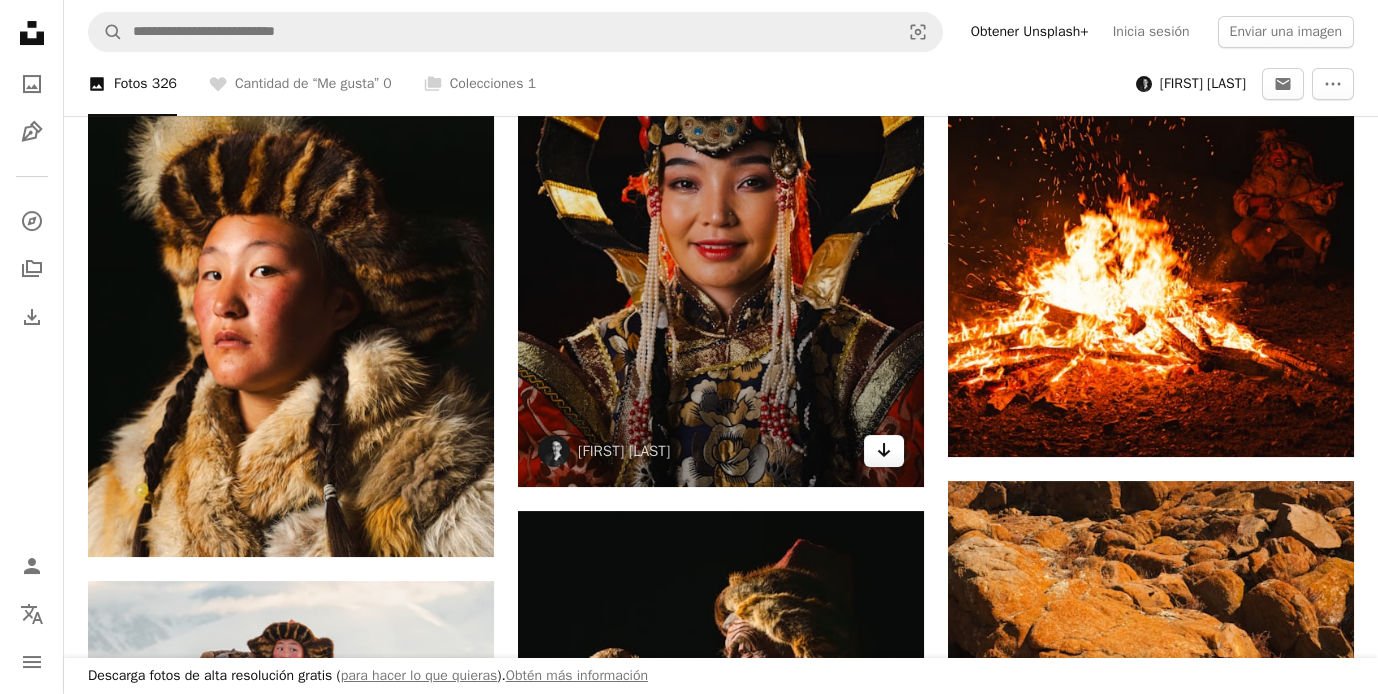 click on "Arrow pointing down" 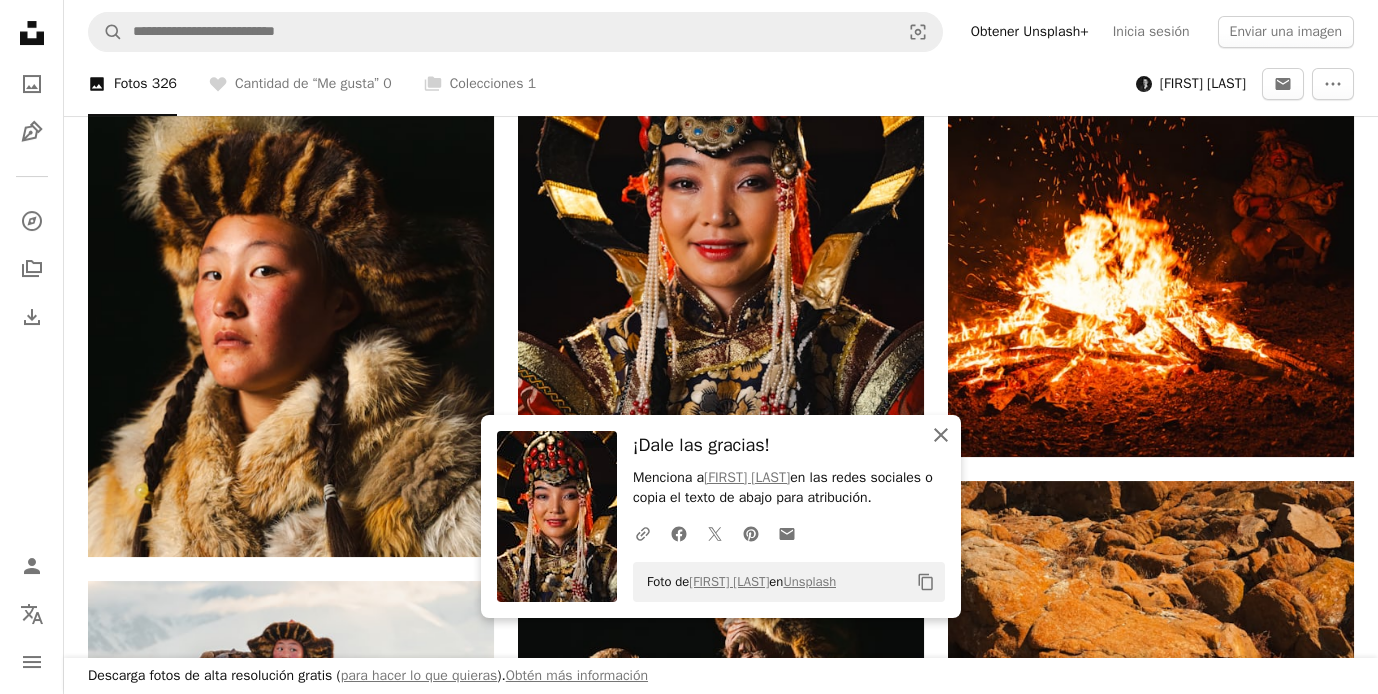click 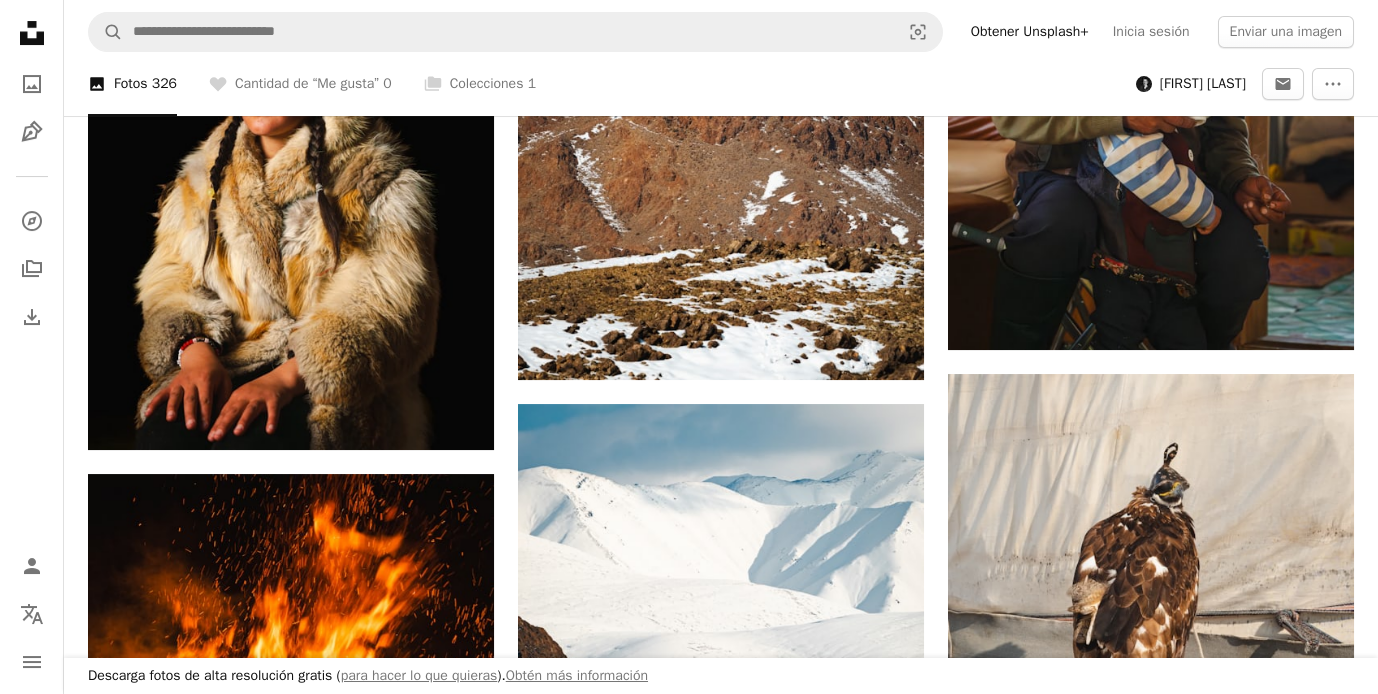 scroll, scrollTop: 19111, scrollLeft: 0, axis: vertical 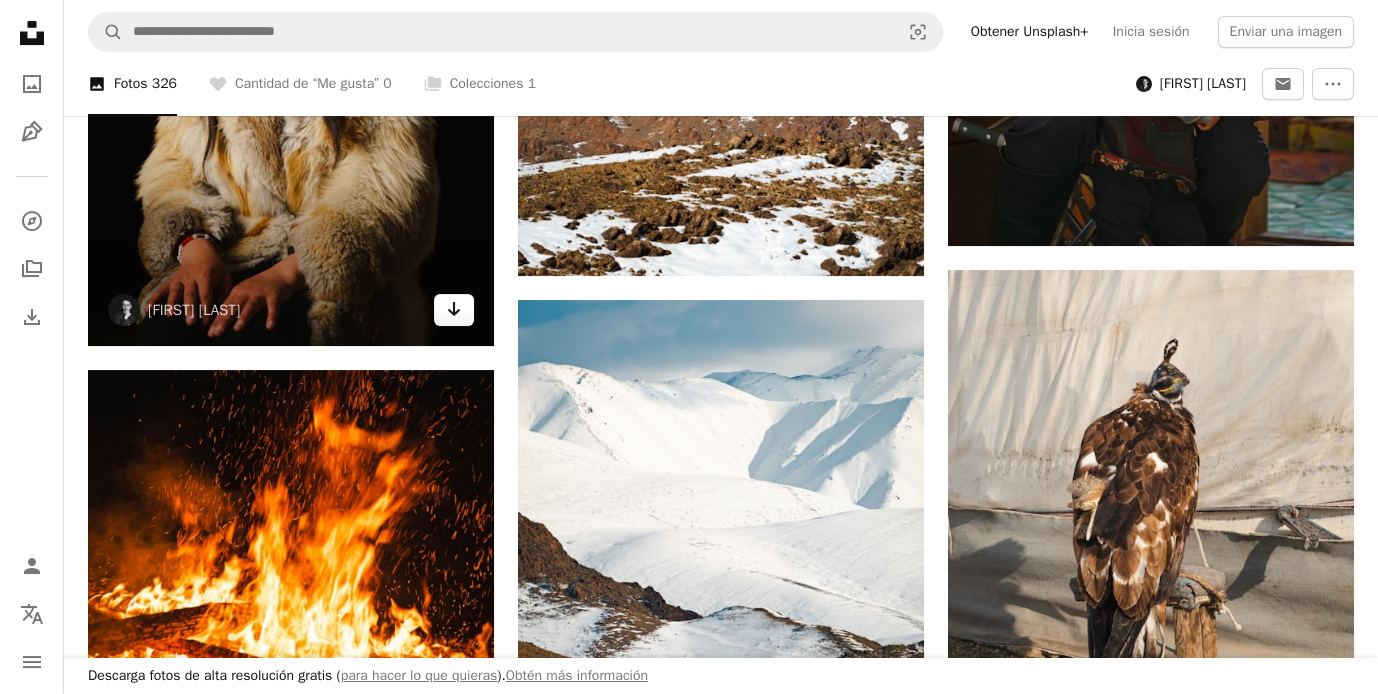 click on "Arrow pointing down" 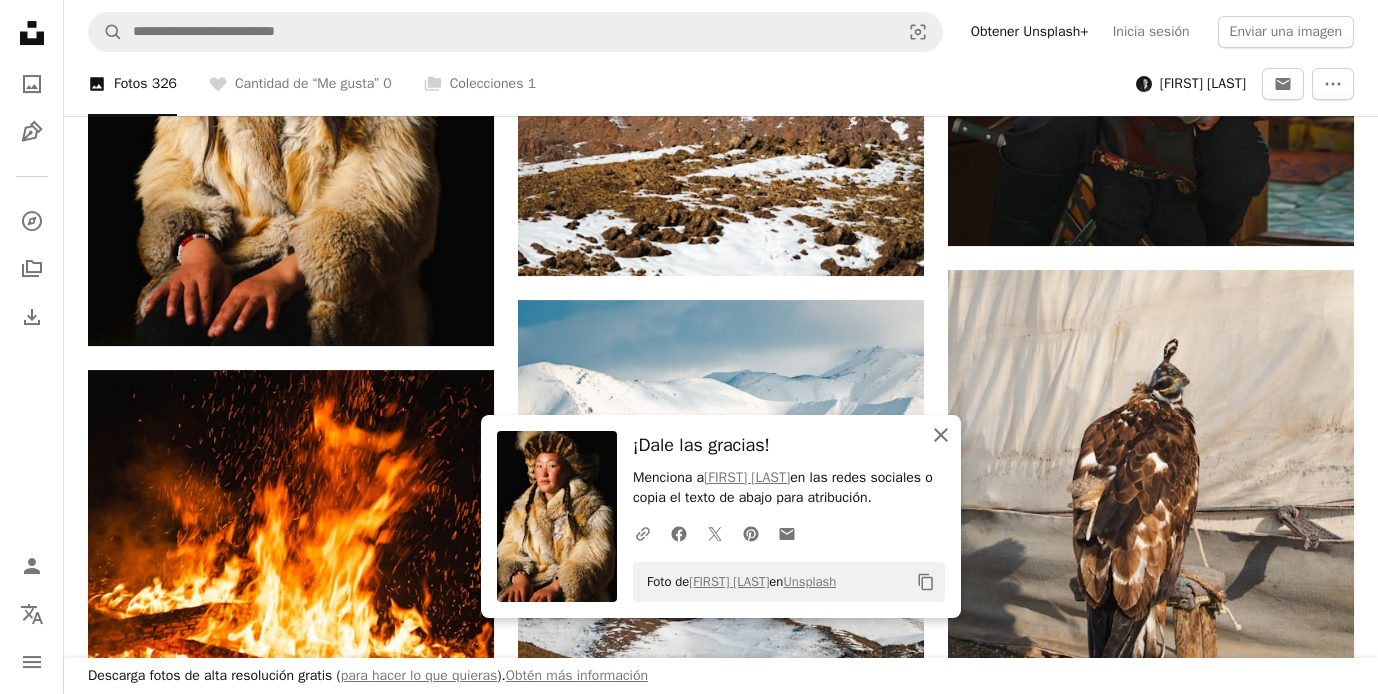 click on "An X shape" 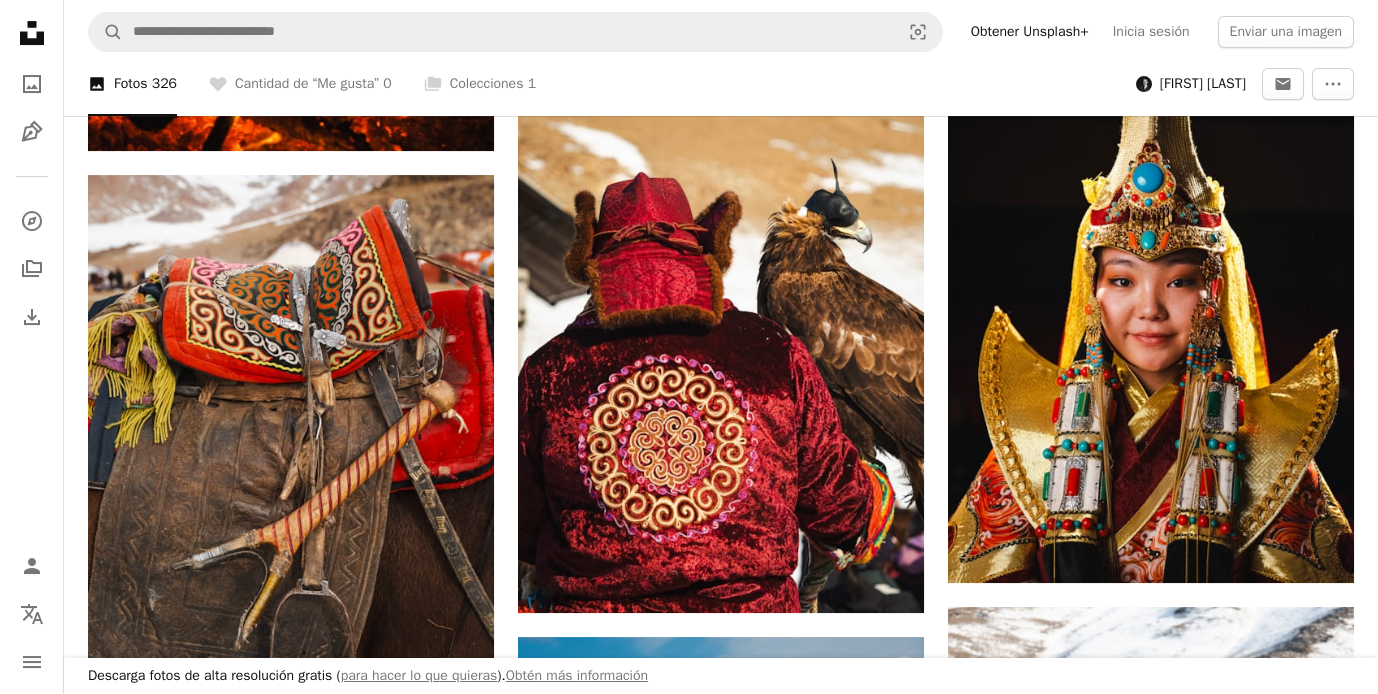 scroll, scrollTop: 19851, scrollLeft: 0, axis: vertical 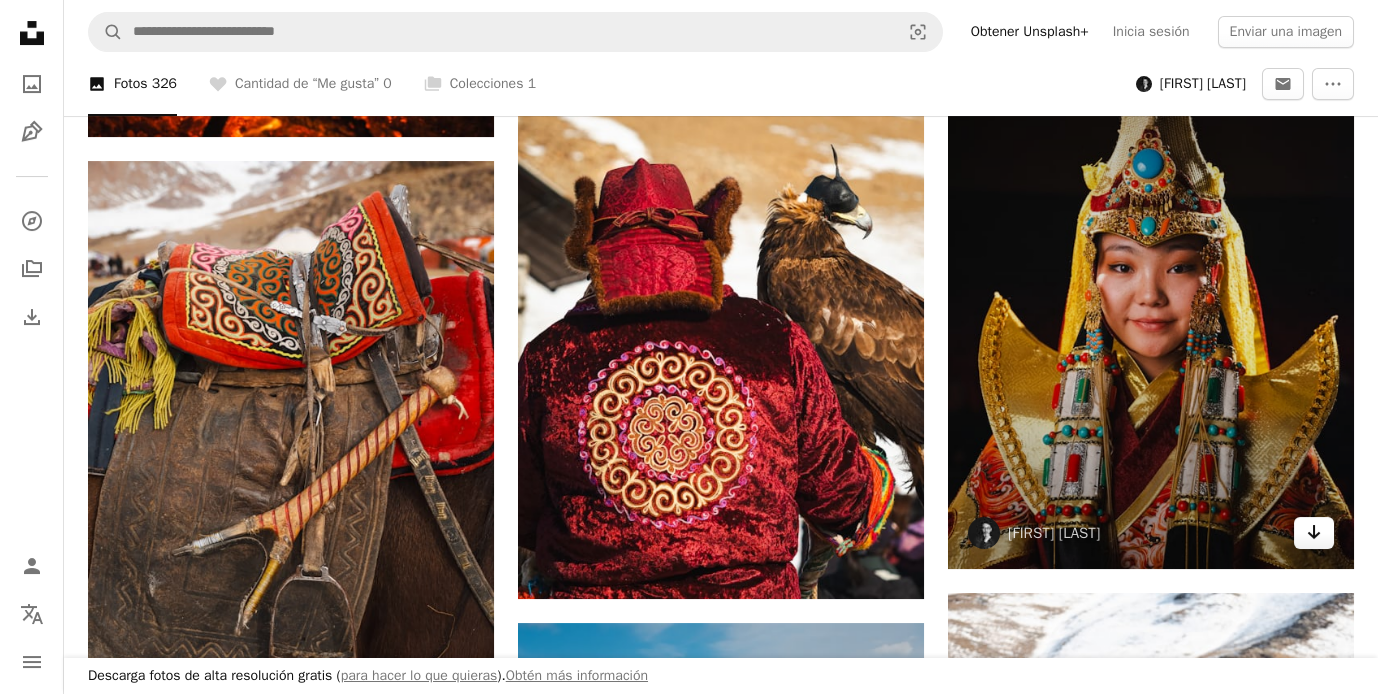 click on "Arrow pointing down" at bounding box center (1314, 533) 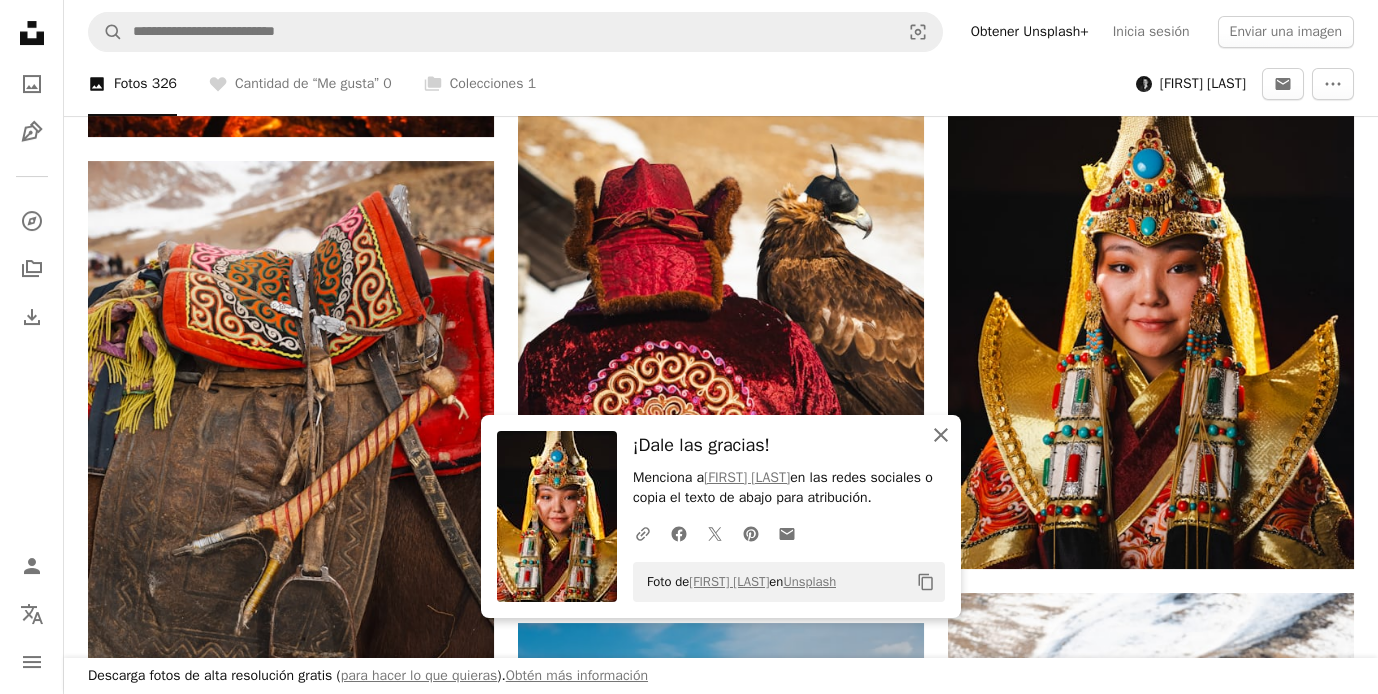 click 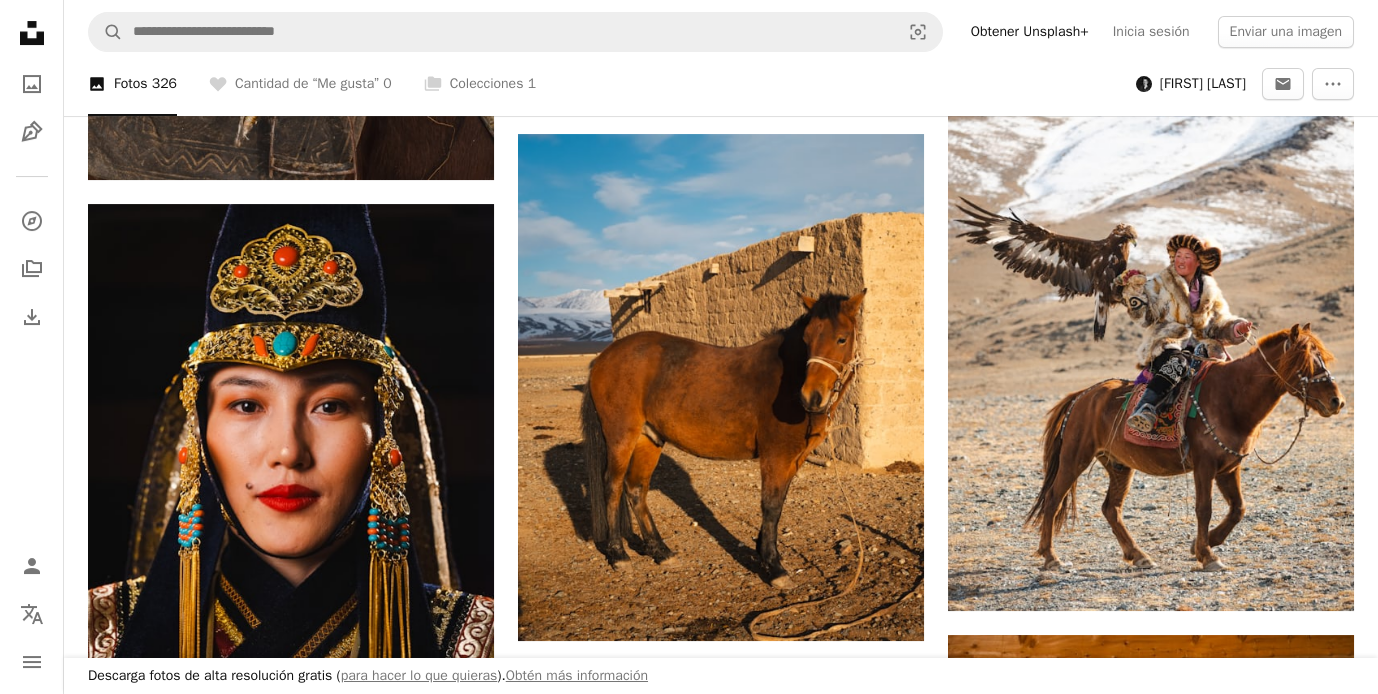 scroll, scrollTop: 20473, scrollLeft: 0, axis: vertical 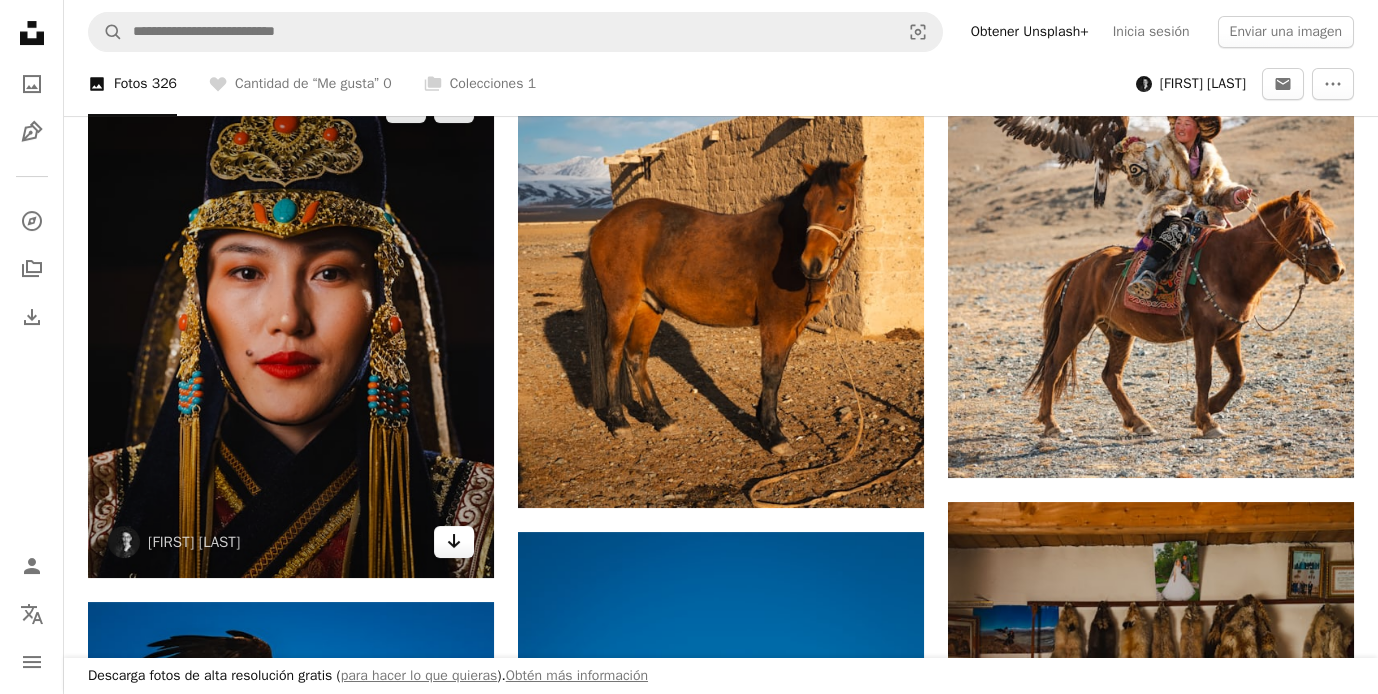 click on "Arrow pointing down" 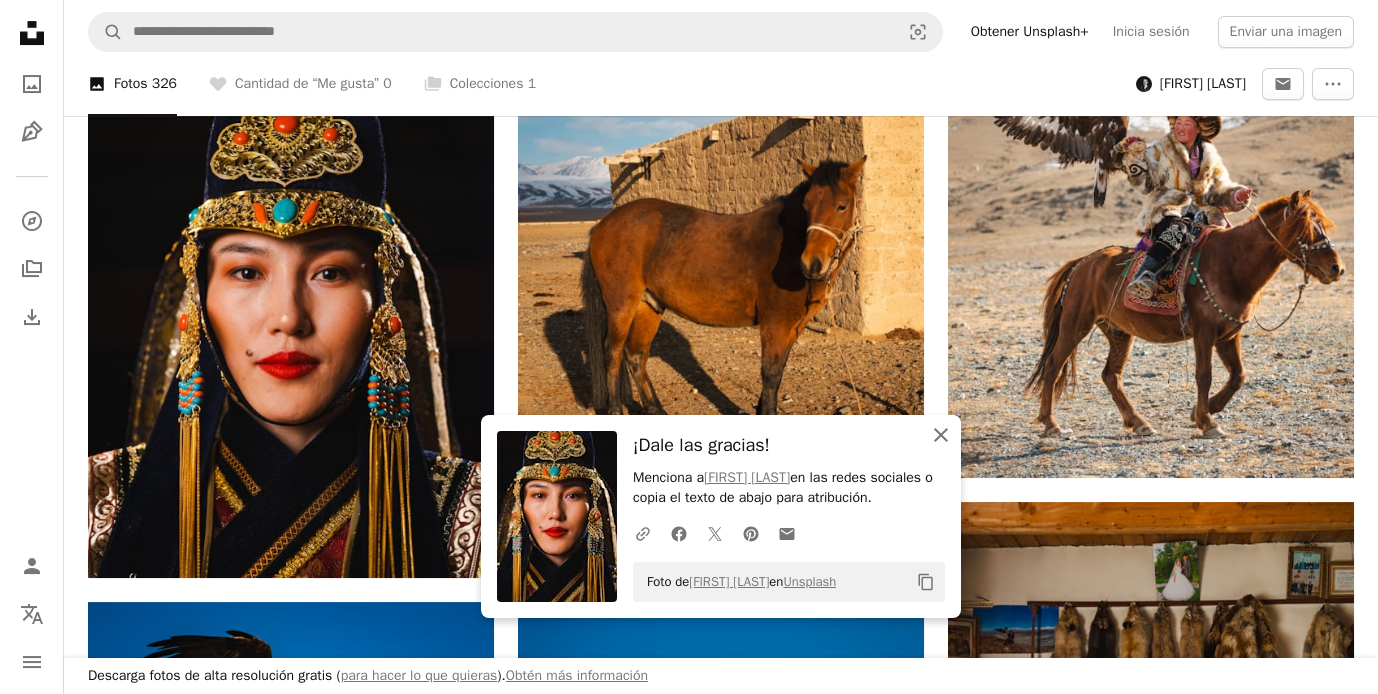 click on "An X shape Cerrar" at bounding box center (941, 435) 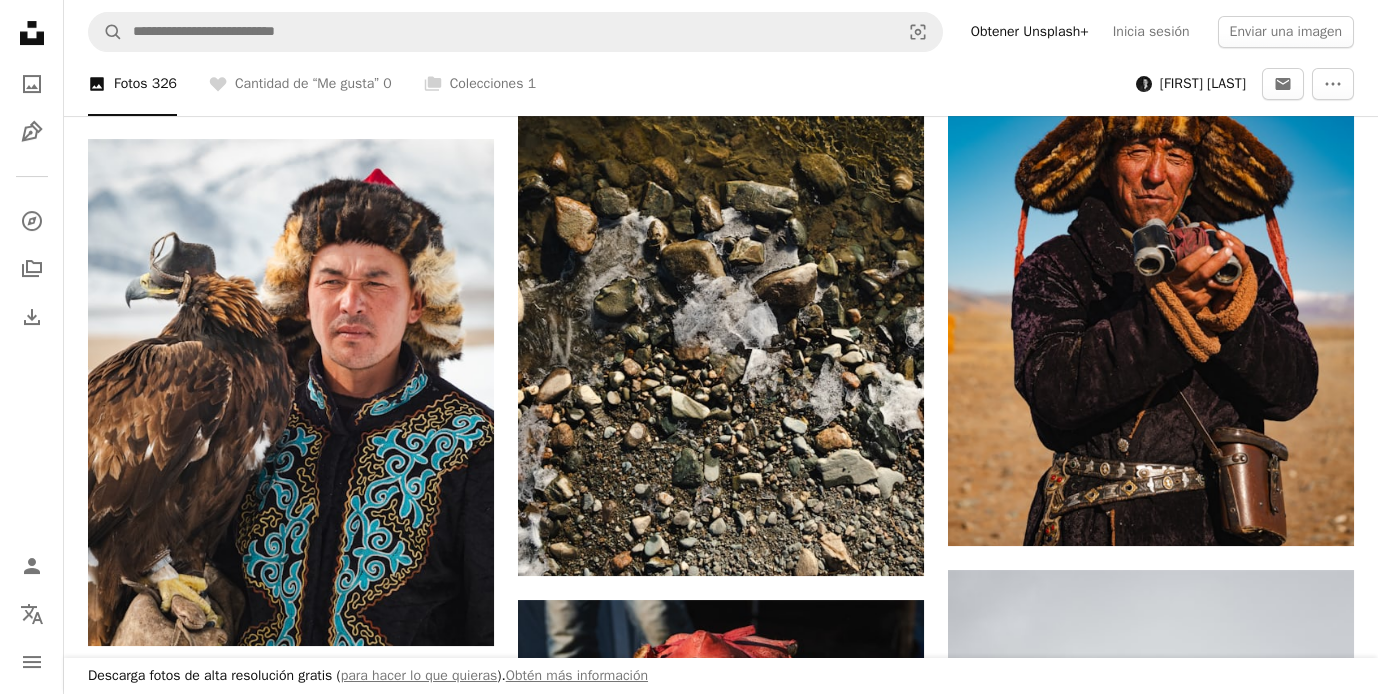 scroll, scrollTop: 21480, scrollLeft: 0, axis: vertical 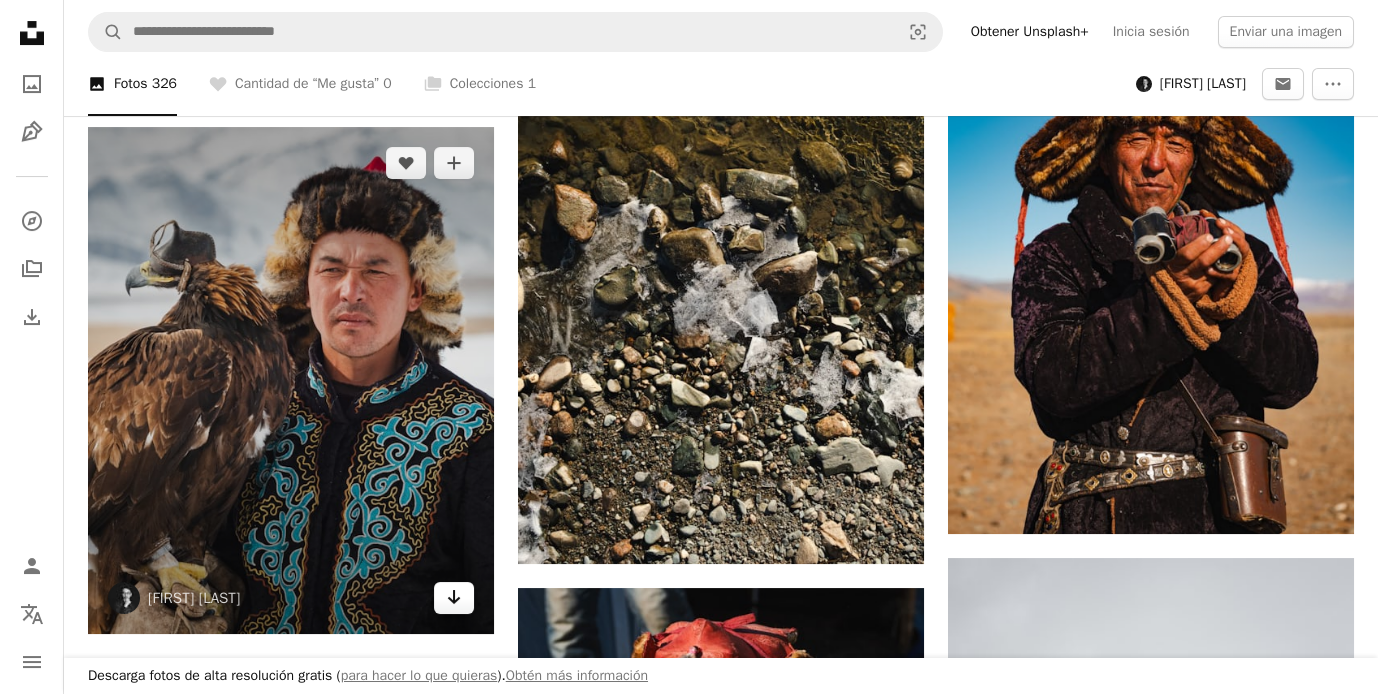 click on "Arrow pointing down" 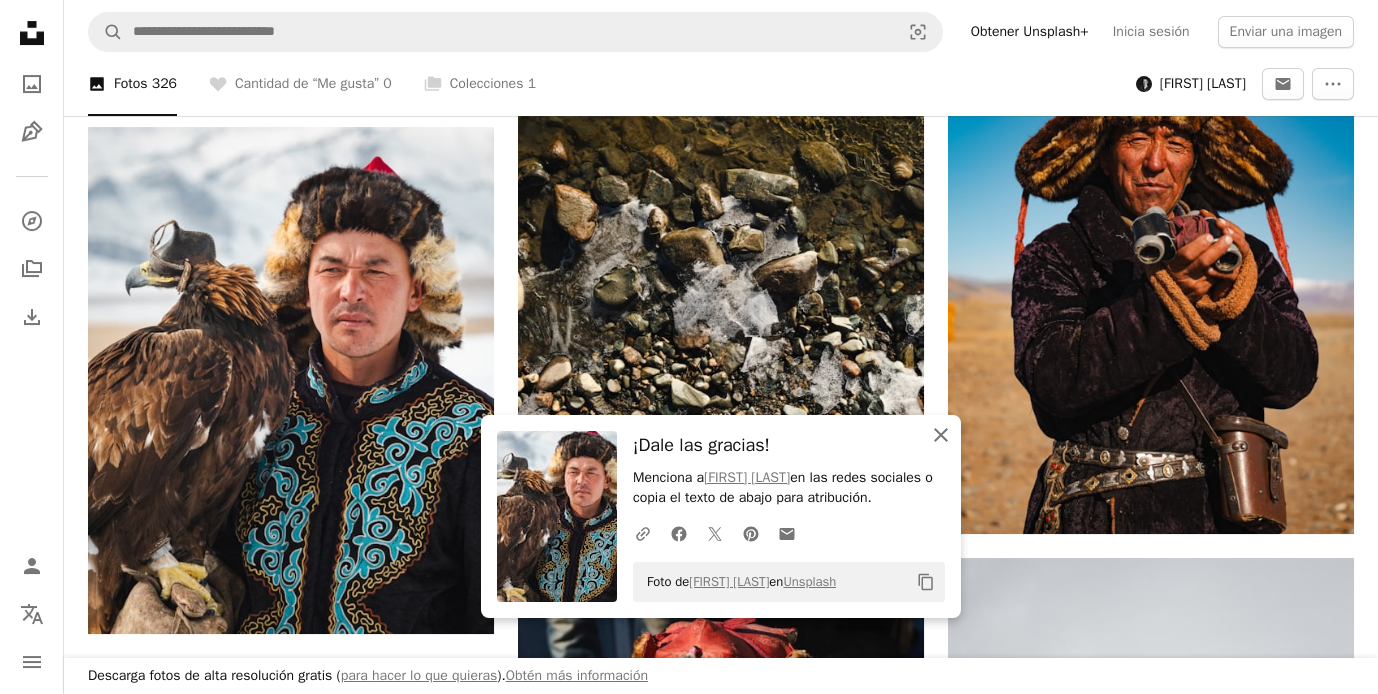 click on "An X shape" 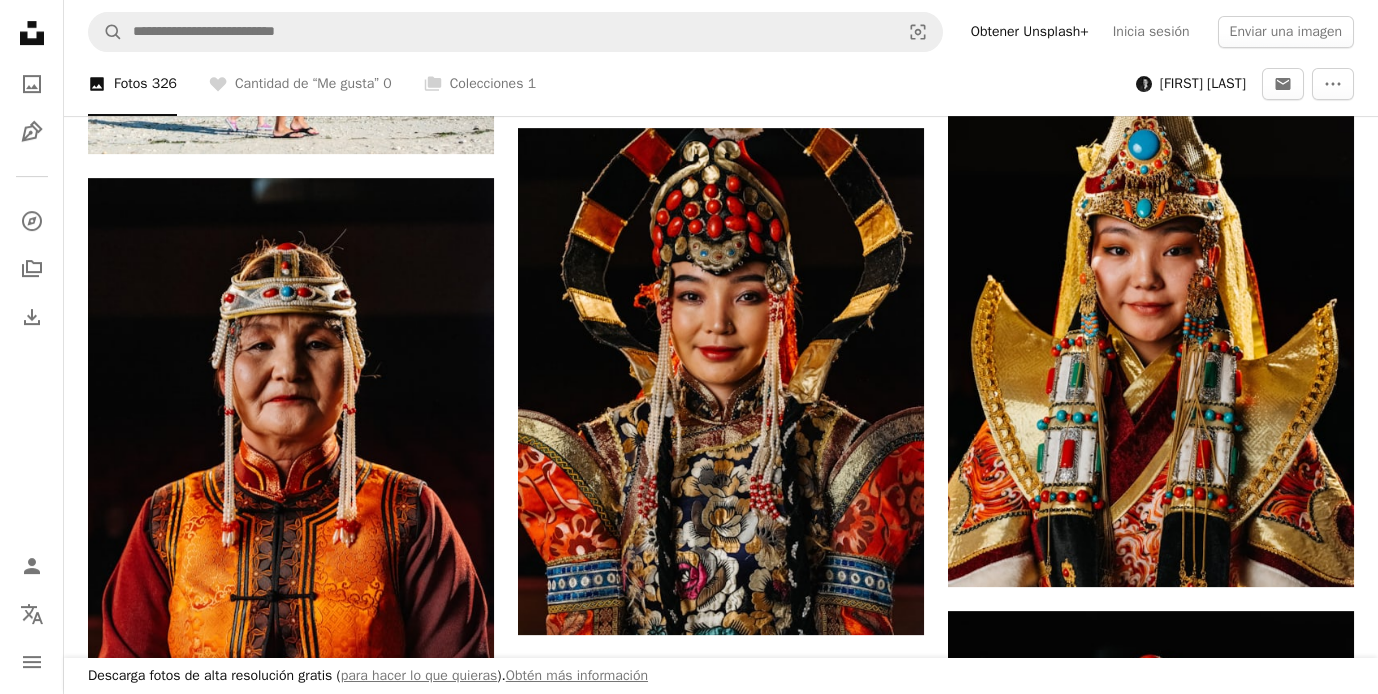 scroll, scrollTop: 36383, scrollLeft: 0, axis: vertical 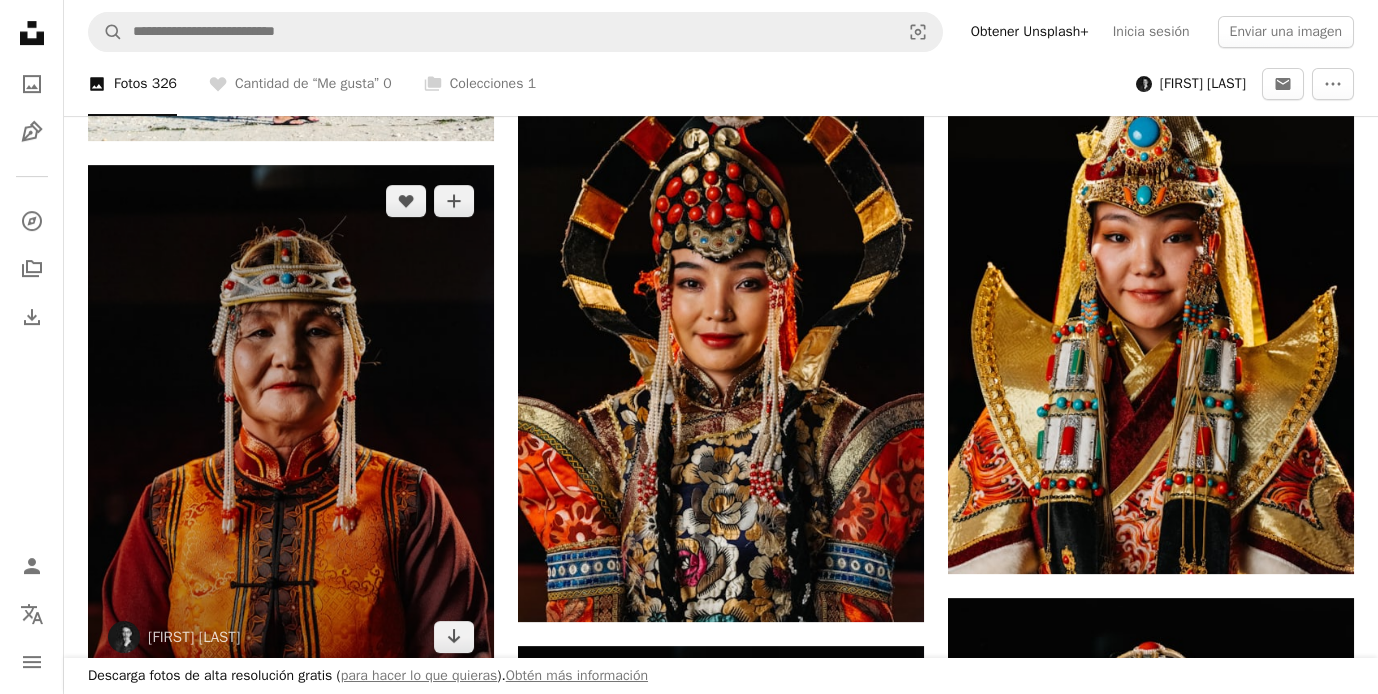 click at bounding box center (291, 419) 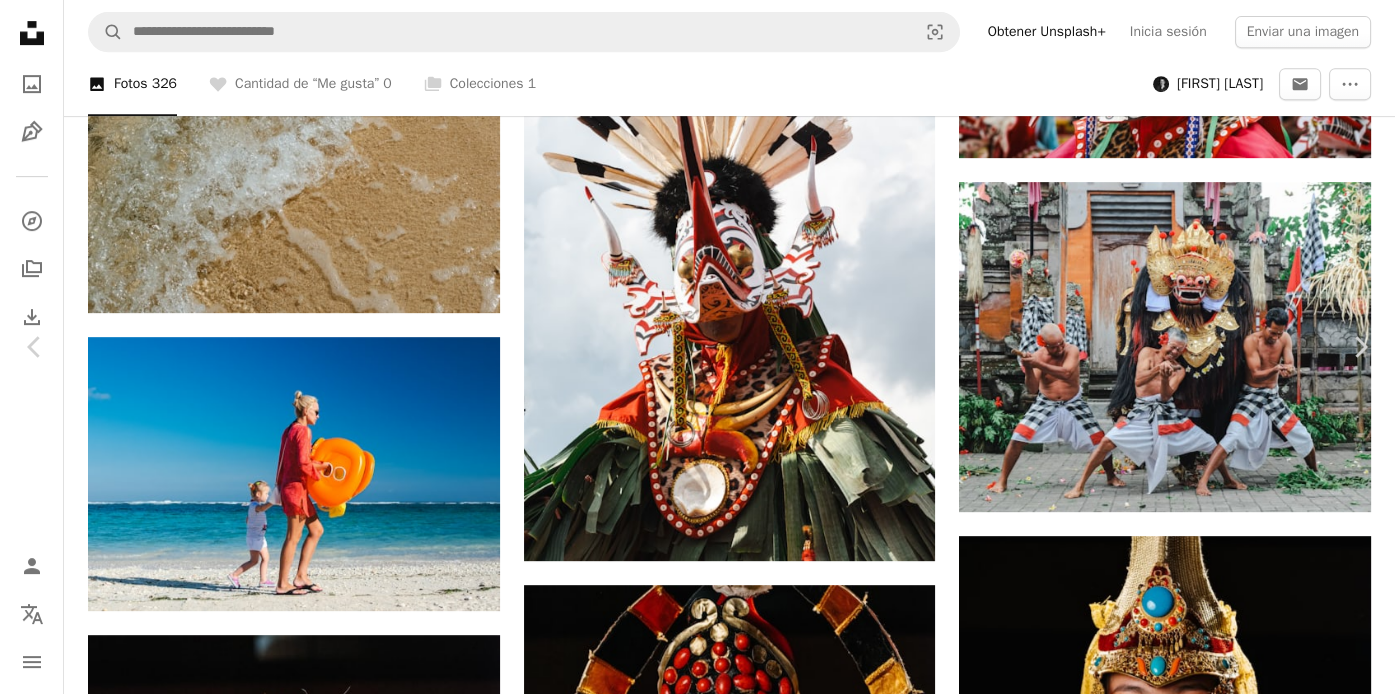 click on "Descargar gratis" at bounding box center [1189, 3697] 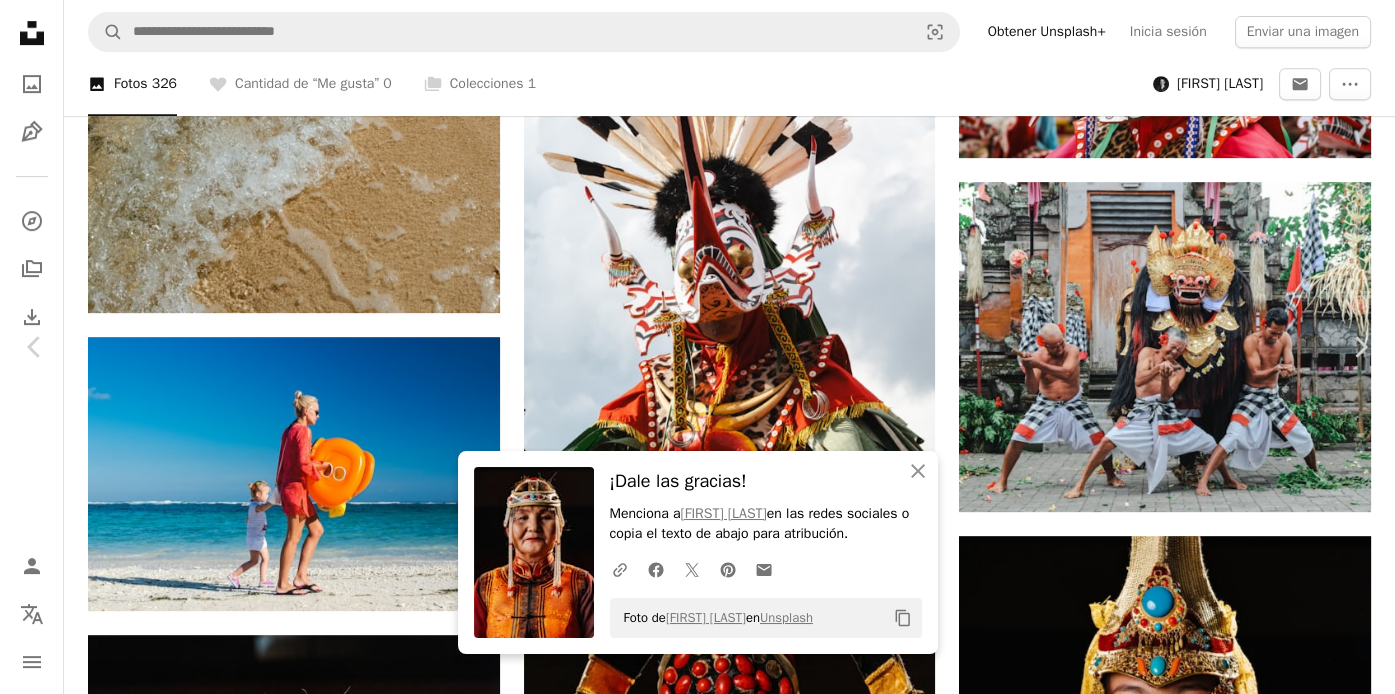 click on "An X shape" at bounding box center [20, 20] 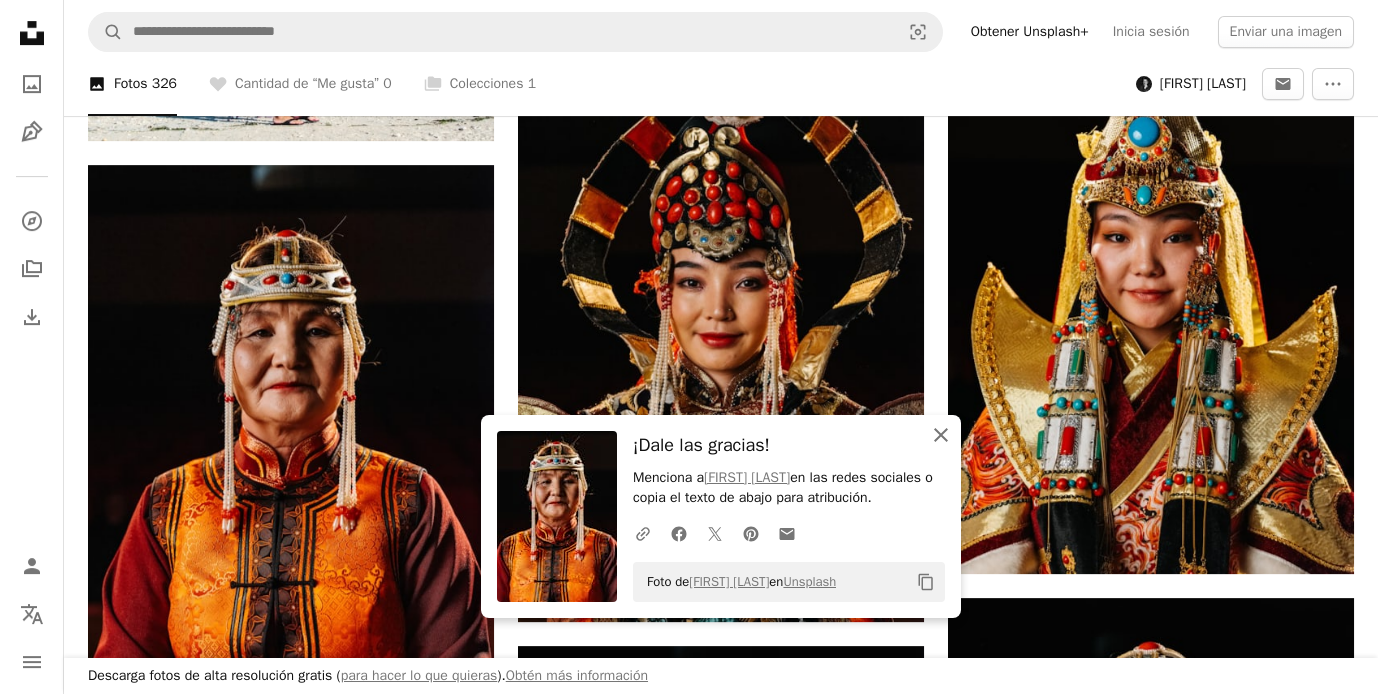 click 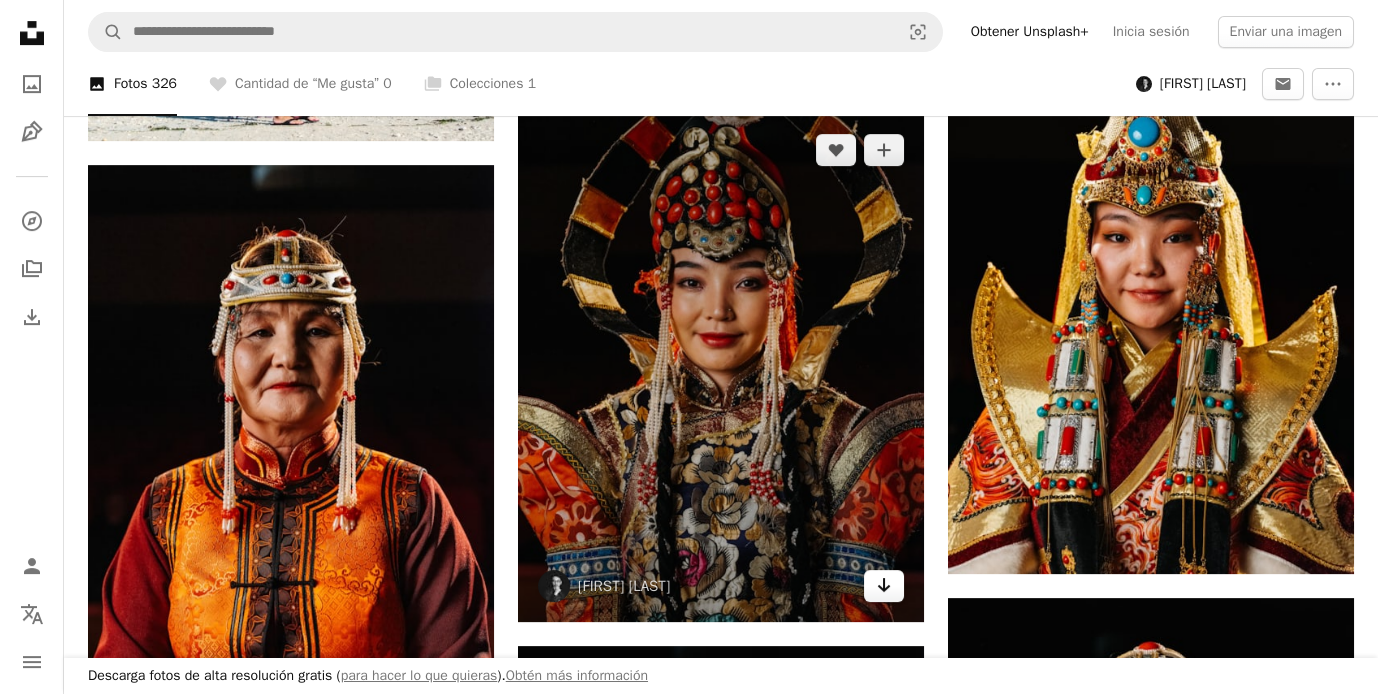 click on "Arrow pointing down" at bounding box center (884, 586) 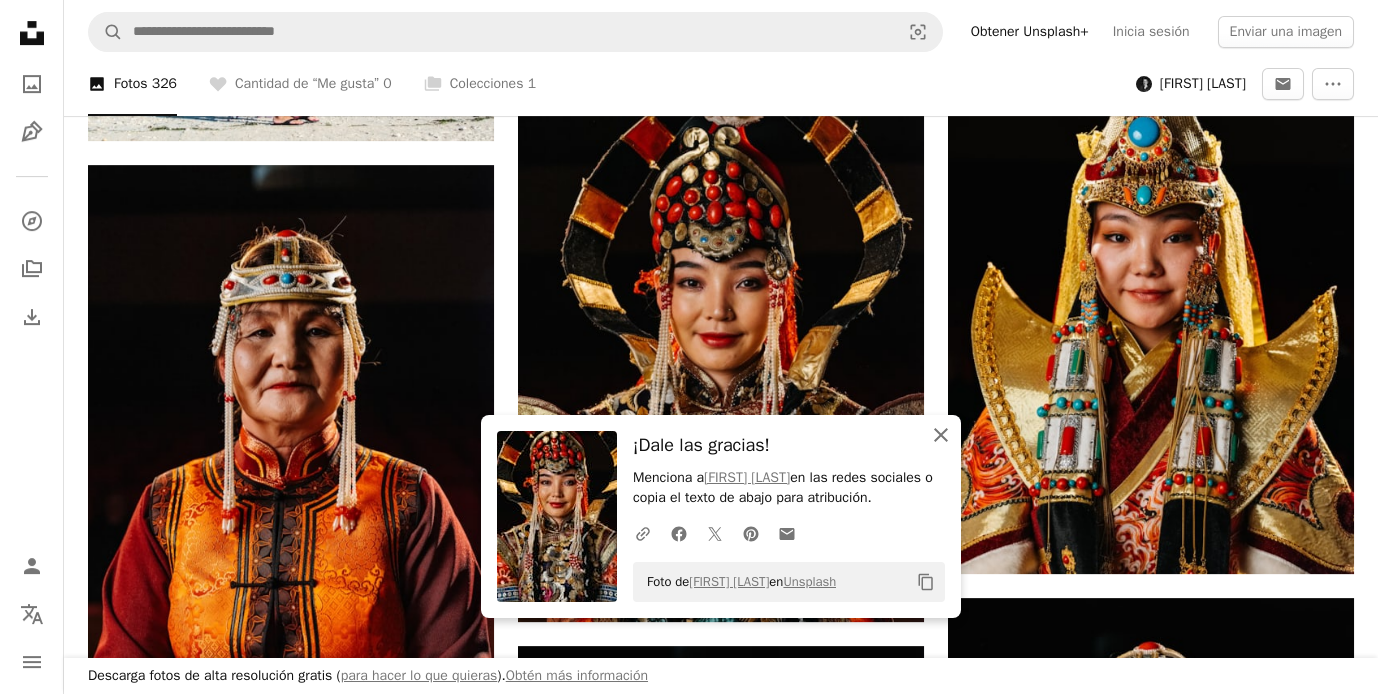 click 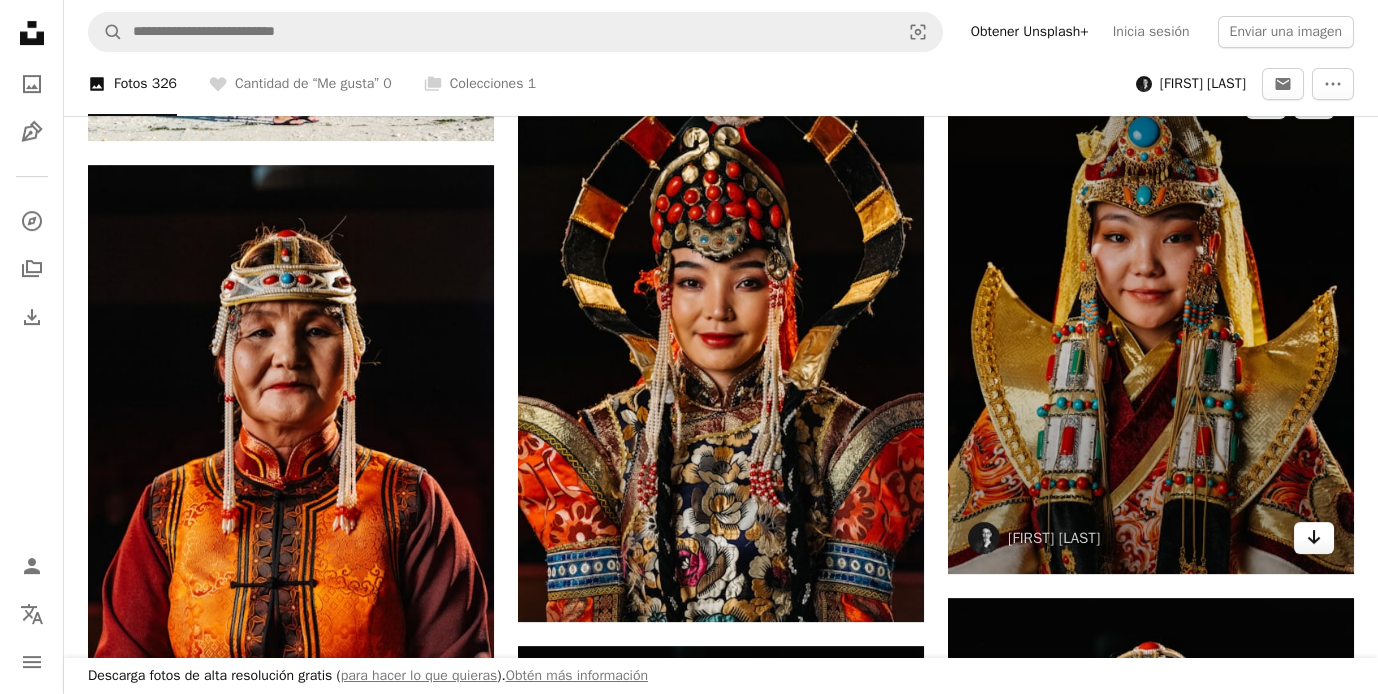 click on "Arrow pointing down" 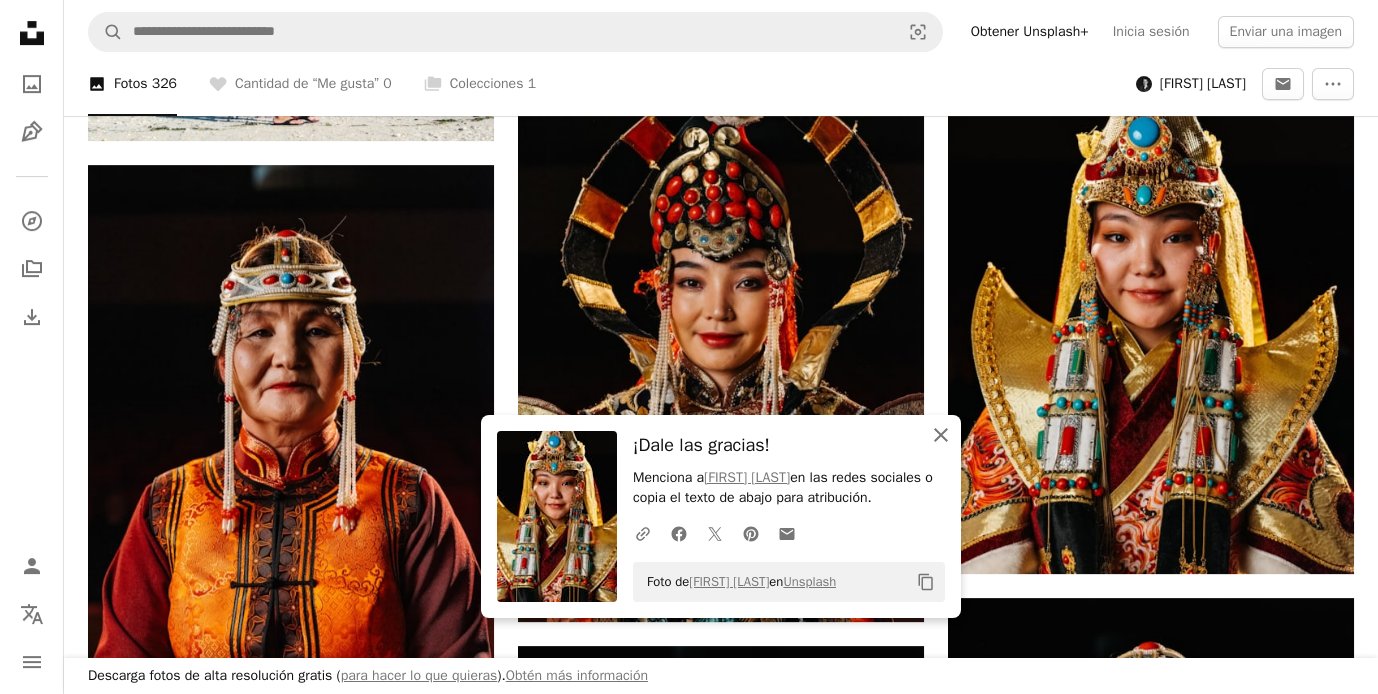 click on "An X shape" 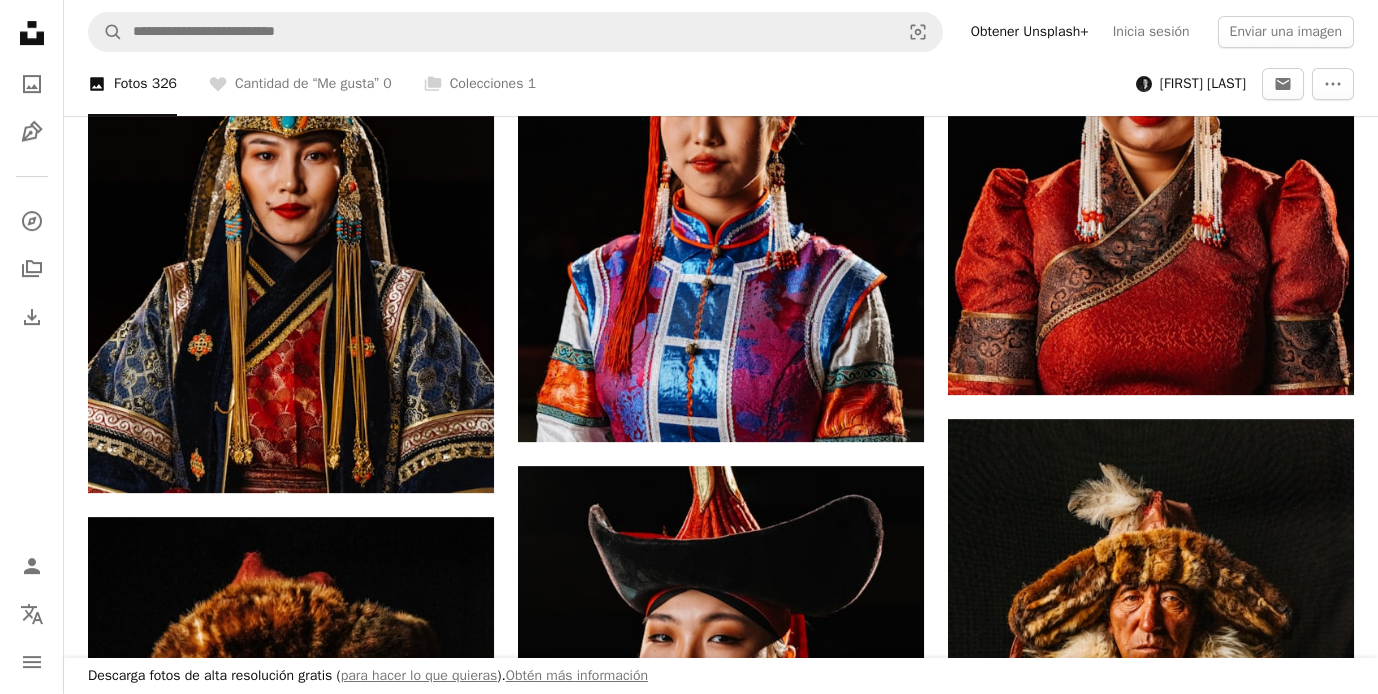 scroll, scrollTop: 37124, scrollLeft: 0, axis: vertical 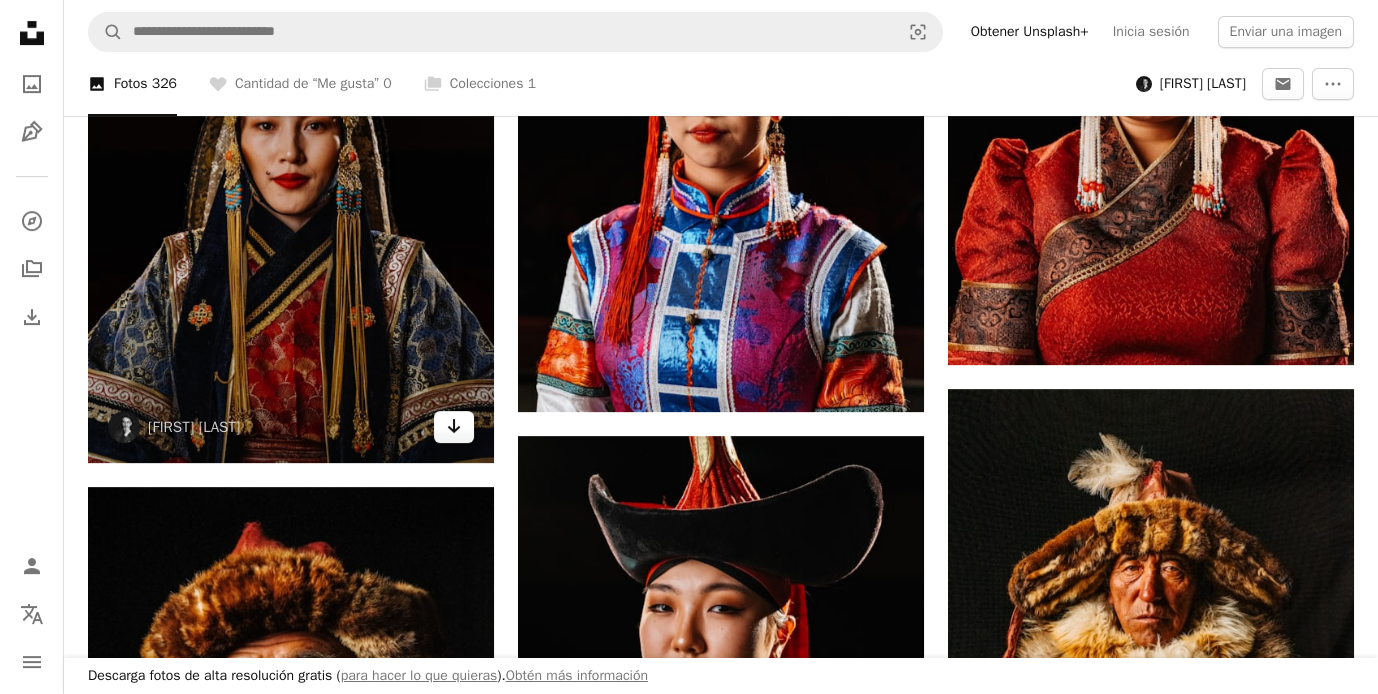 click on "Arrow pointing down" 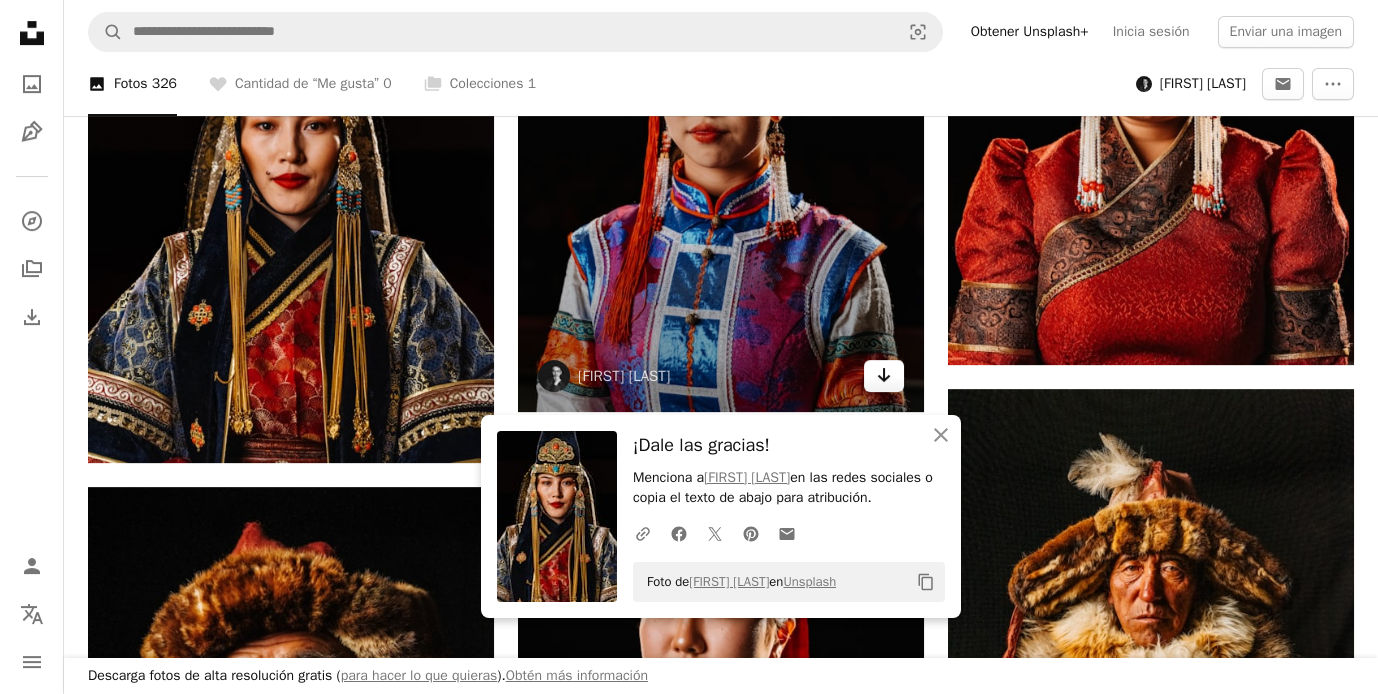 click on "Arrow pointing down" at bounding box center [884, 376] 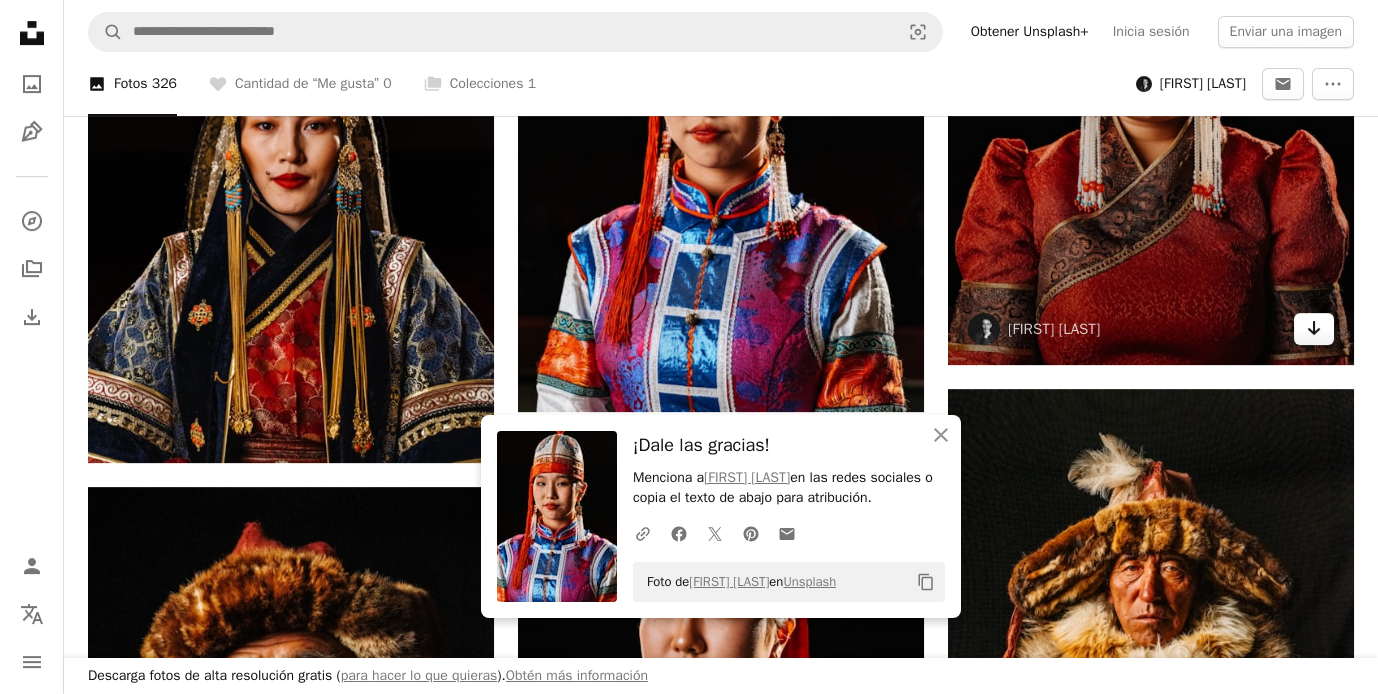 click on "Arrow pointing down" 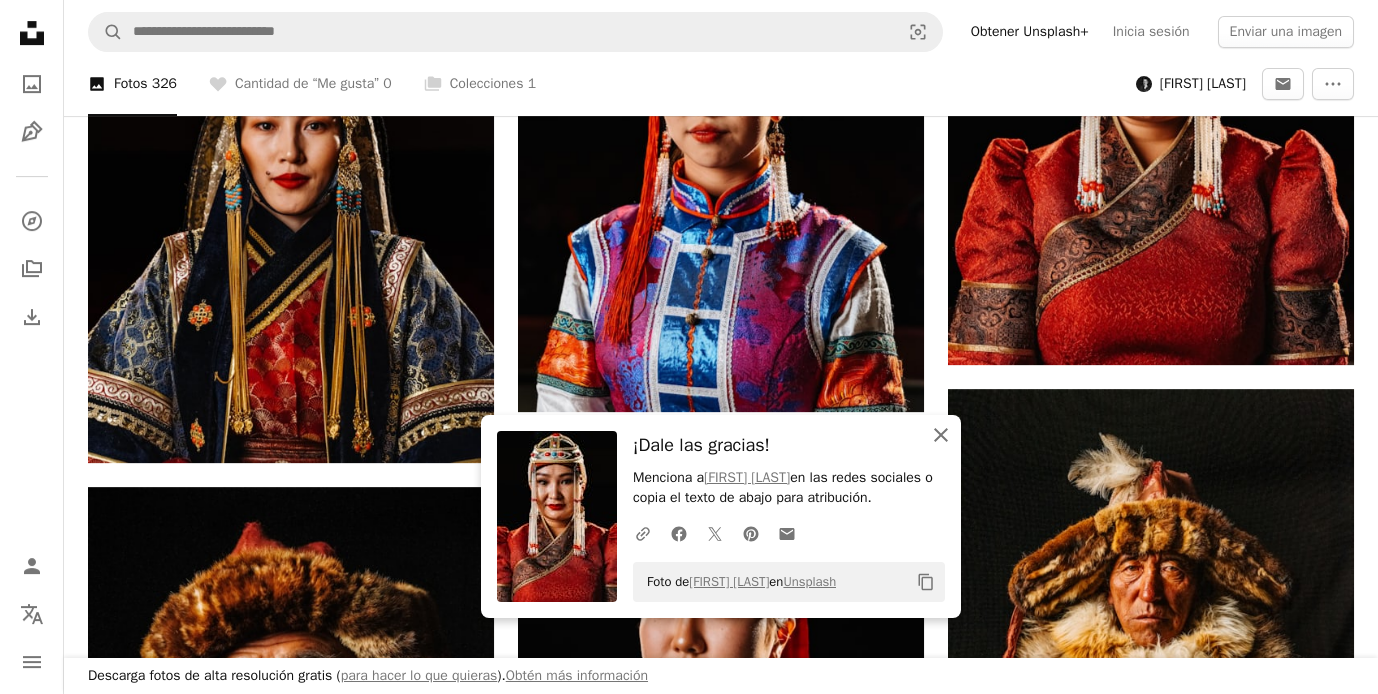click on "An X shape" 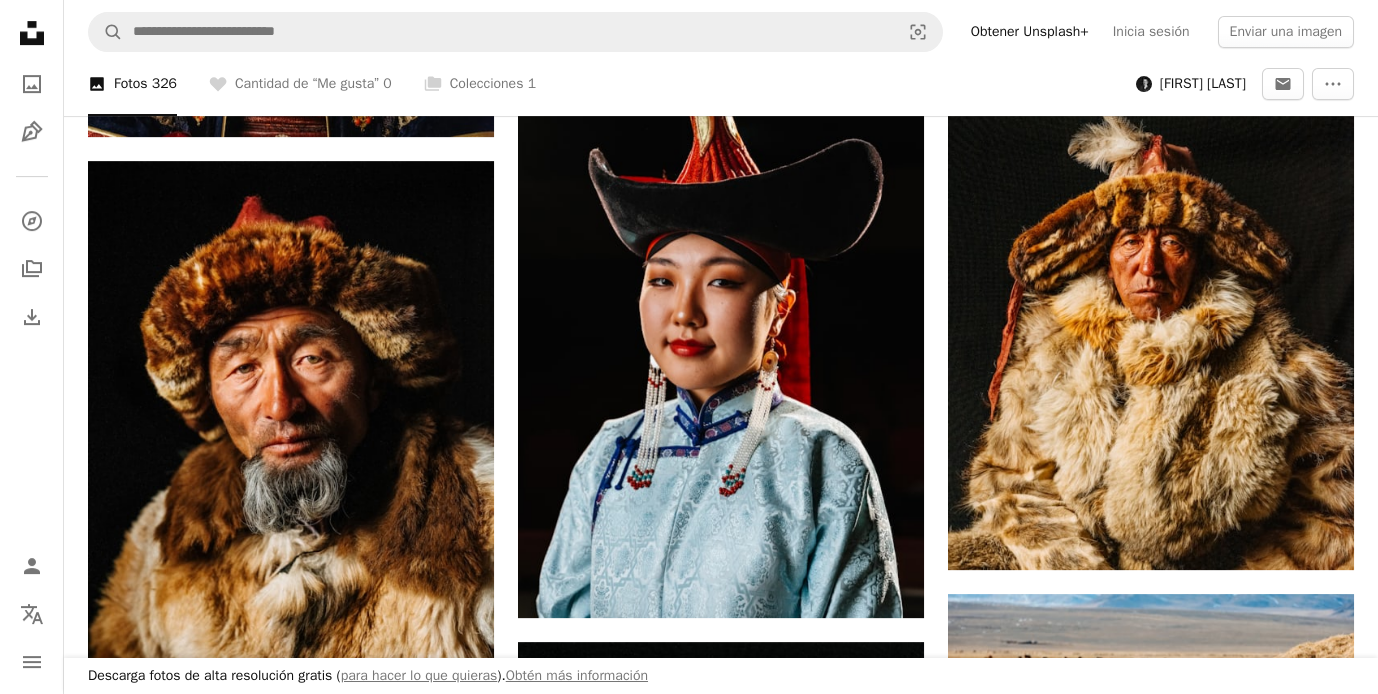 scroll, scrollTop: 37465, scrollLeft: 0, axis: vertical 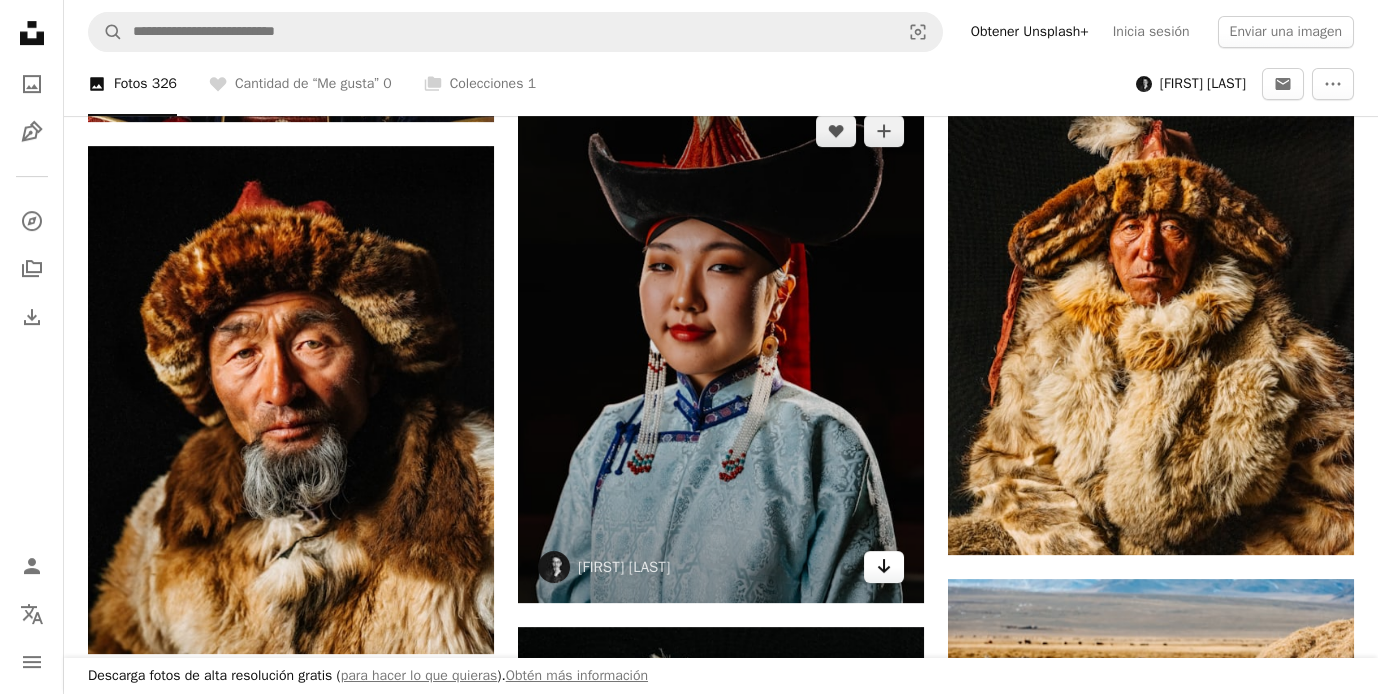 click on "Arrow pointing down" at bounding box center (884, 567) 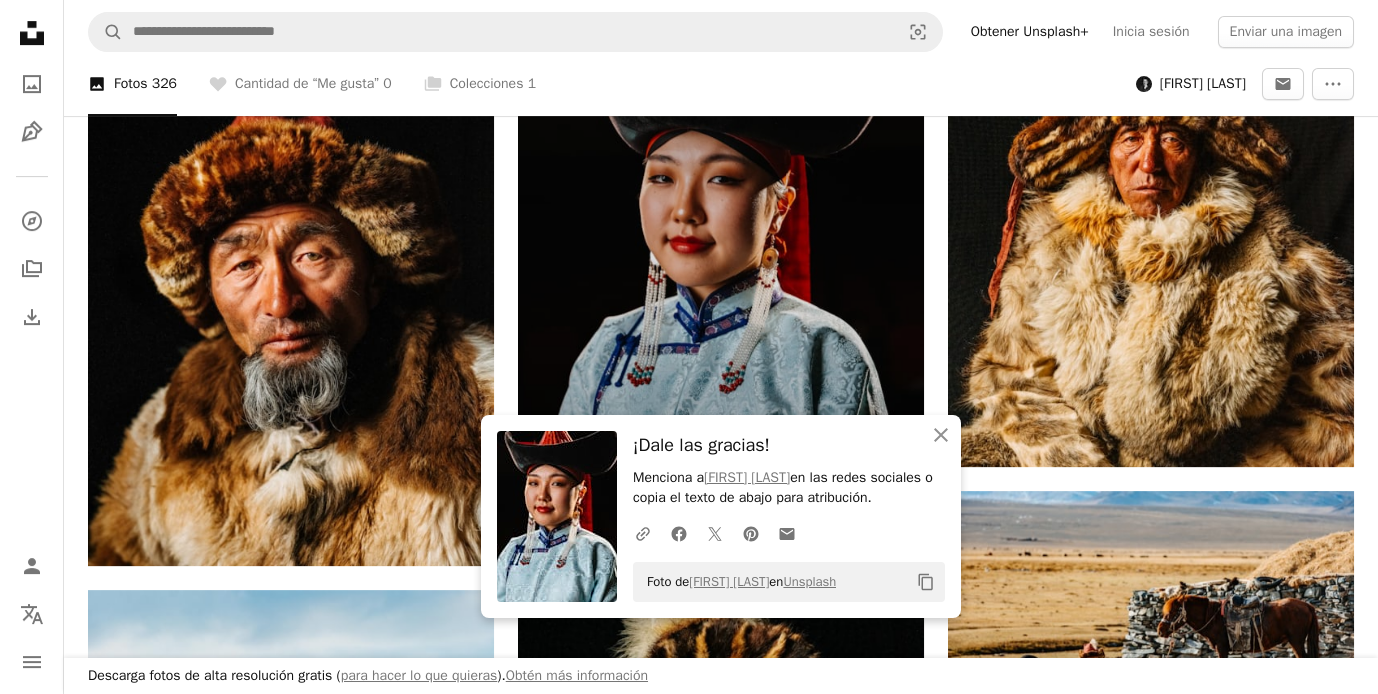 scroll, scrollTop: 37613, scrollLeft: 0, axis: vertical 